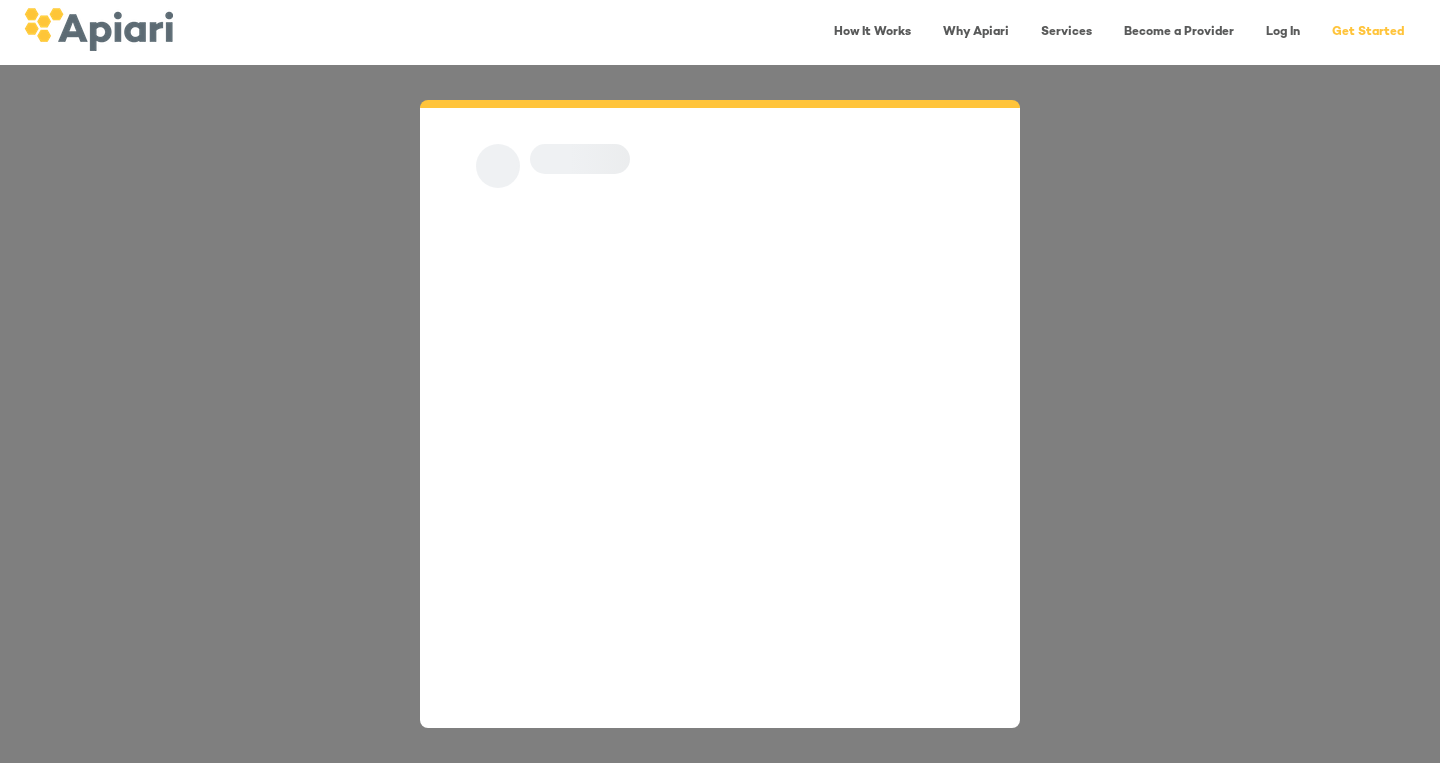 scroll, scrollTop: 0, scrollLeft: 0, axis: both 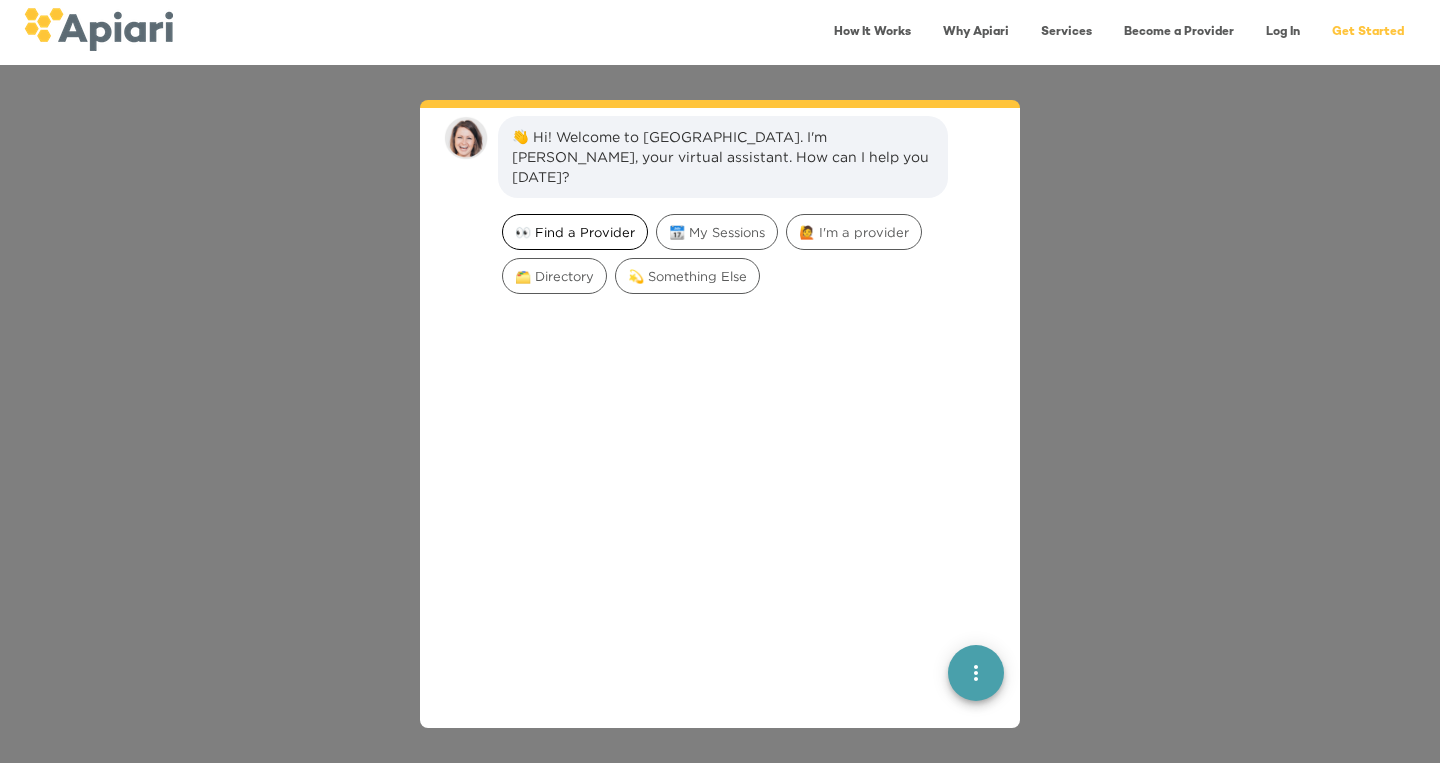 click on "👀 Find a Provider" at bounding box center (575, 232) 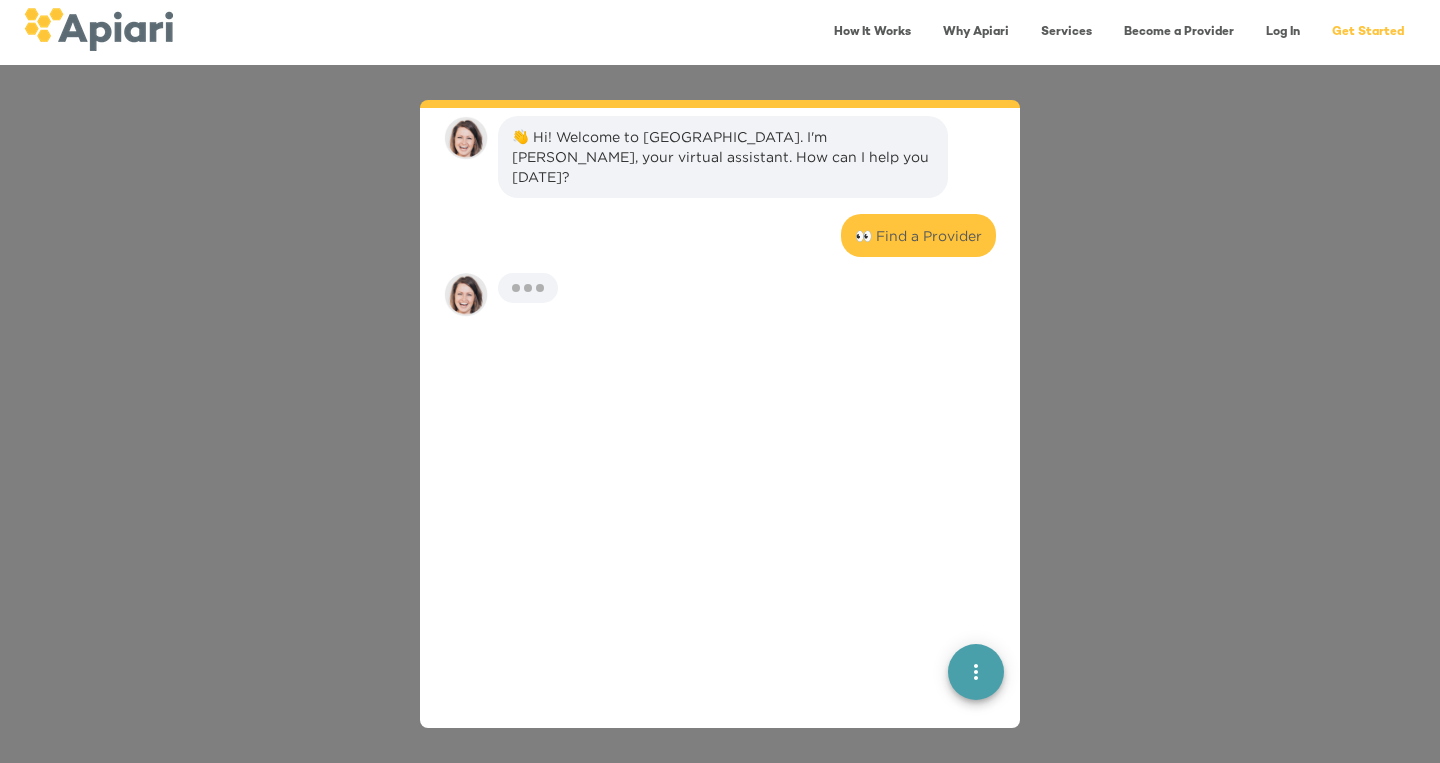 scroll, scrollTop: 164, scrollLeft: 0, axis: vertical 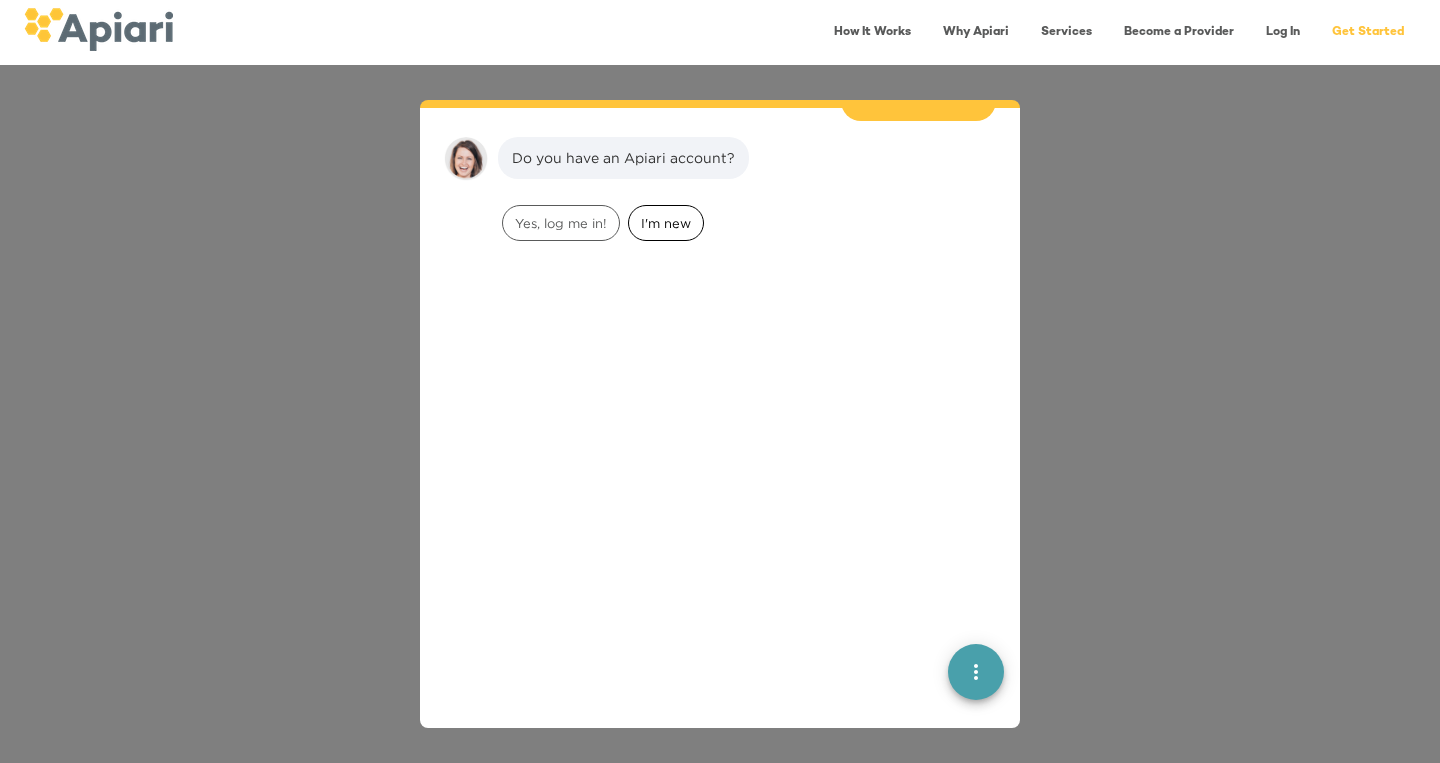click on "I'm new" at bounding box center (666, 223) 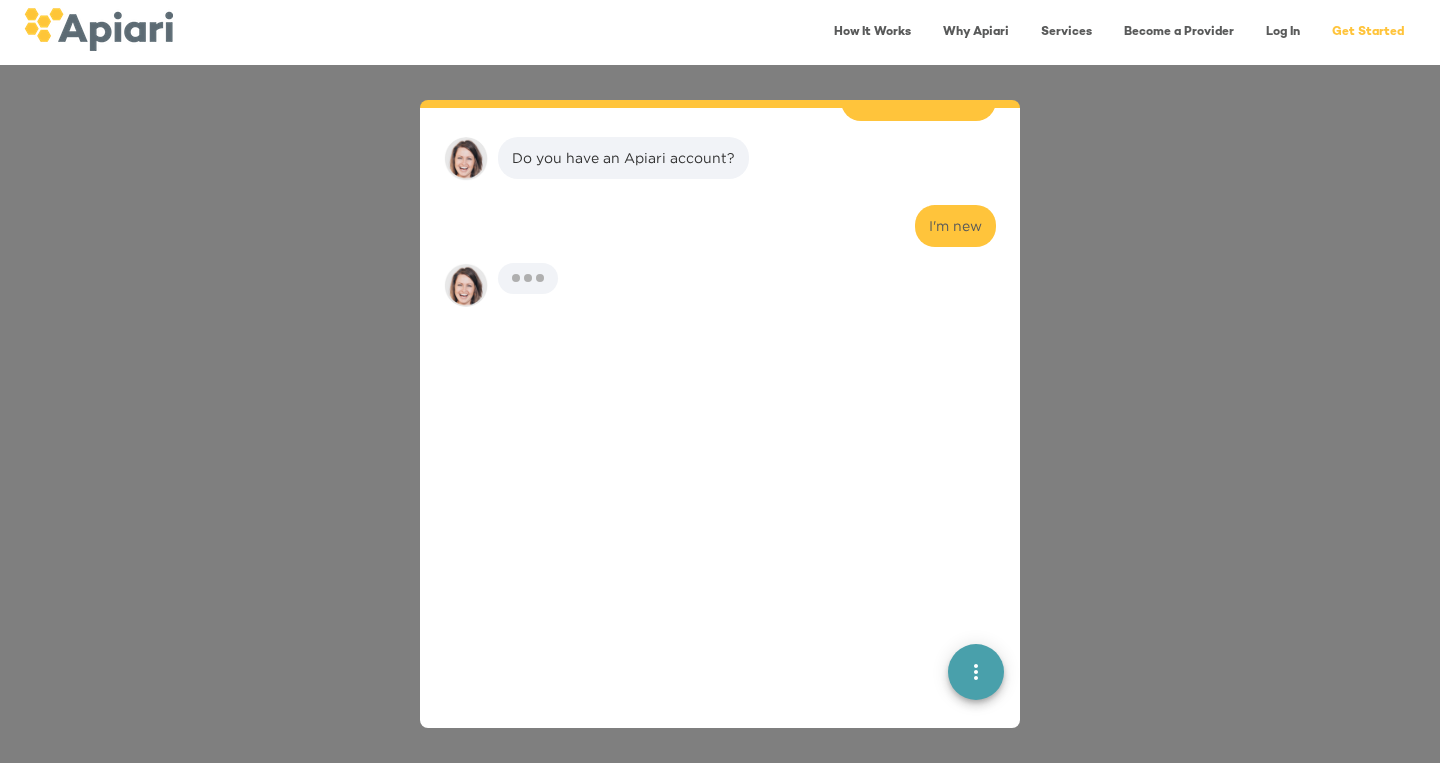 scroll, scrollTop: 291, scrollLeft: 0, axis: vertical 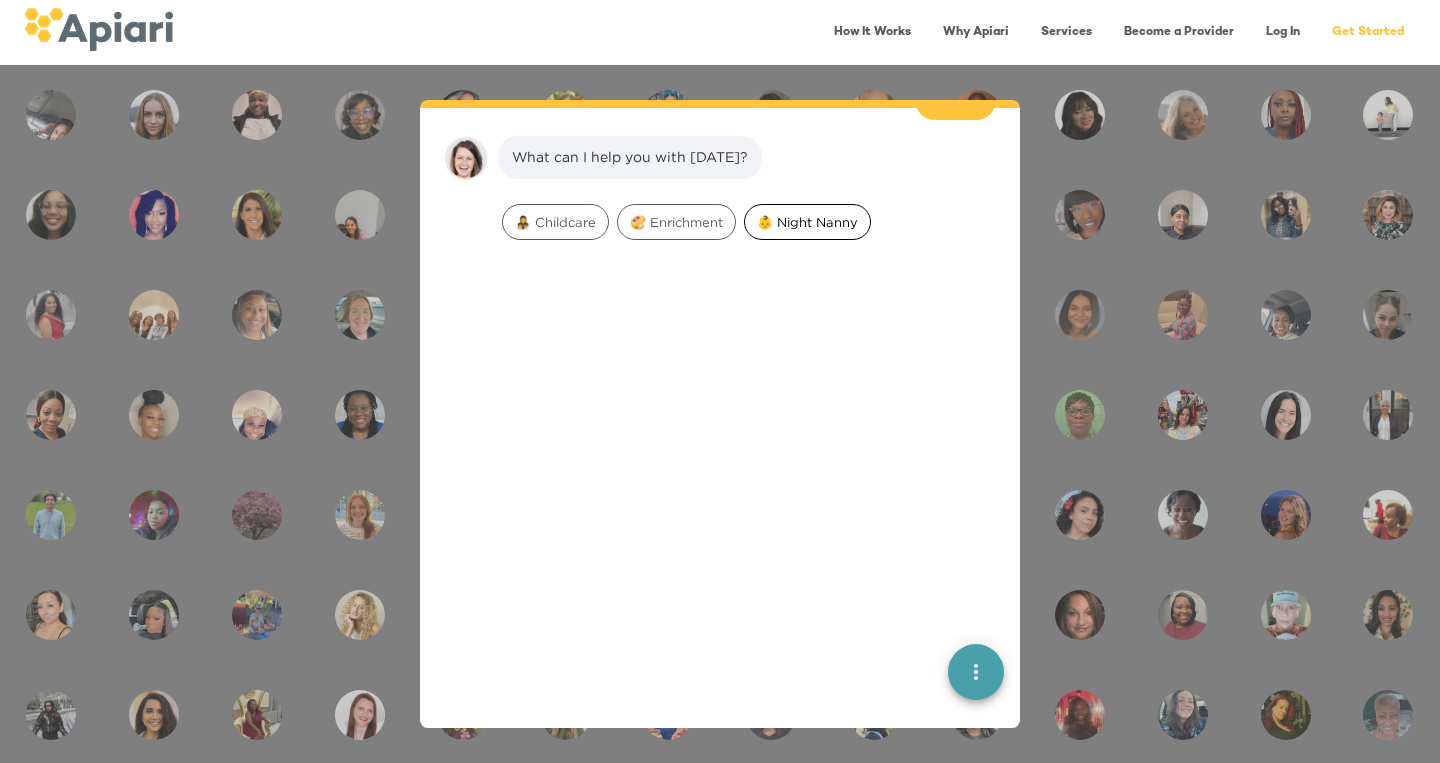 click on "👶 Night Nanny" at bounding box center [807, 222] 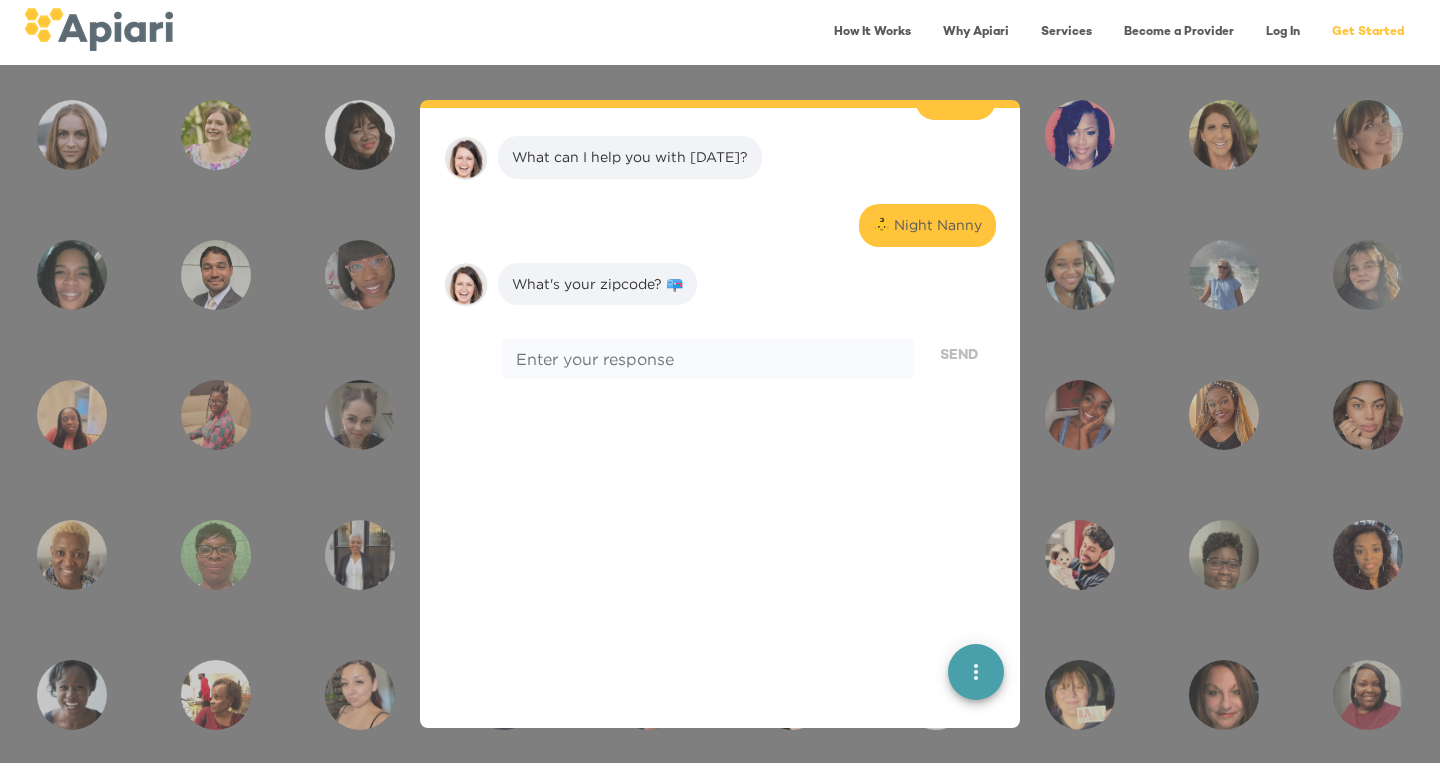 scroll, scrollTop: 417, scrollLeft: 0, axis: vertical 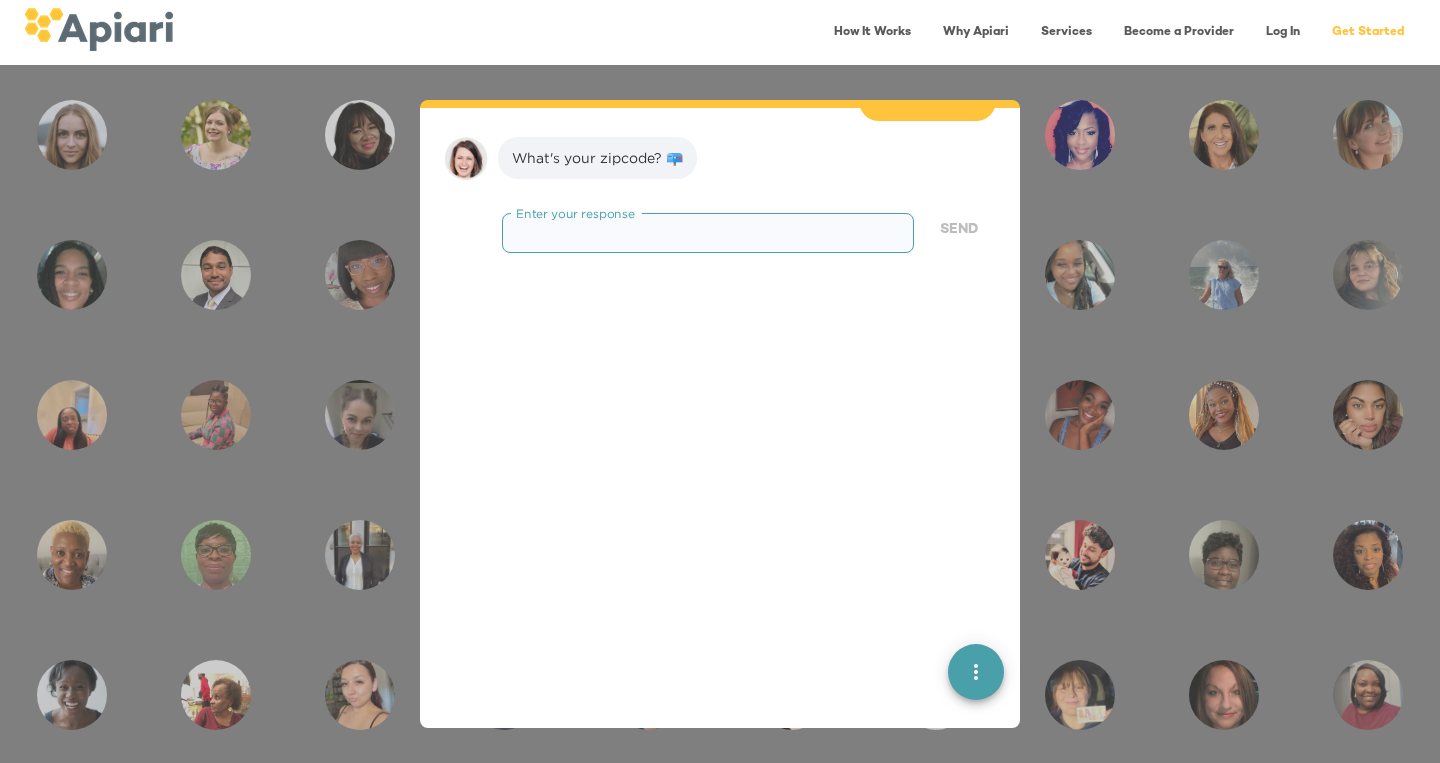 click at bounding box center [708, 232] 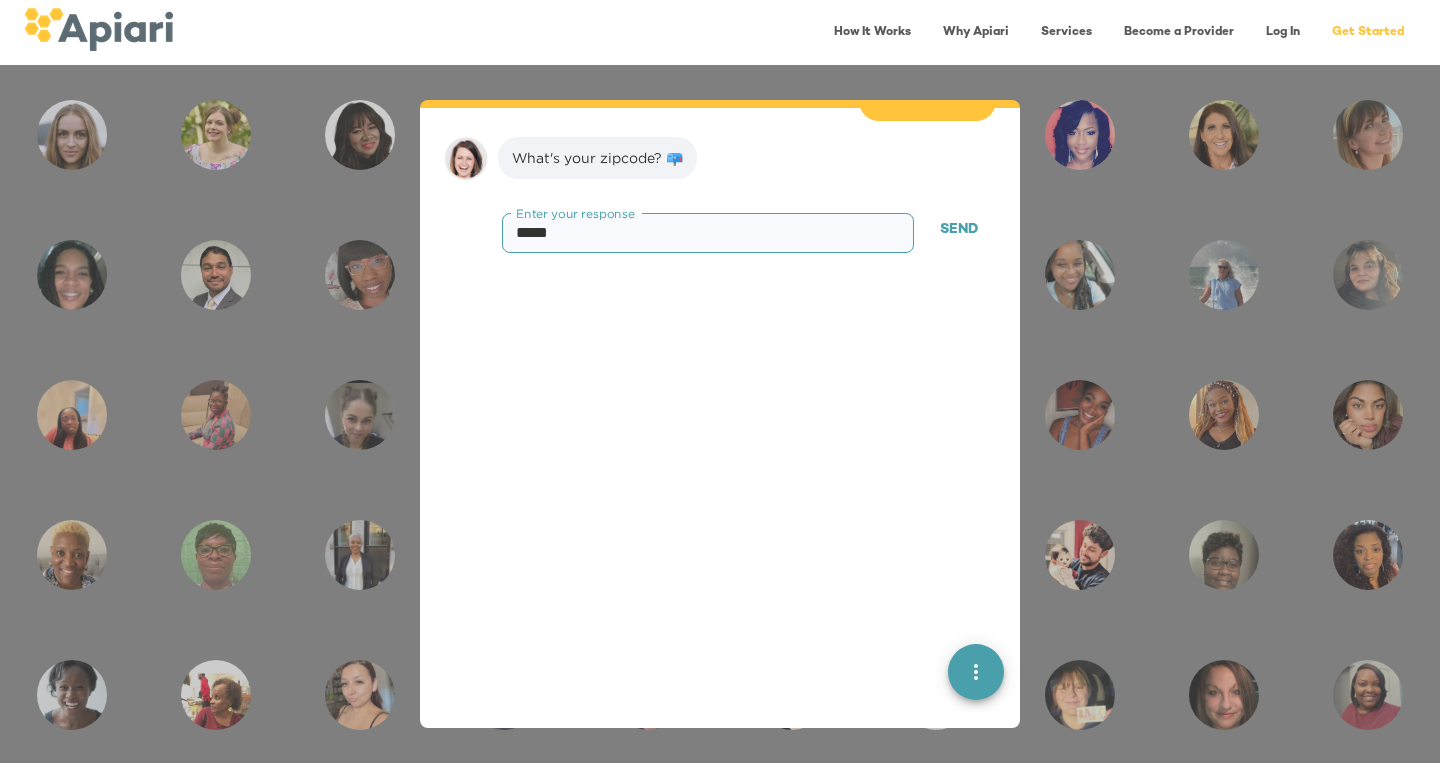 type on "*****" 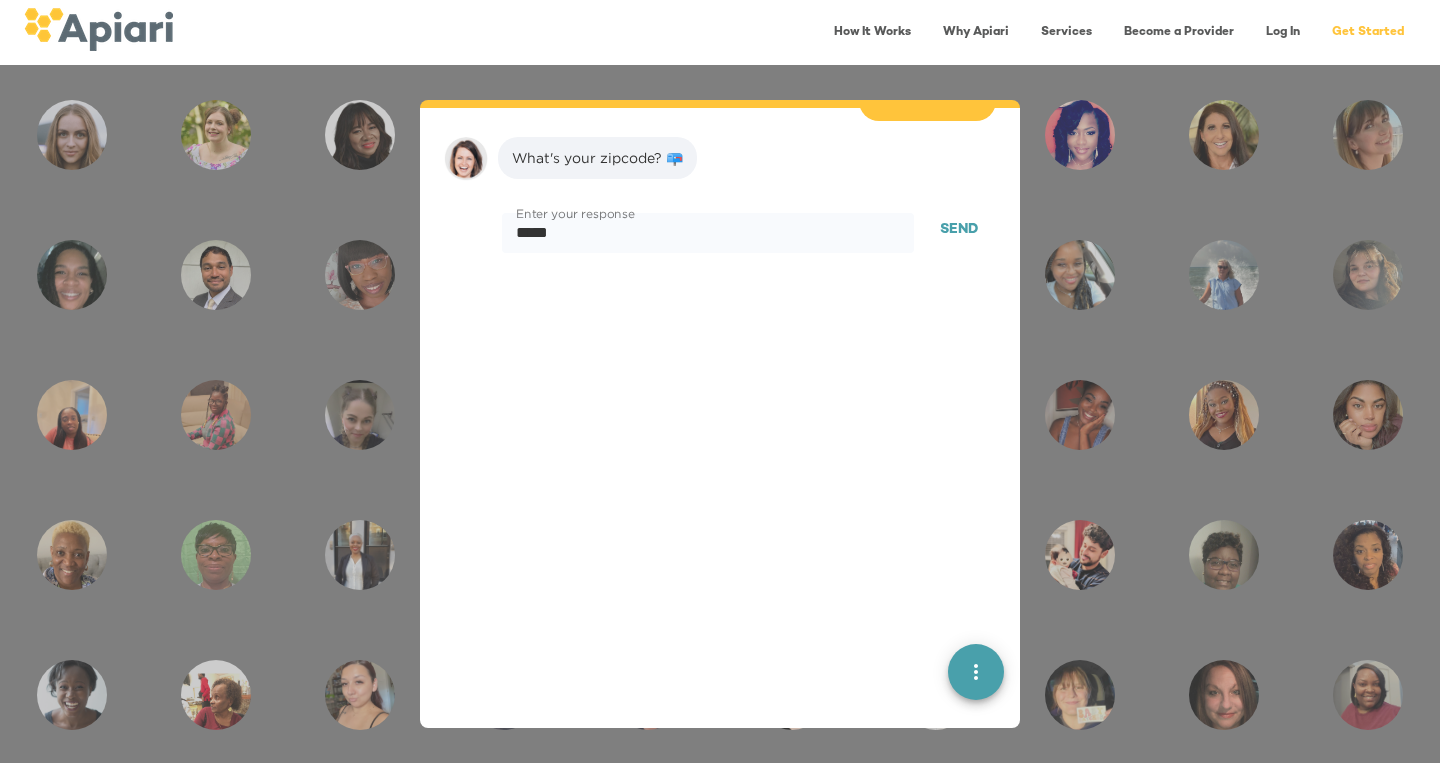 click on "Send" at bounding box center [959, 230] 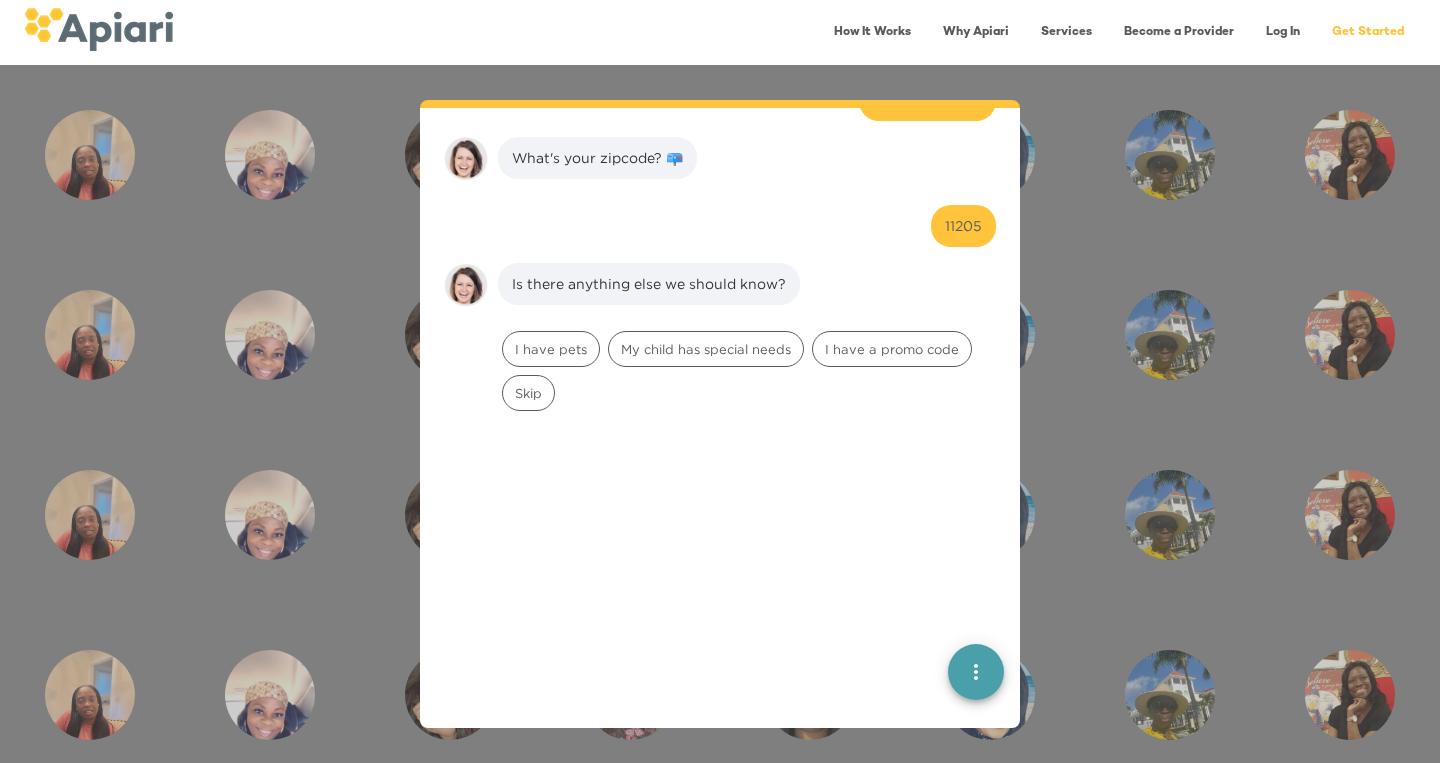 scroll, scrollTop: 544, scrollLeft: 0, axis: vertical 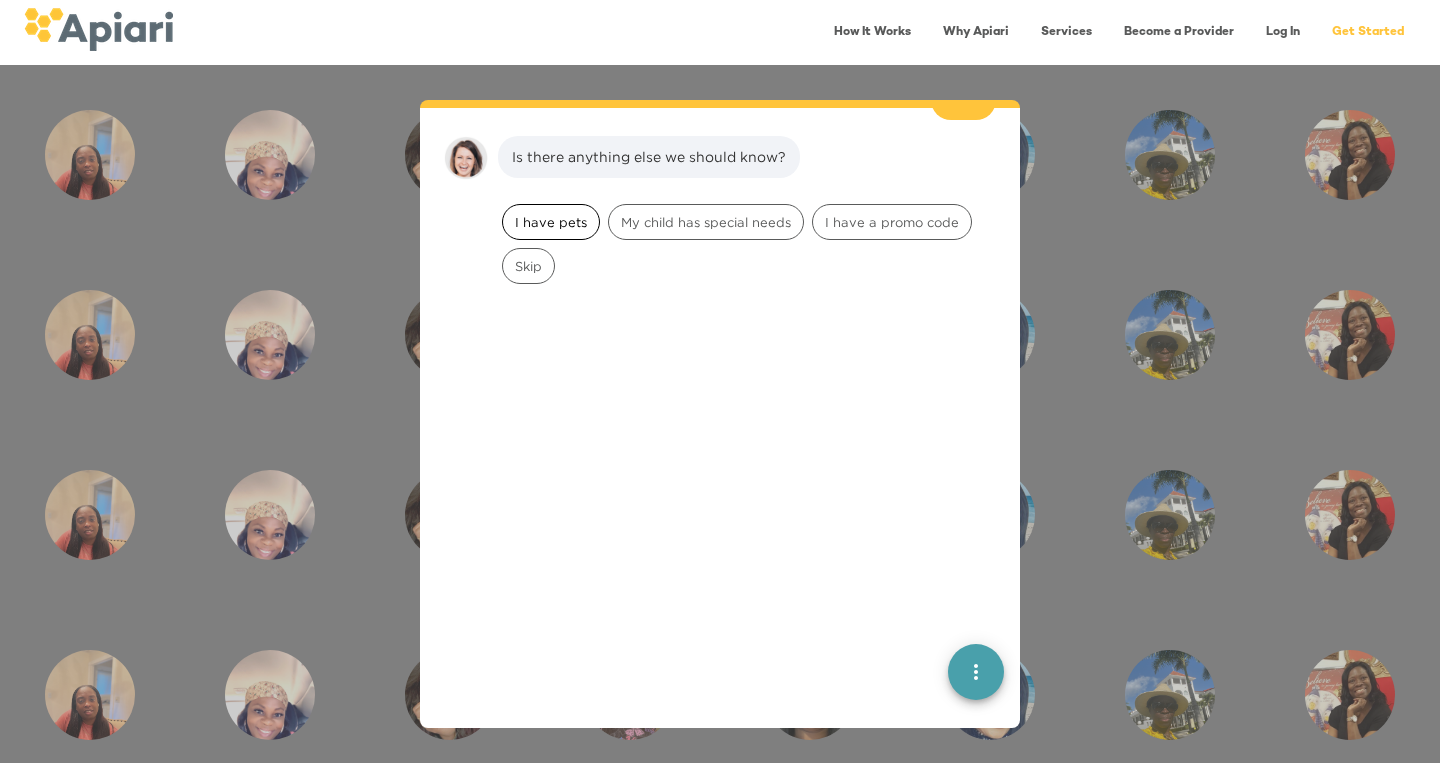 click on "I have pets" at bounding box center [551, 222] 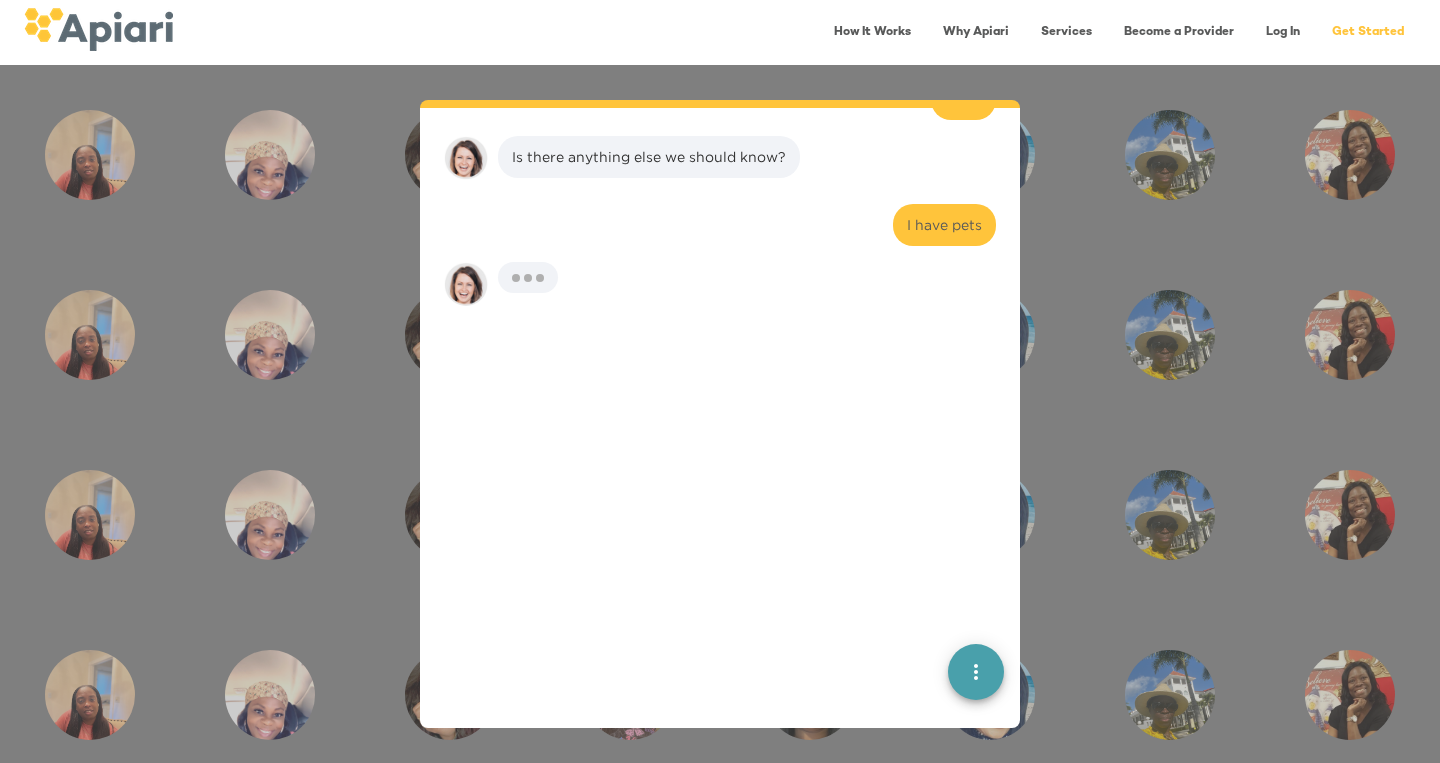 scroll, scrollTop: 670, scrollLeft: 0, axis: vertical 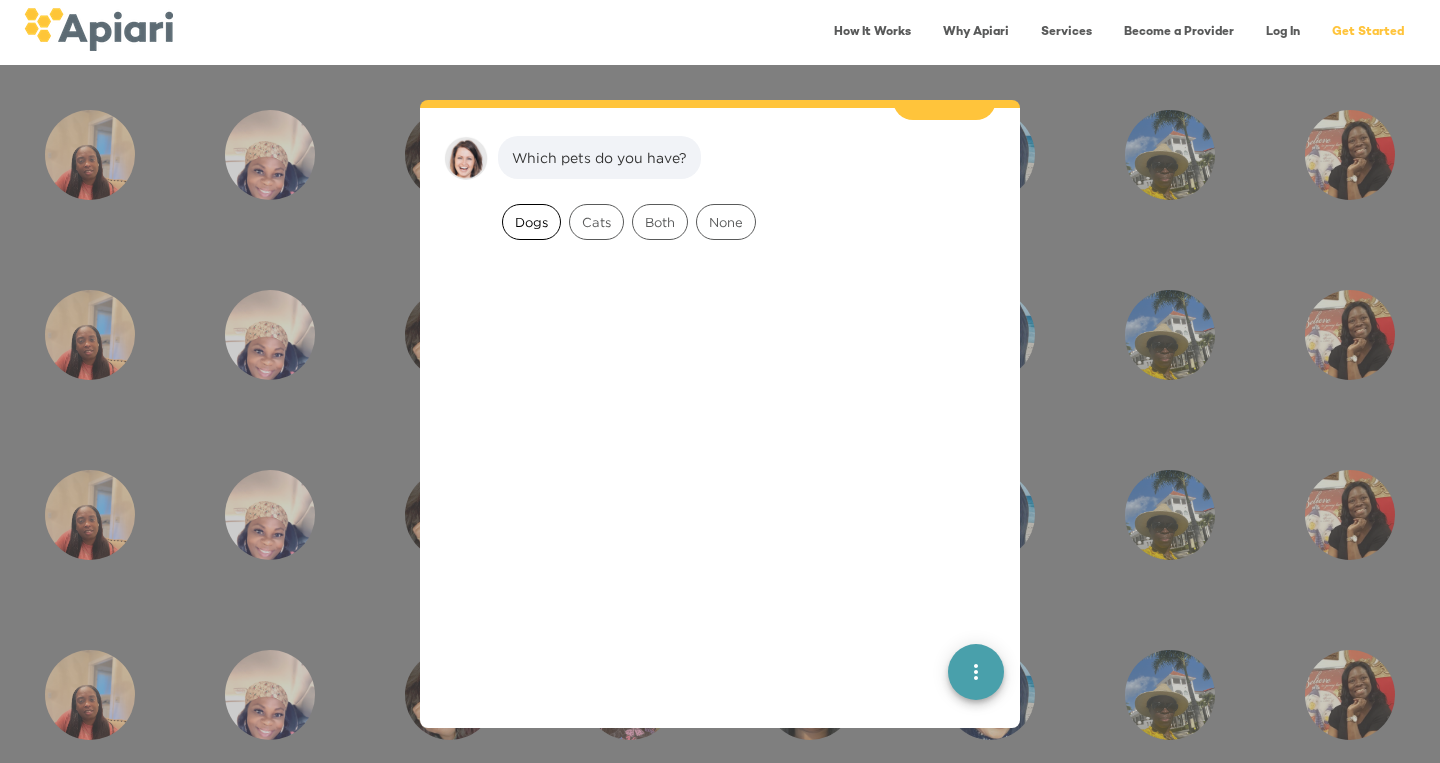 click on "Dogs" at bounding box center (531, 222) 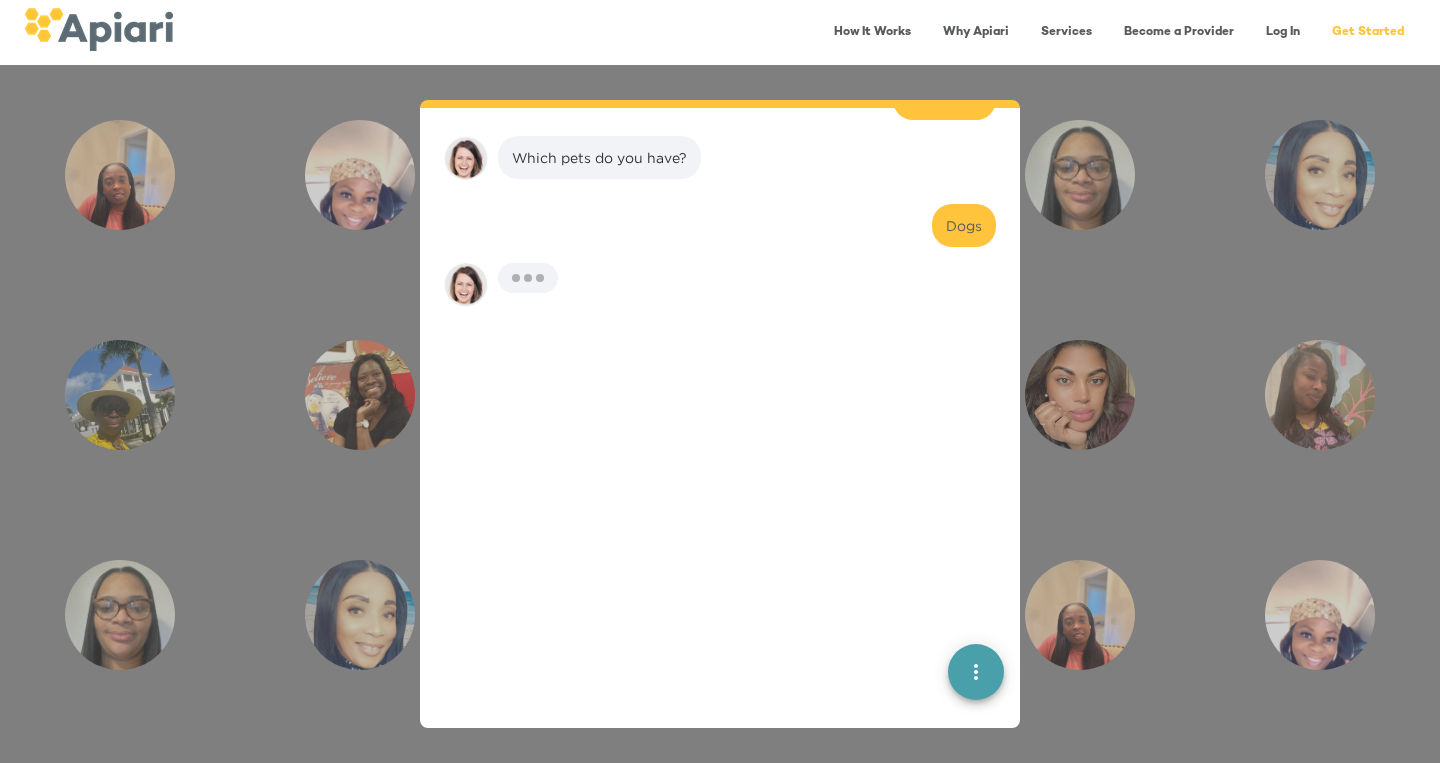 scroll, scrollTop: 796, scrollLeft: 0, axis: vertical 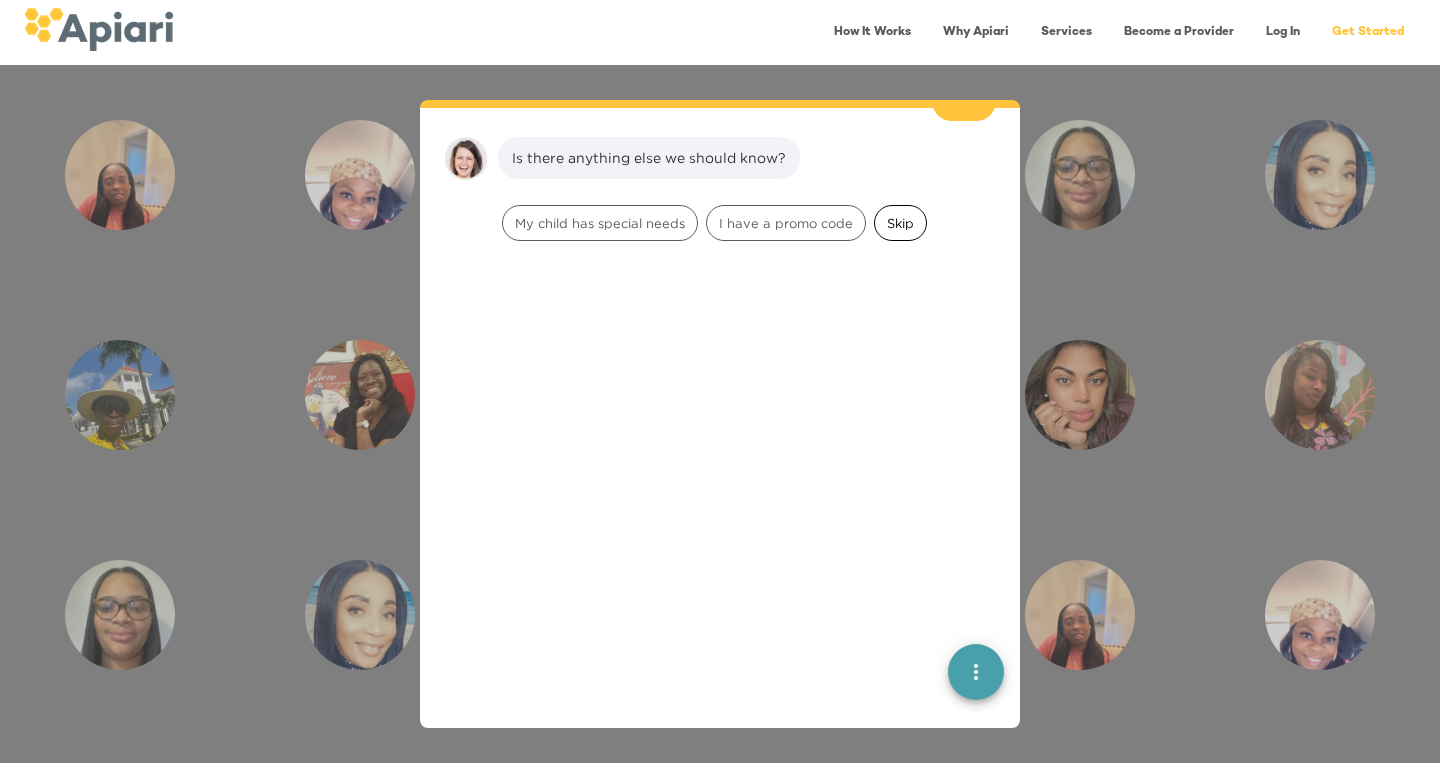 click on "Skip" at bounding box center (900, 223) 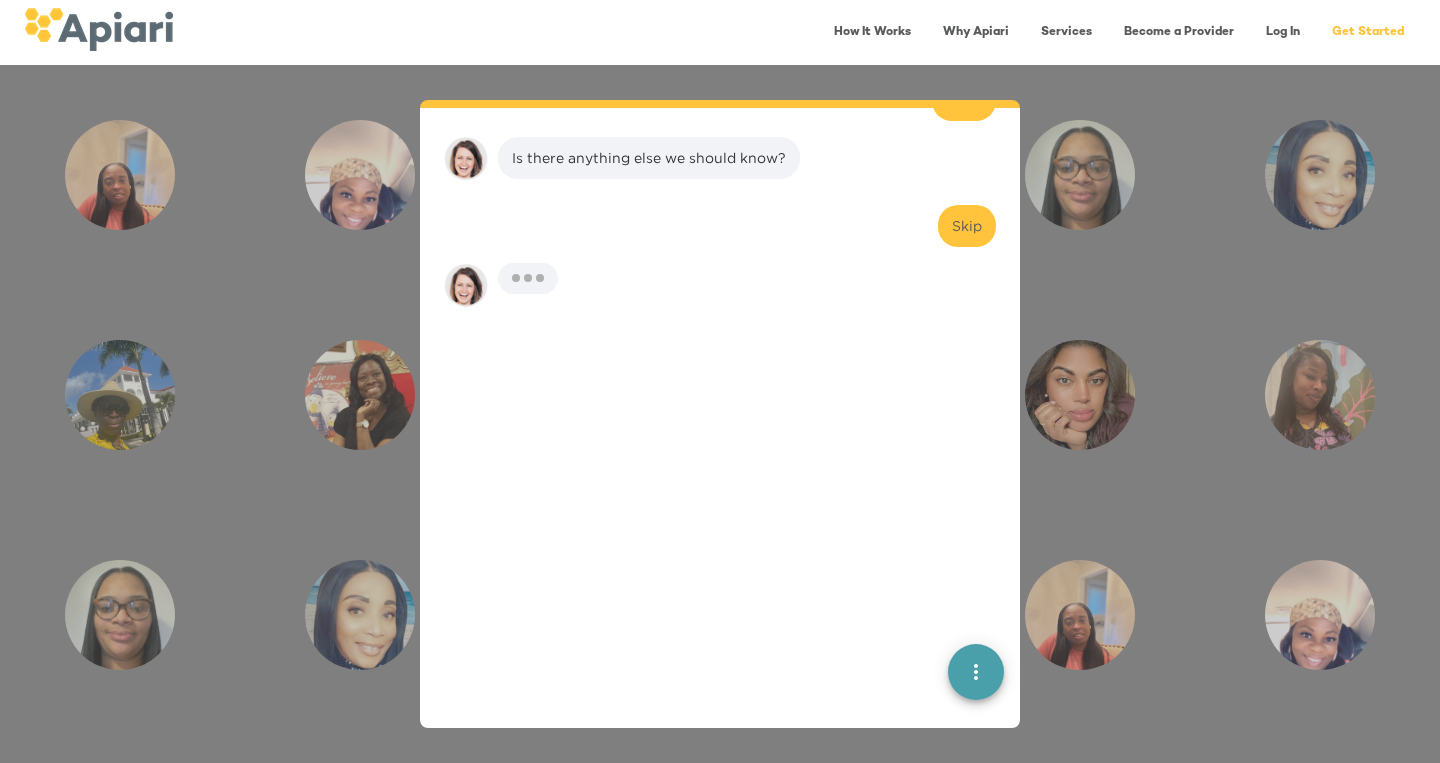scroll, scrollTop: 923, scrollLeft: 0, axis: vertical 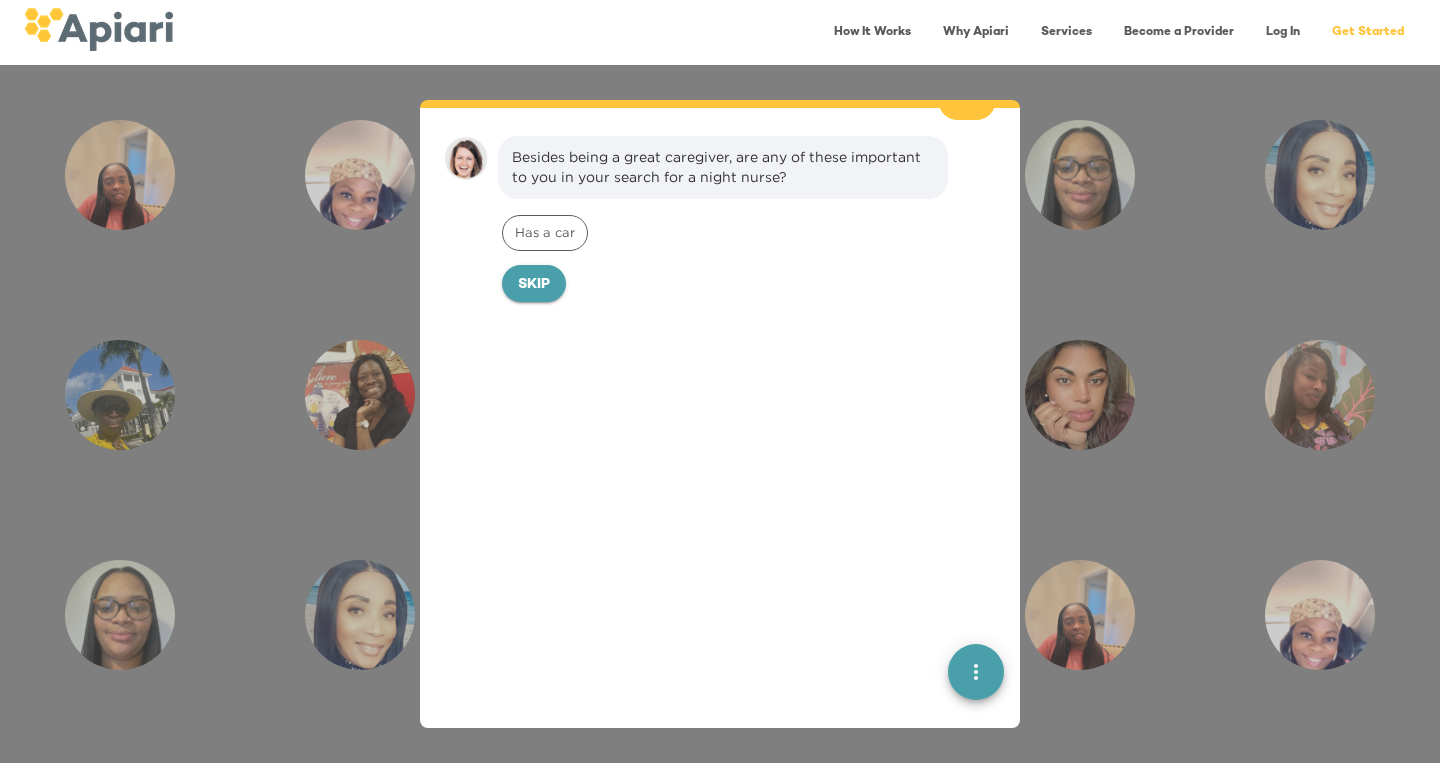 click on "Skip" at bounding box center [534, 285] 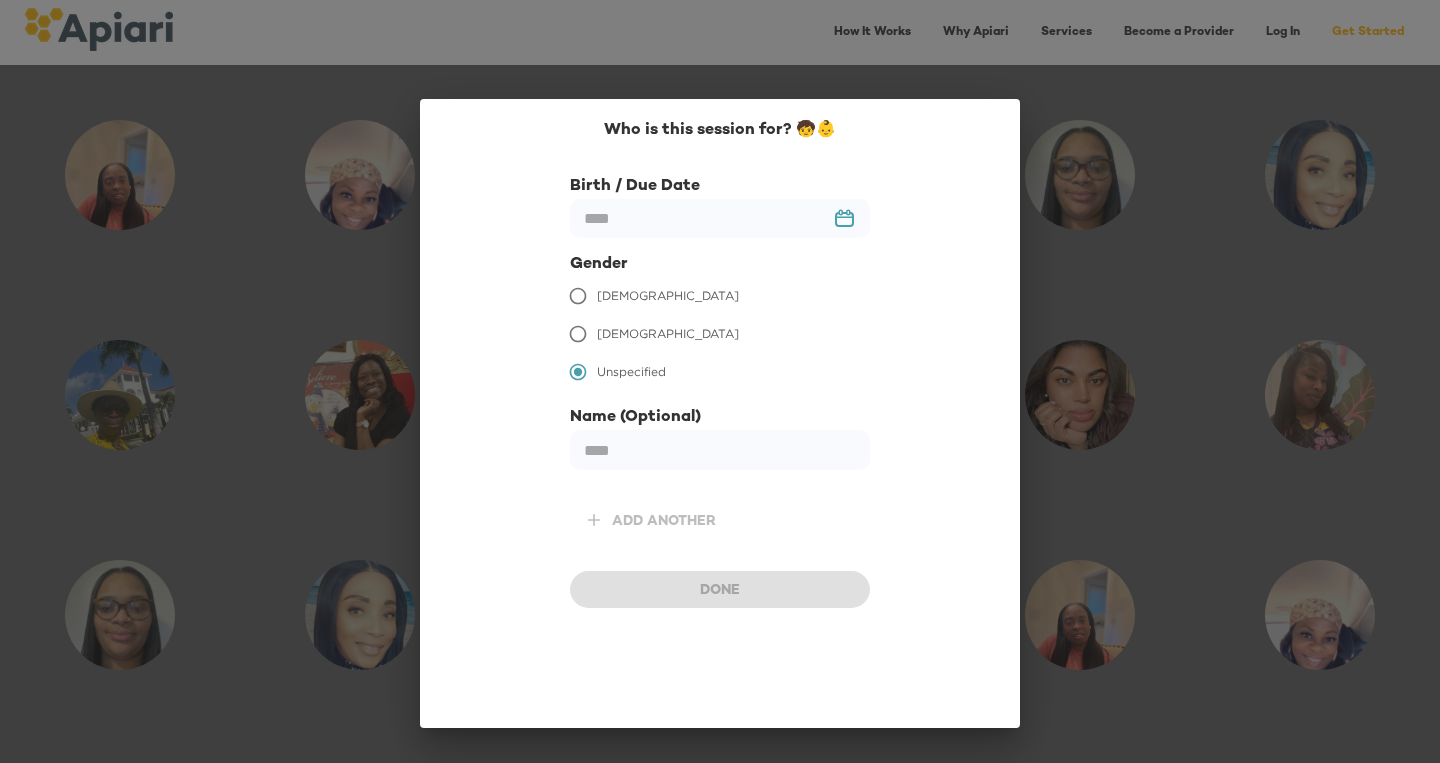 scroll, scrollTop: 1059, scrollLeft: 0, axis: vertical 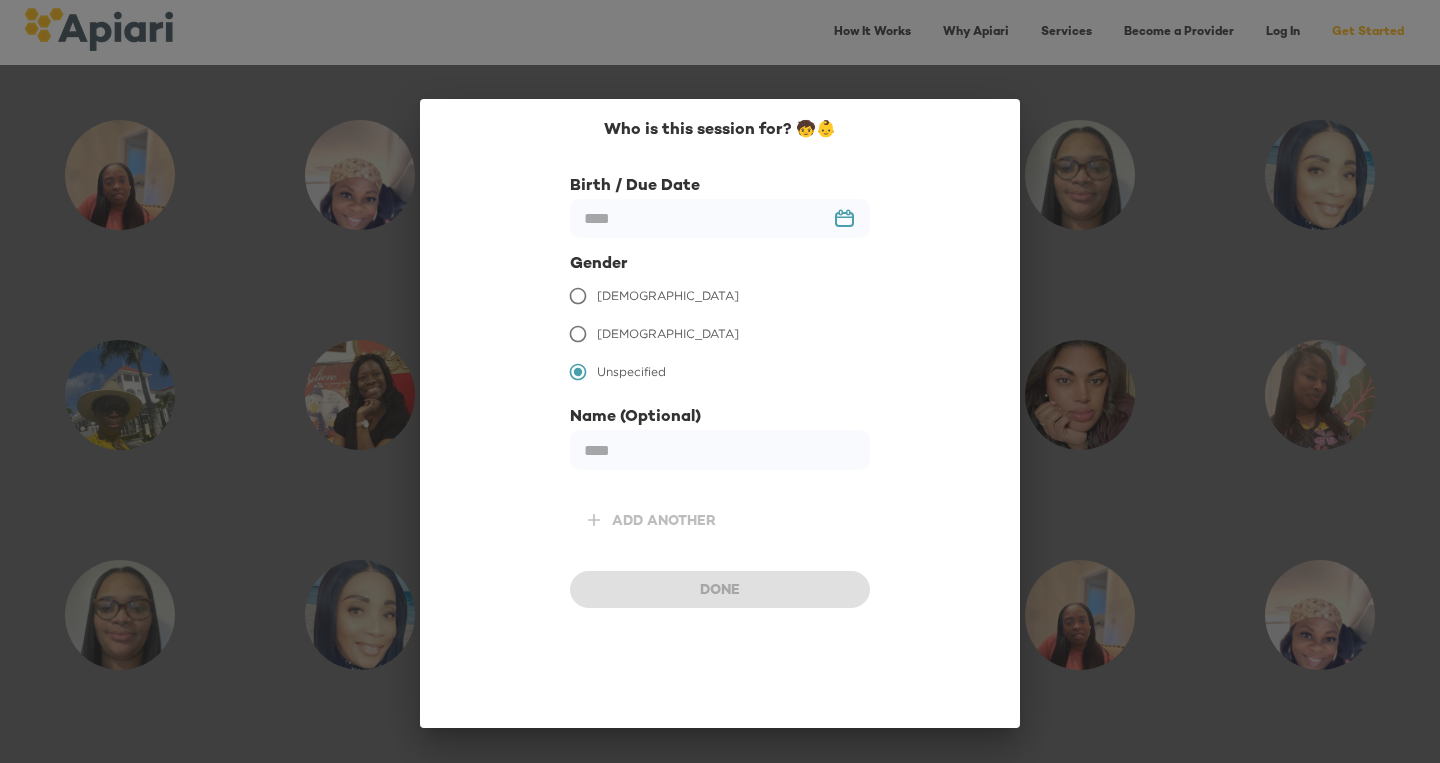 click on "[DEMOGRAPHIC_DATA]" at bounding box center [668, 296] 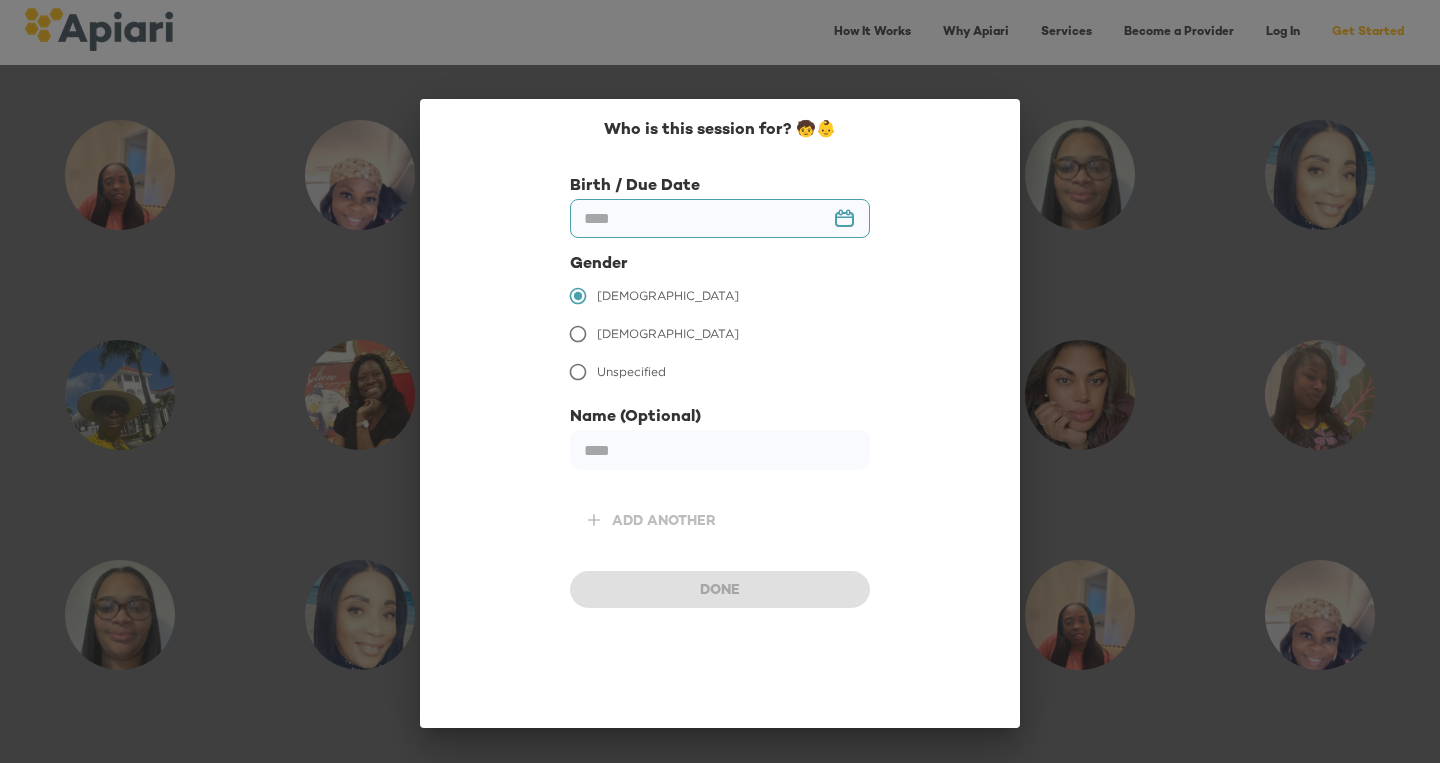 click at bounding box center (720, 218) 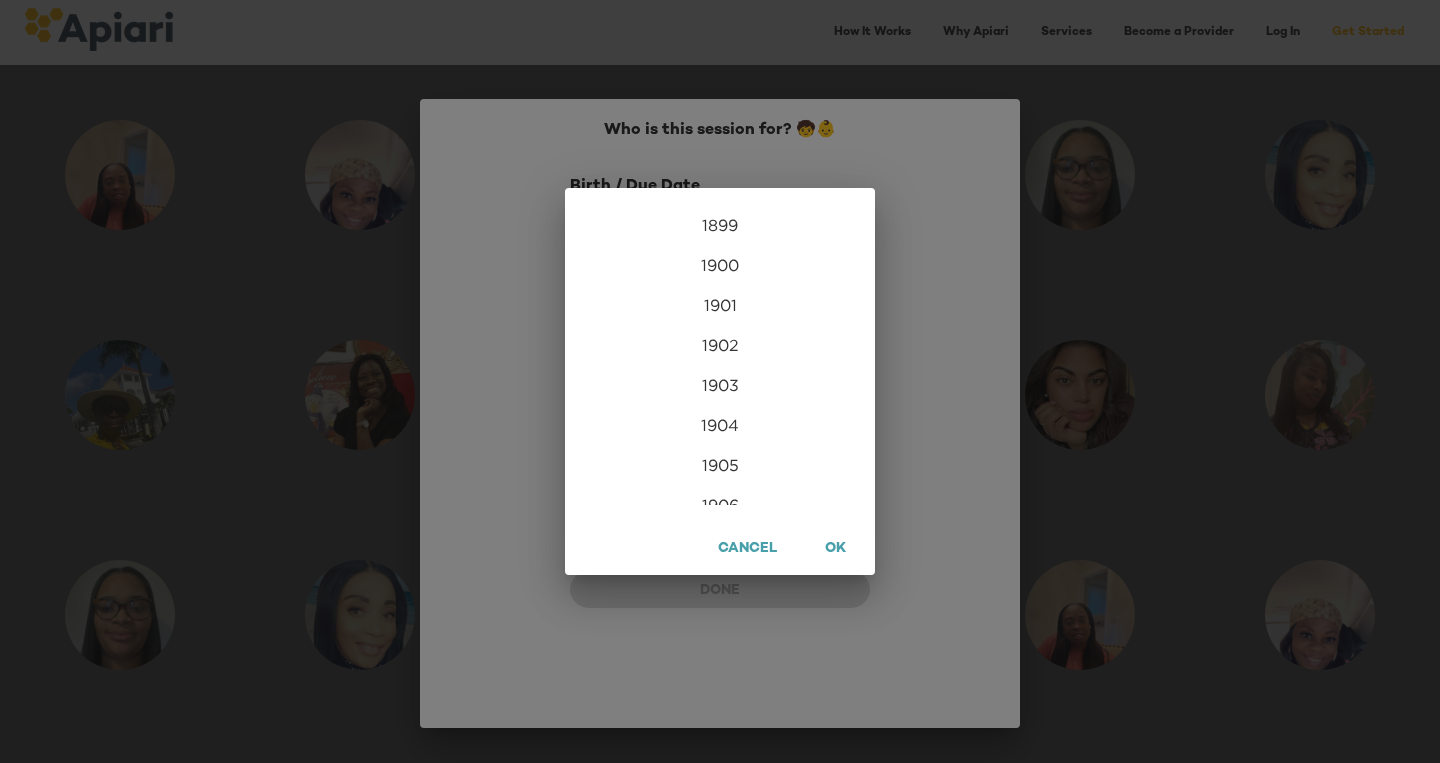 scroll, scrollTop: 4840, scrollLeft: 0, axis: vertical 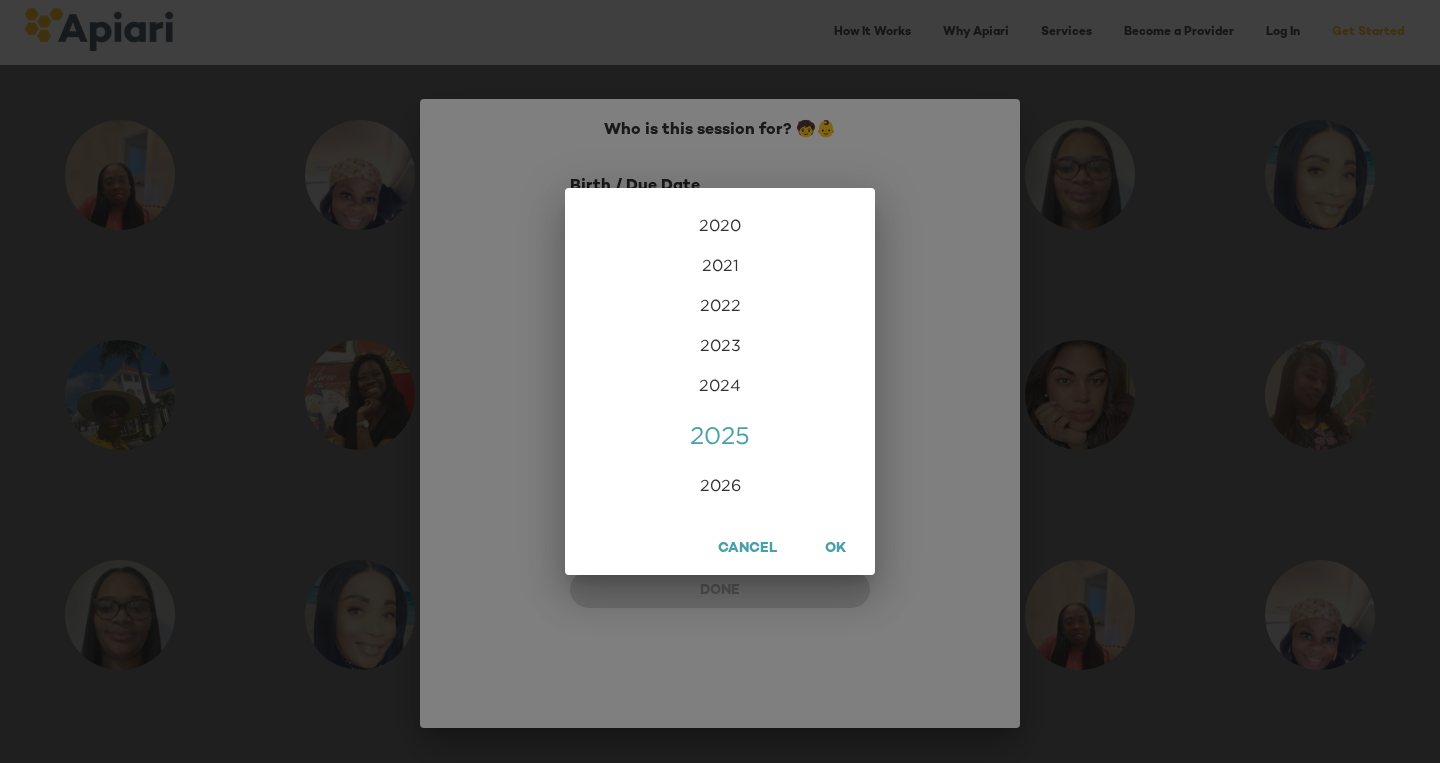 click on "2025" at bounding box center [720, 435] 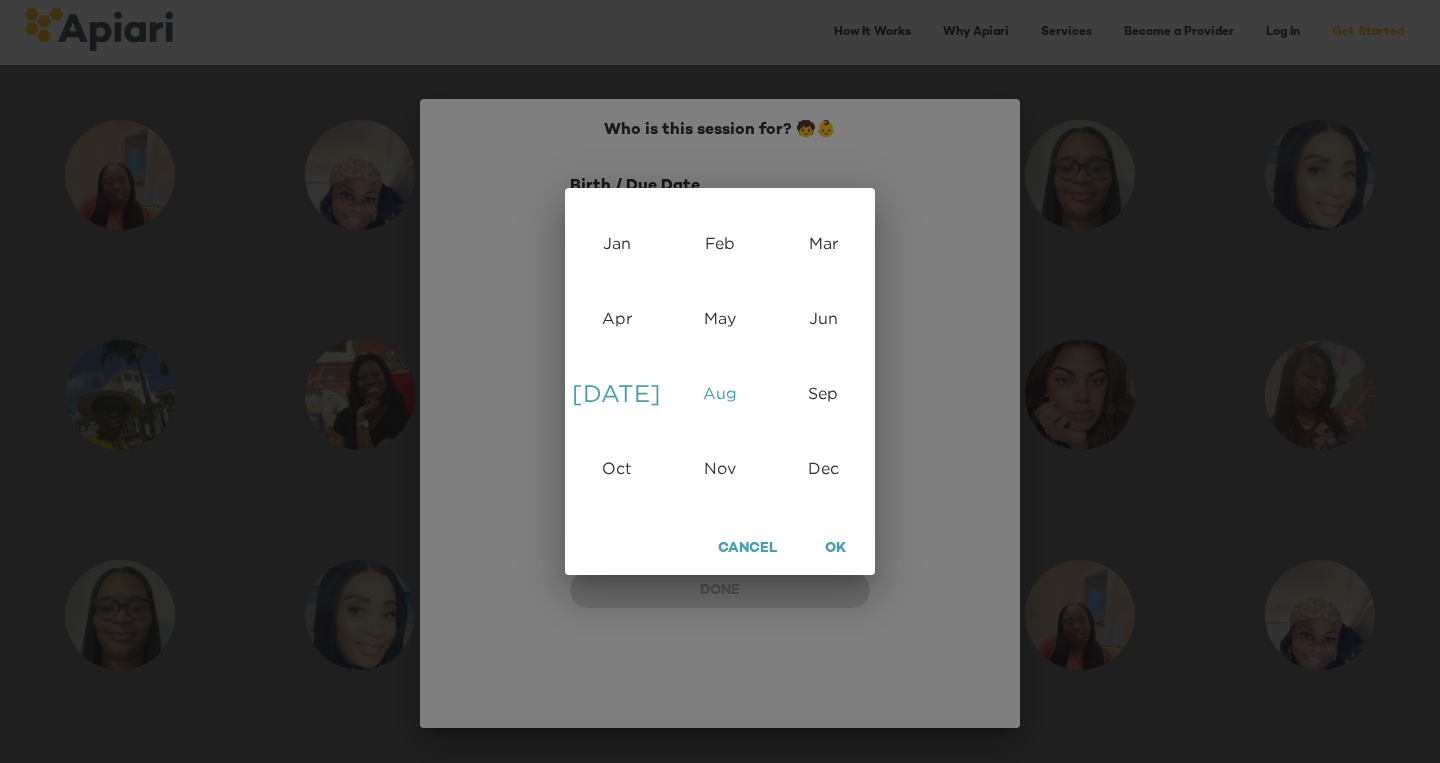 click on "Aug" at bounding box center (719, 392) 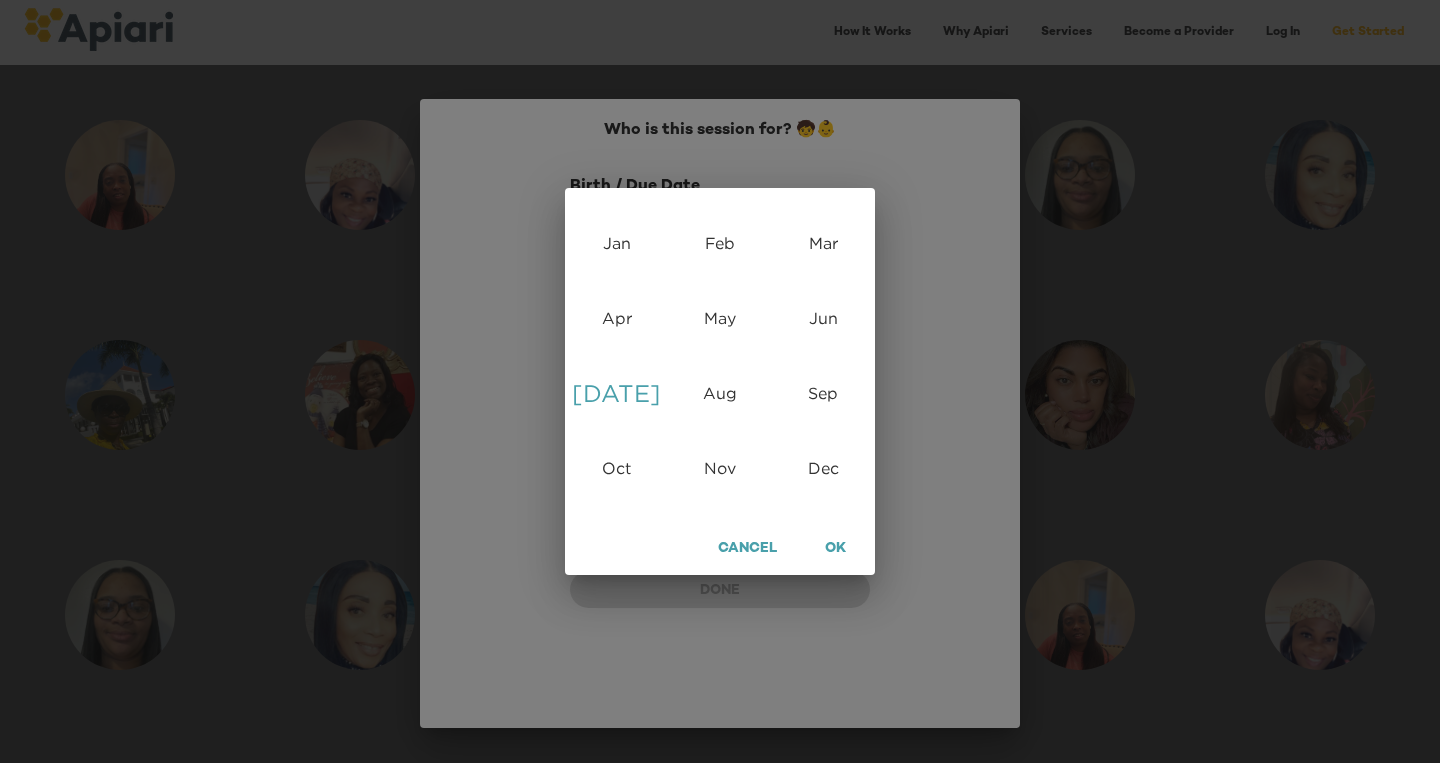 type on "**********" 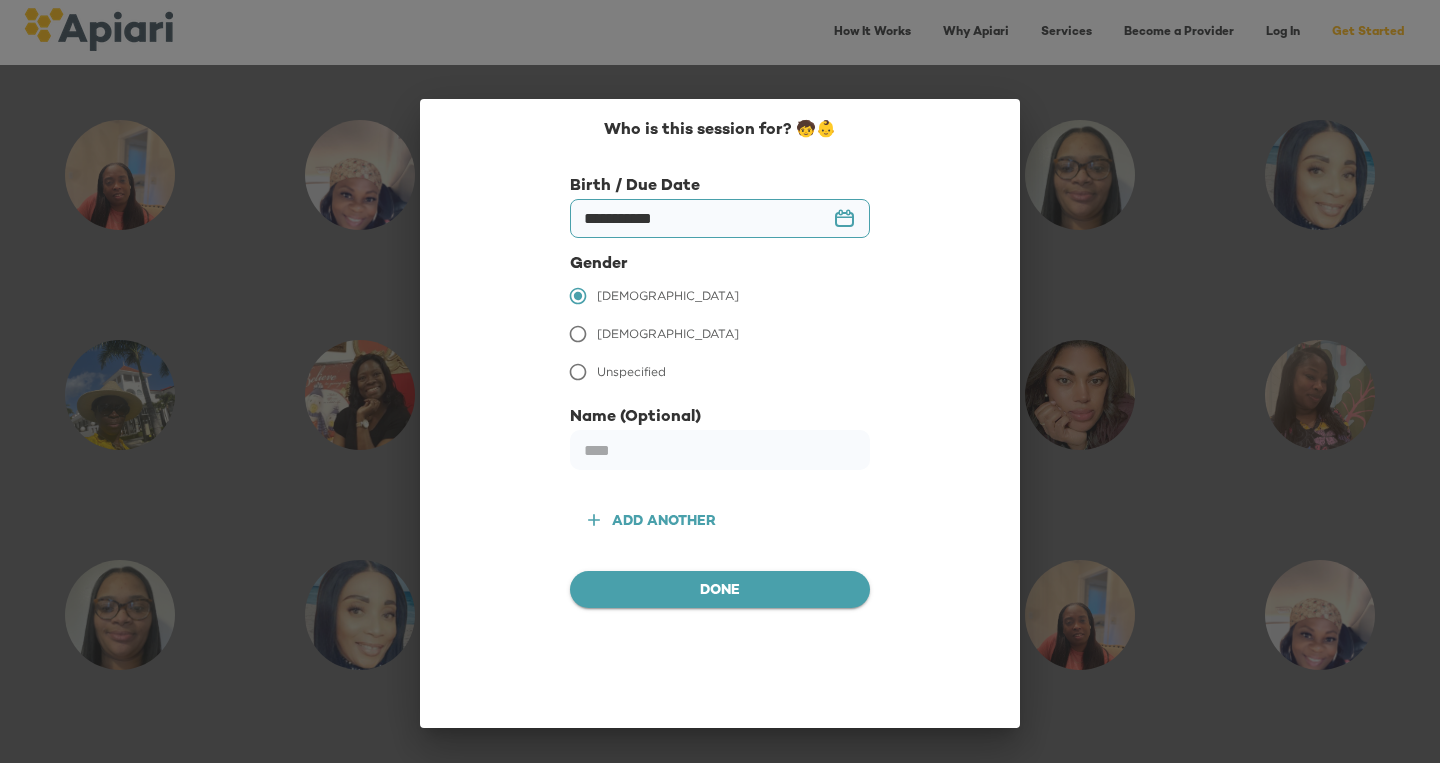 click on "Done" at bounding box center (720, 591) 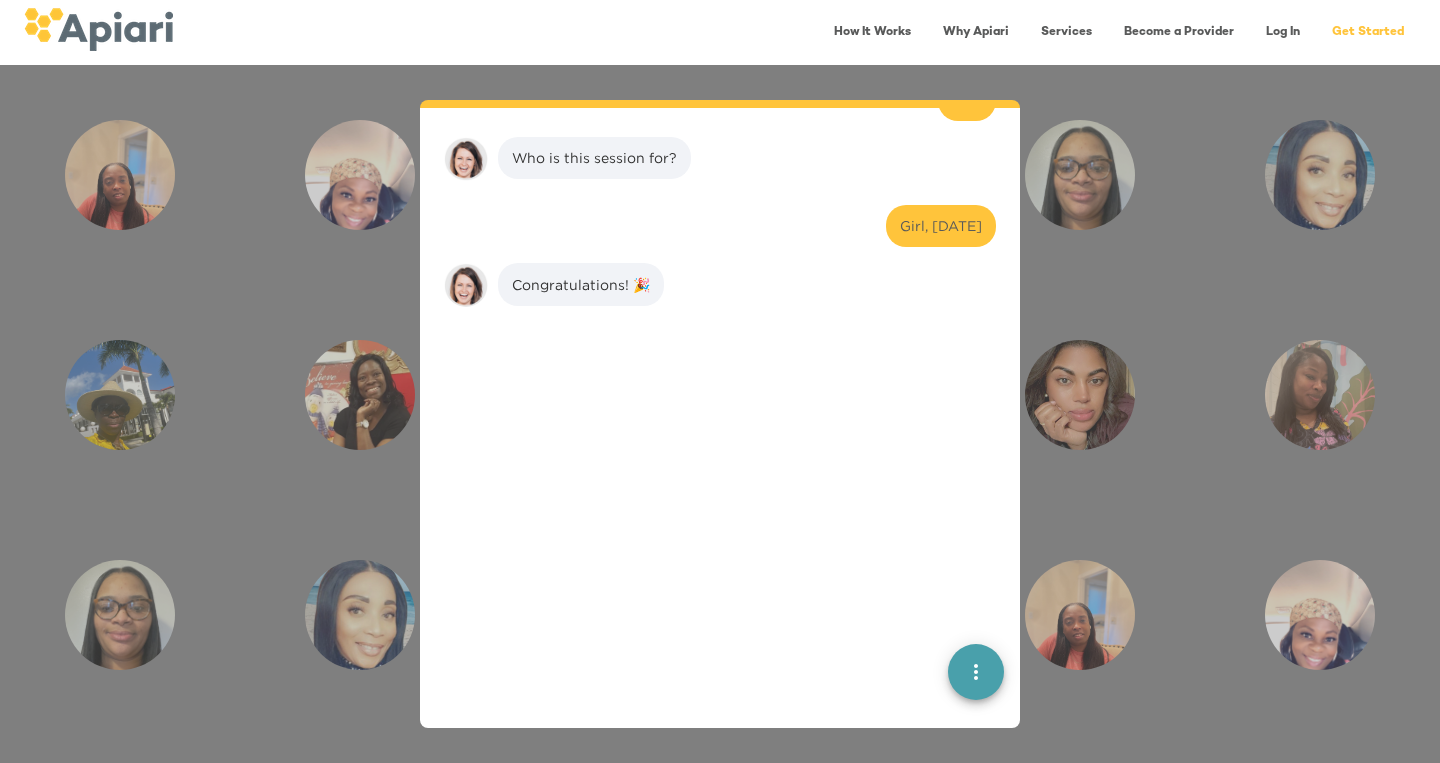 scroll, scrollTop: 1185, scrollLeft: 0, axis: vertical 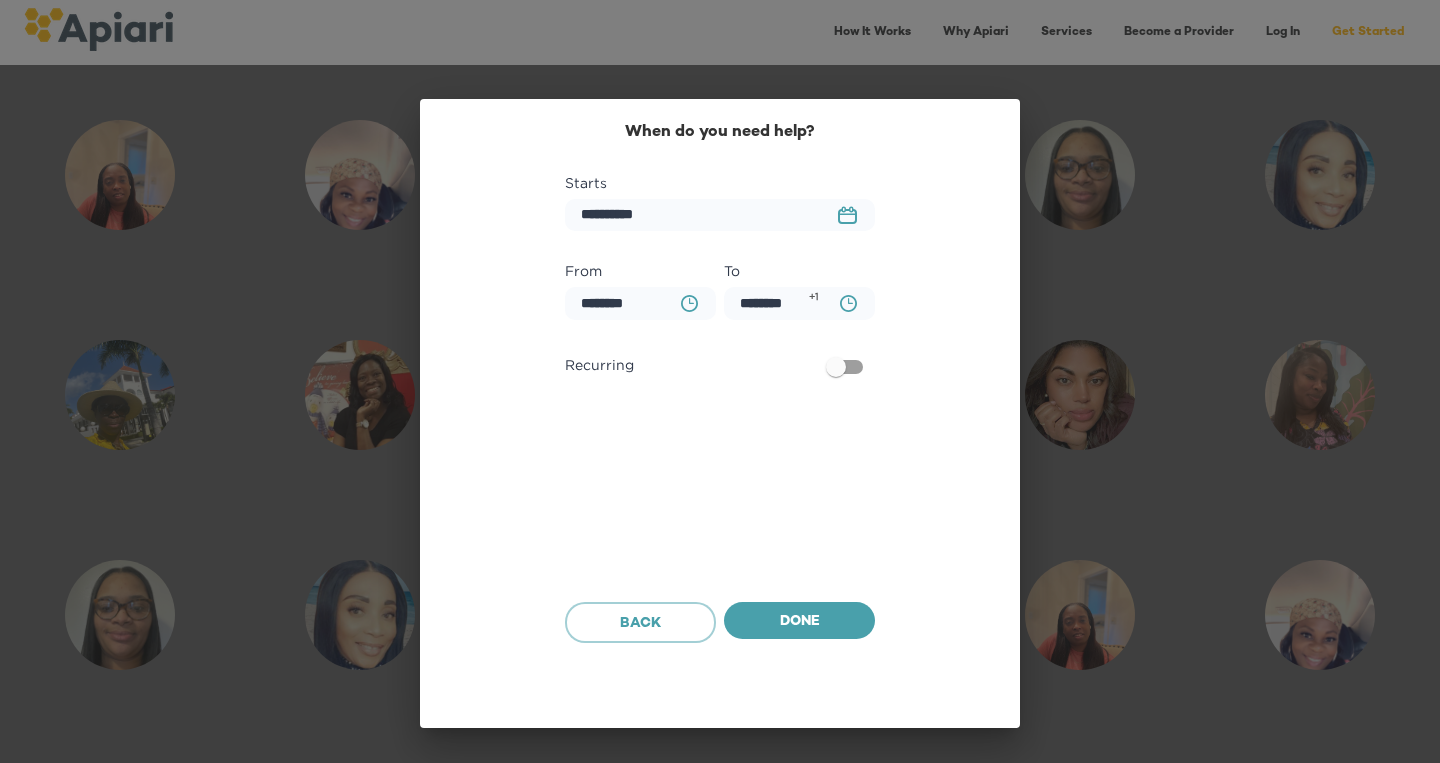 click 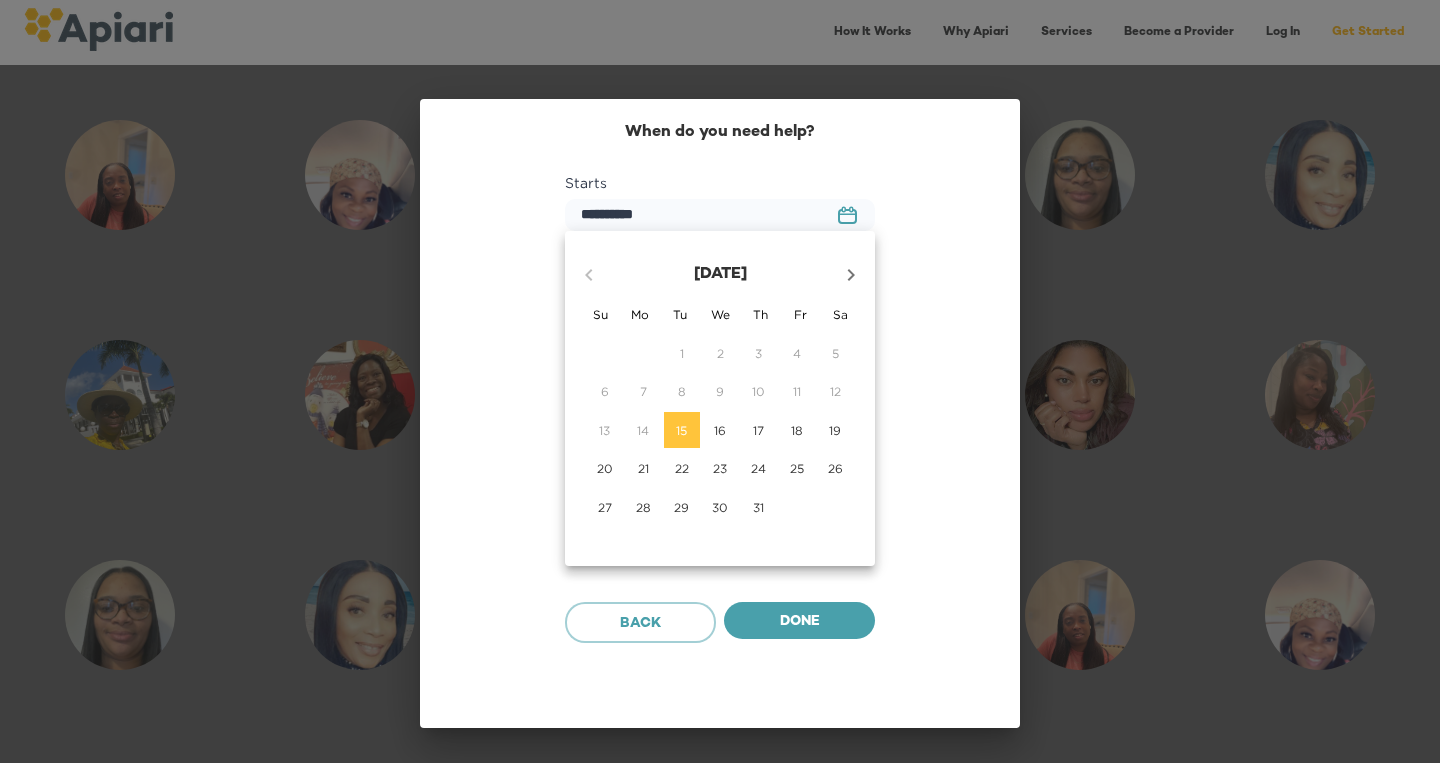 click 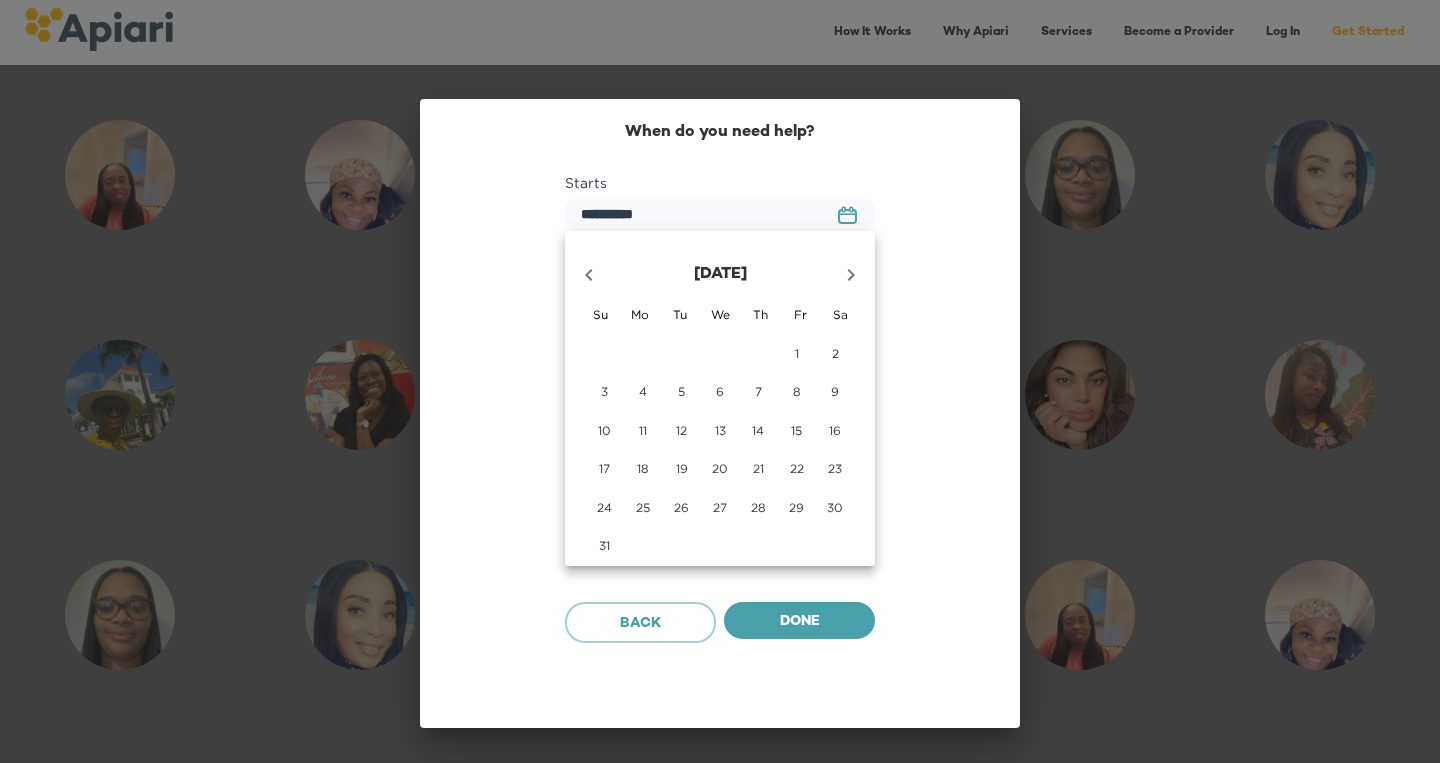 click on "21" at bounding box center [758, 468] 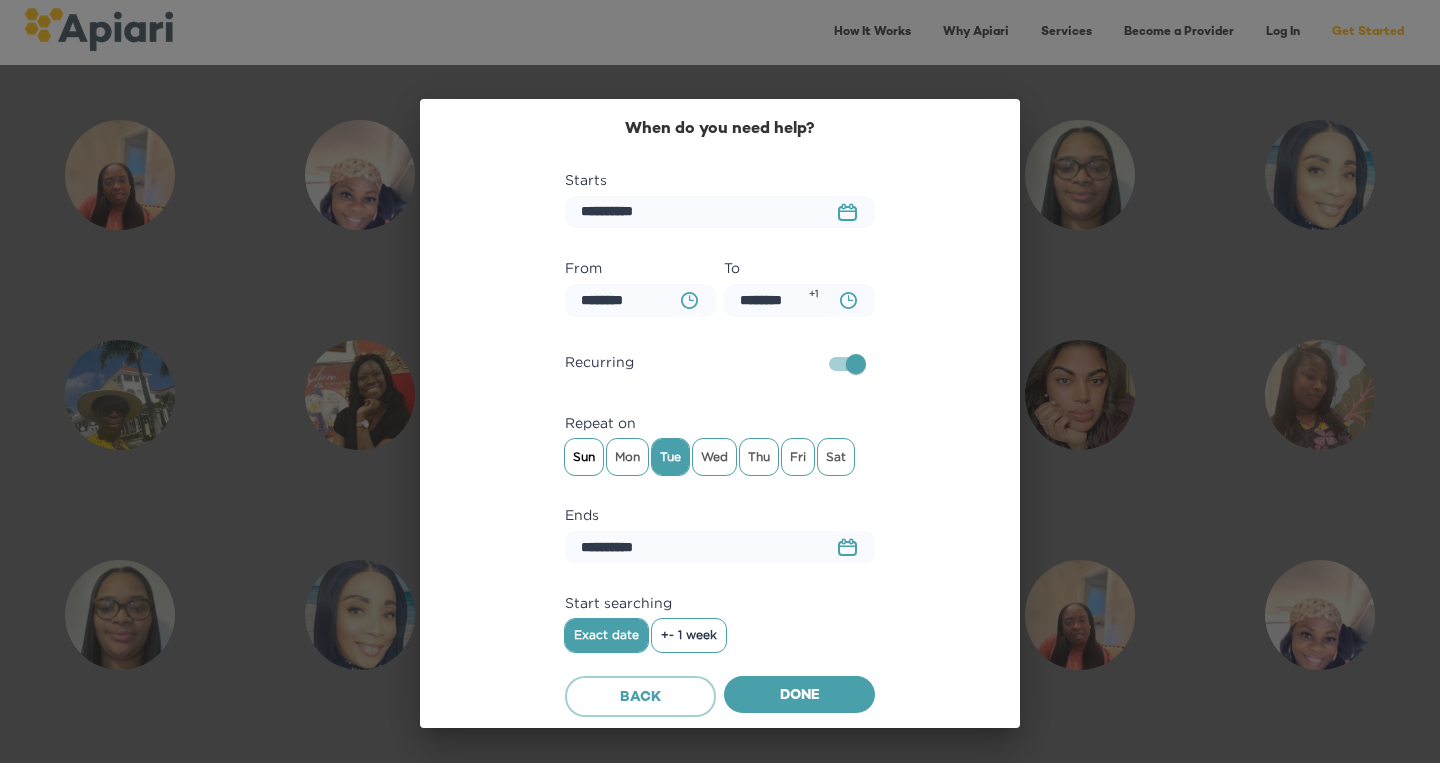 scroll, scrollTop: 2, scrollLeft: 0, axis: vertical 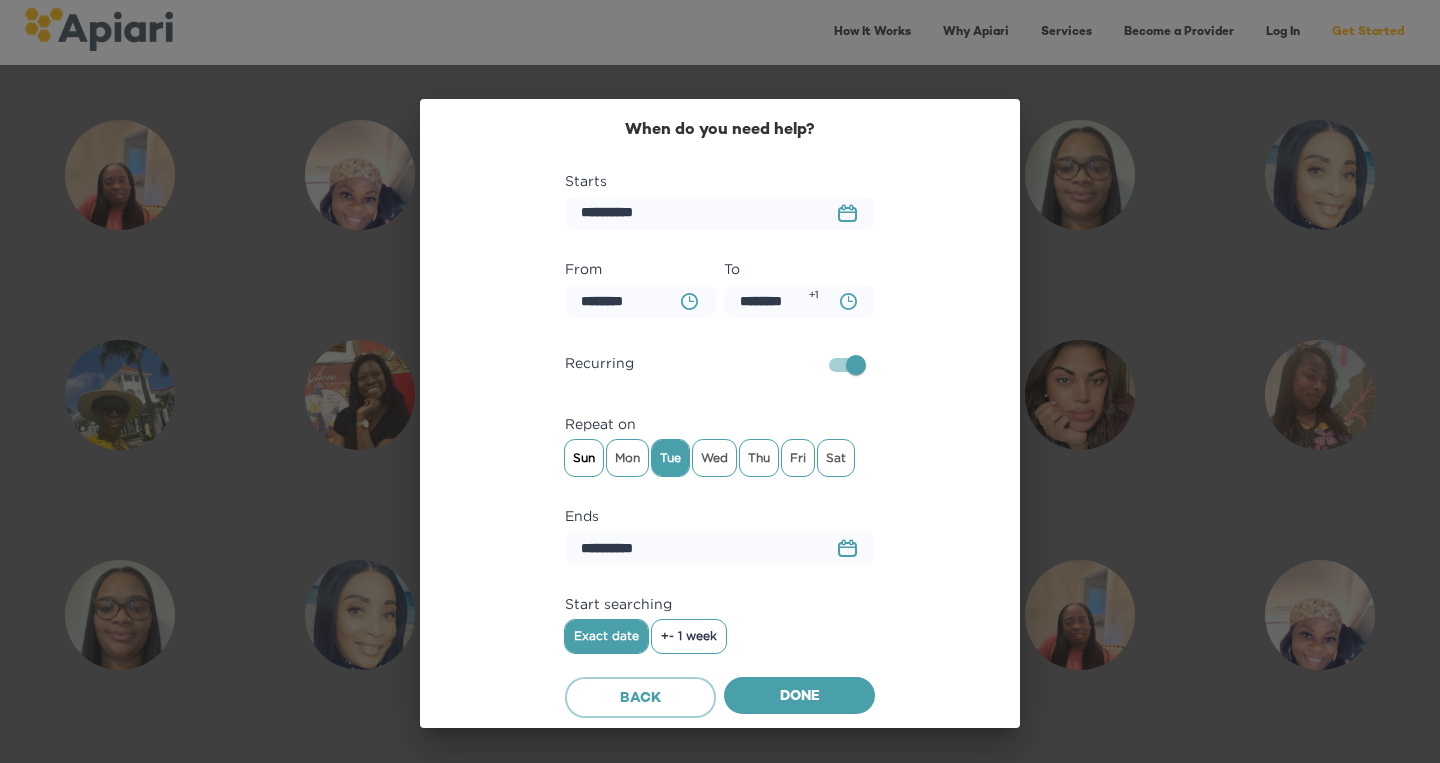 click on "Sun" at bounding box center [584, 458] 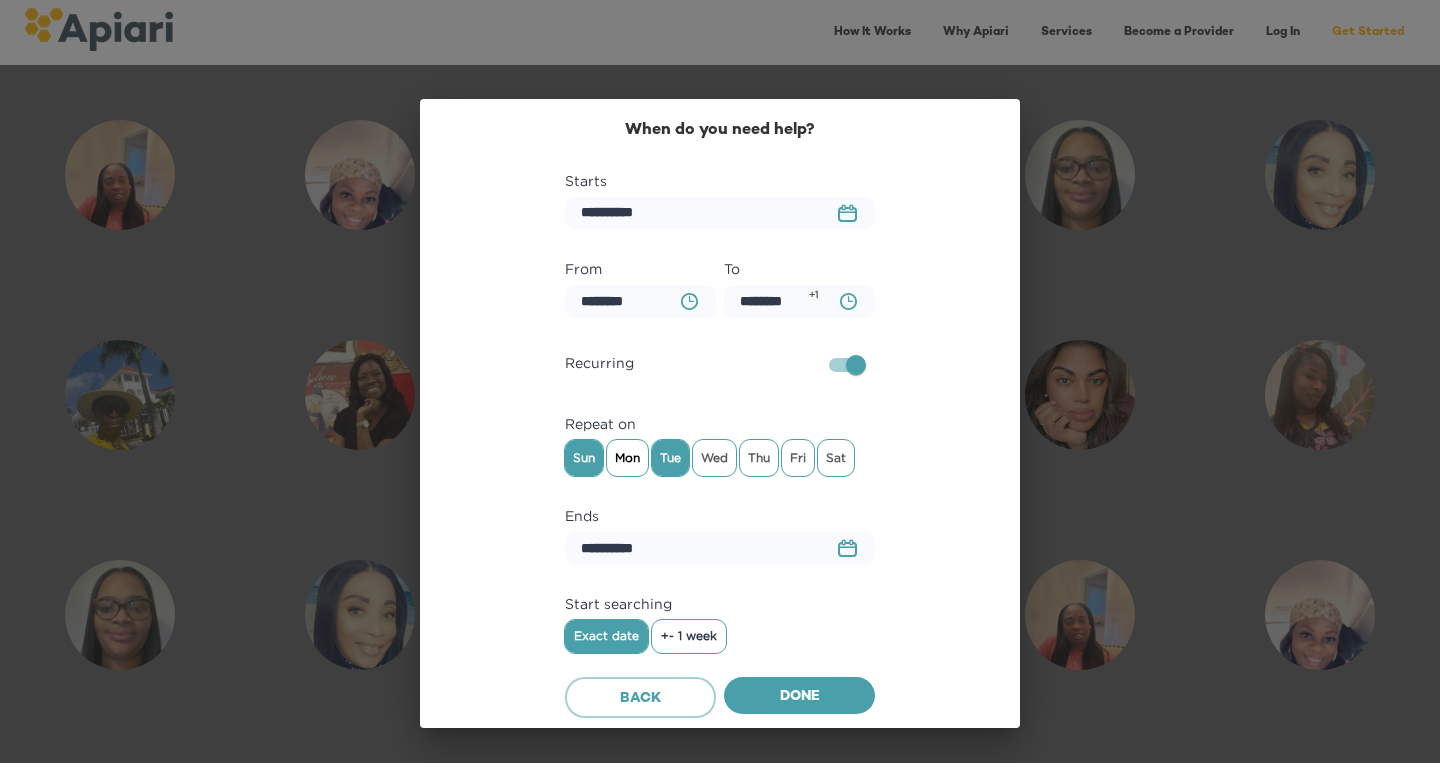 click on "Mon" at bounding box center [627, 458] 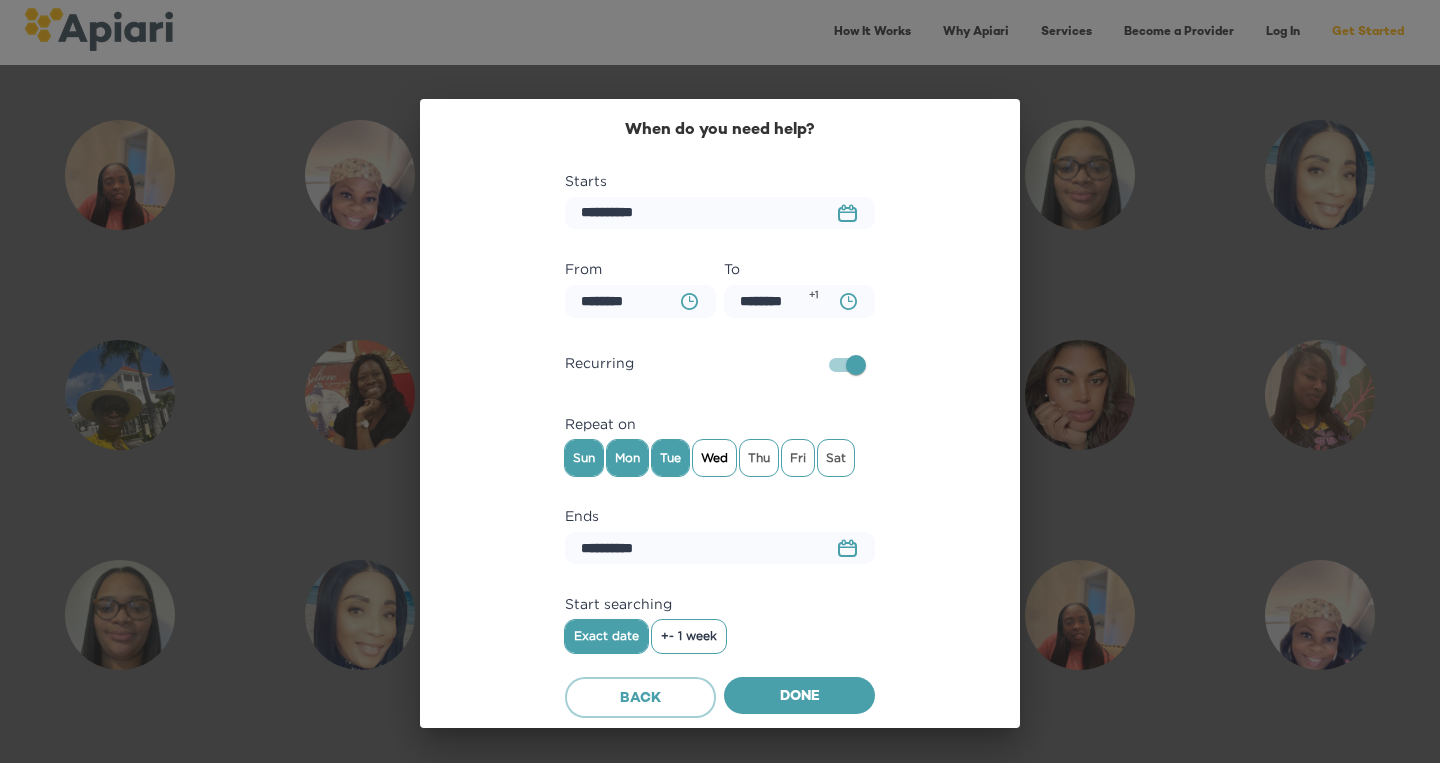 click on "Wed" at bounding box center (714, 458) 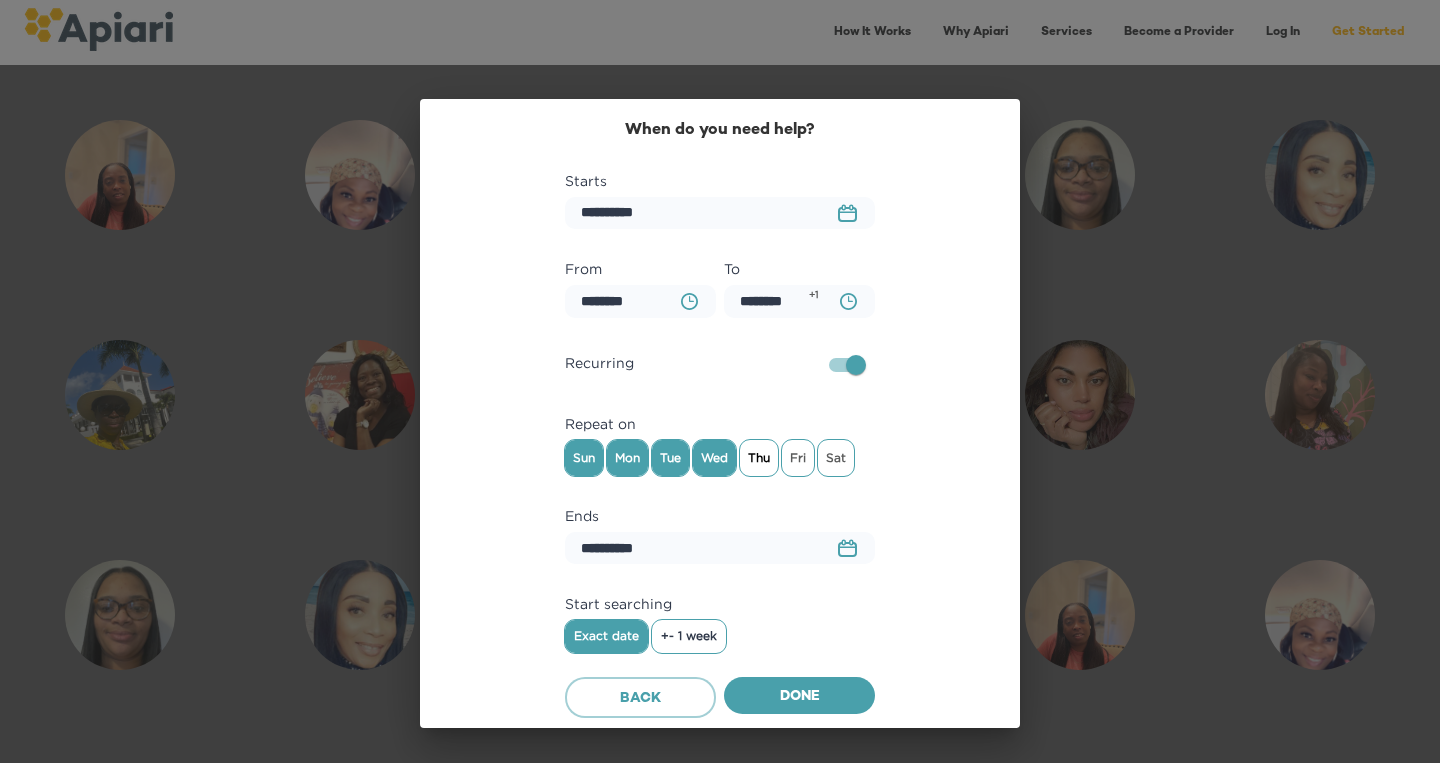 click on "Thu" at bounding box center [759, 458] 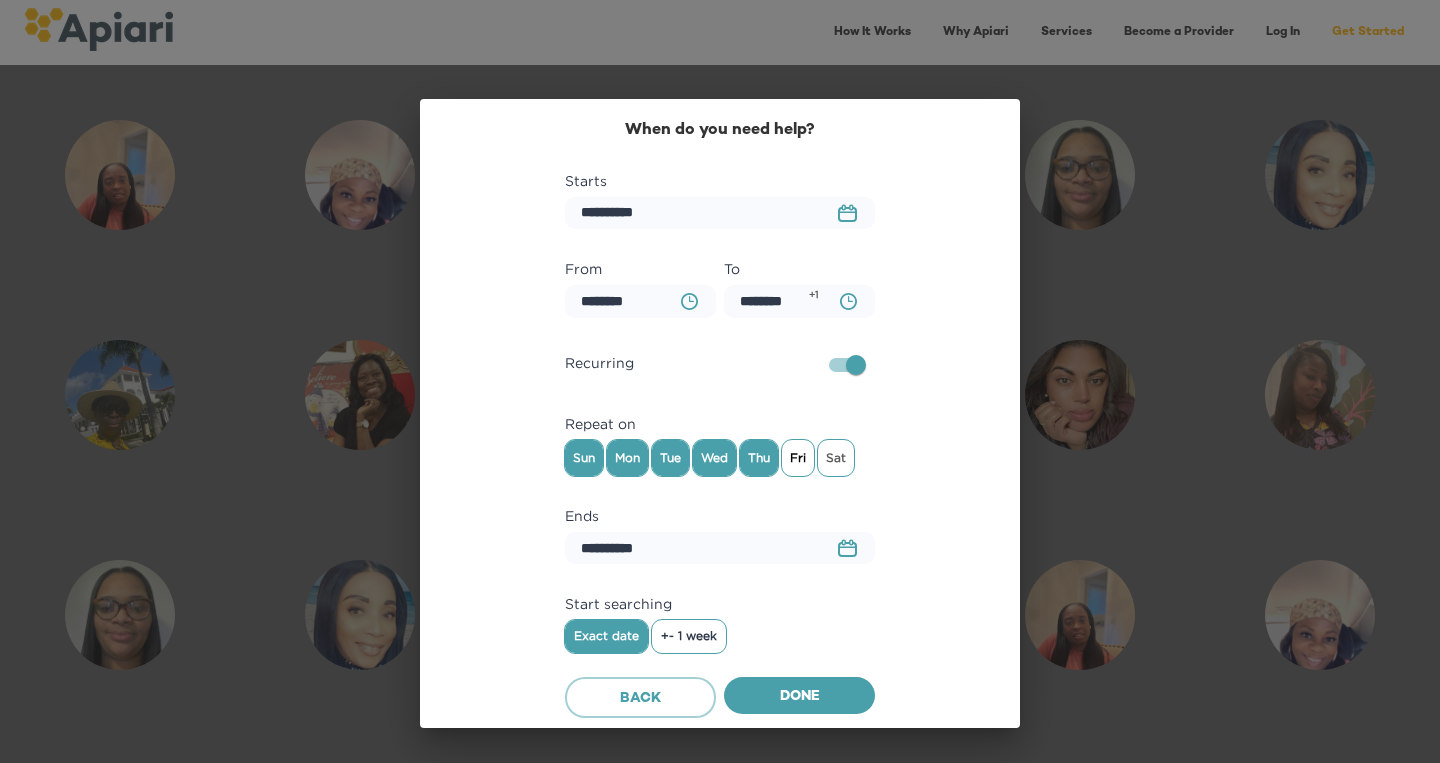 click on "Fri" at bounding box center [798, 458] 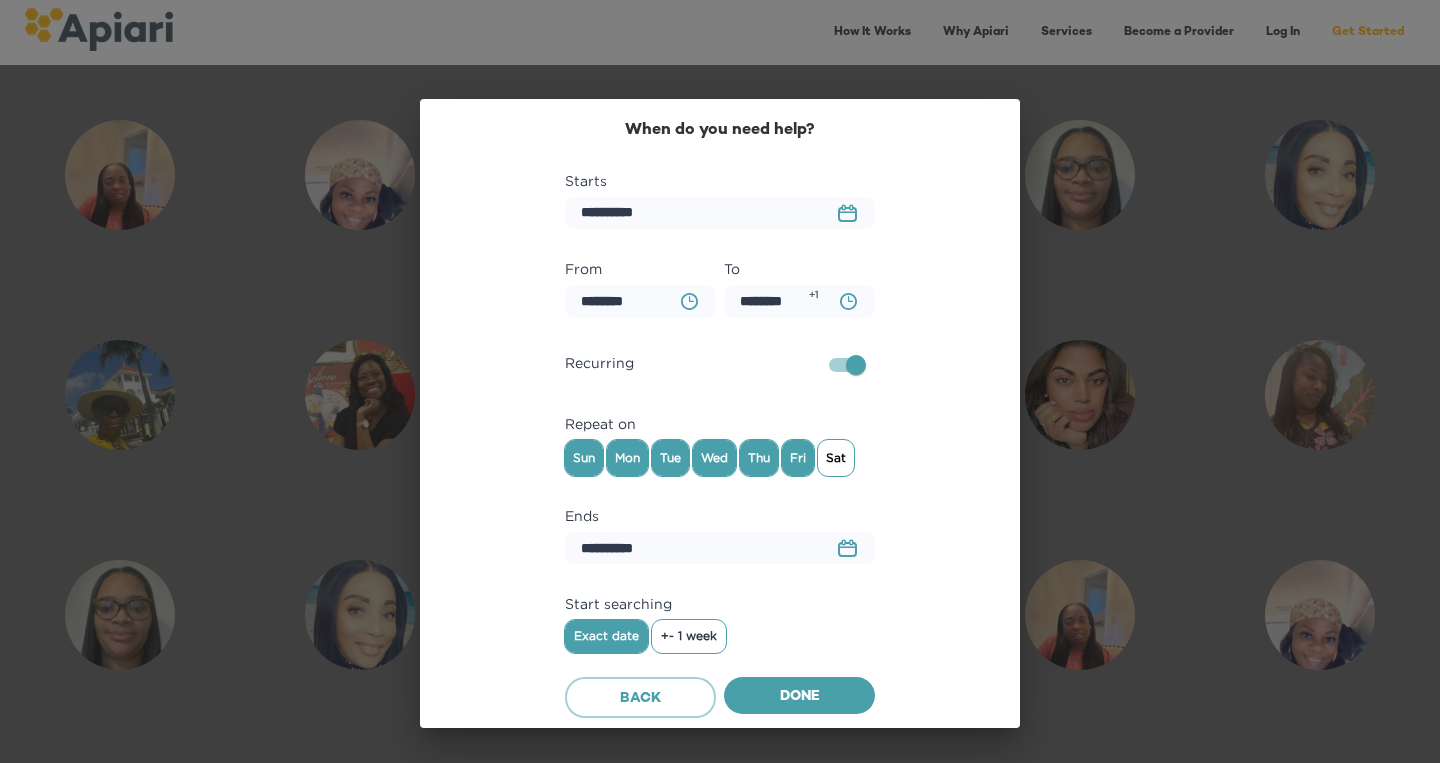 click on "Sat" at bounding box center (836, 458) 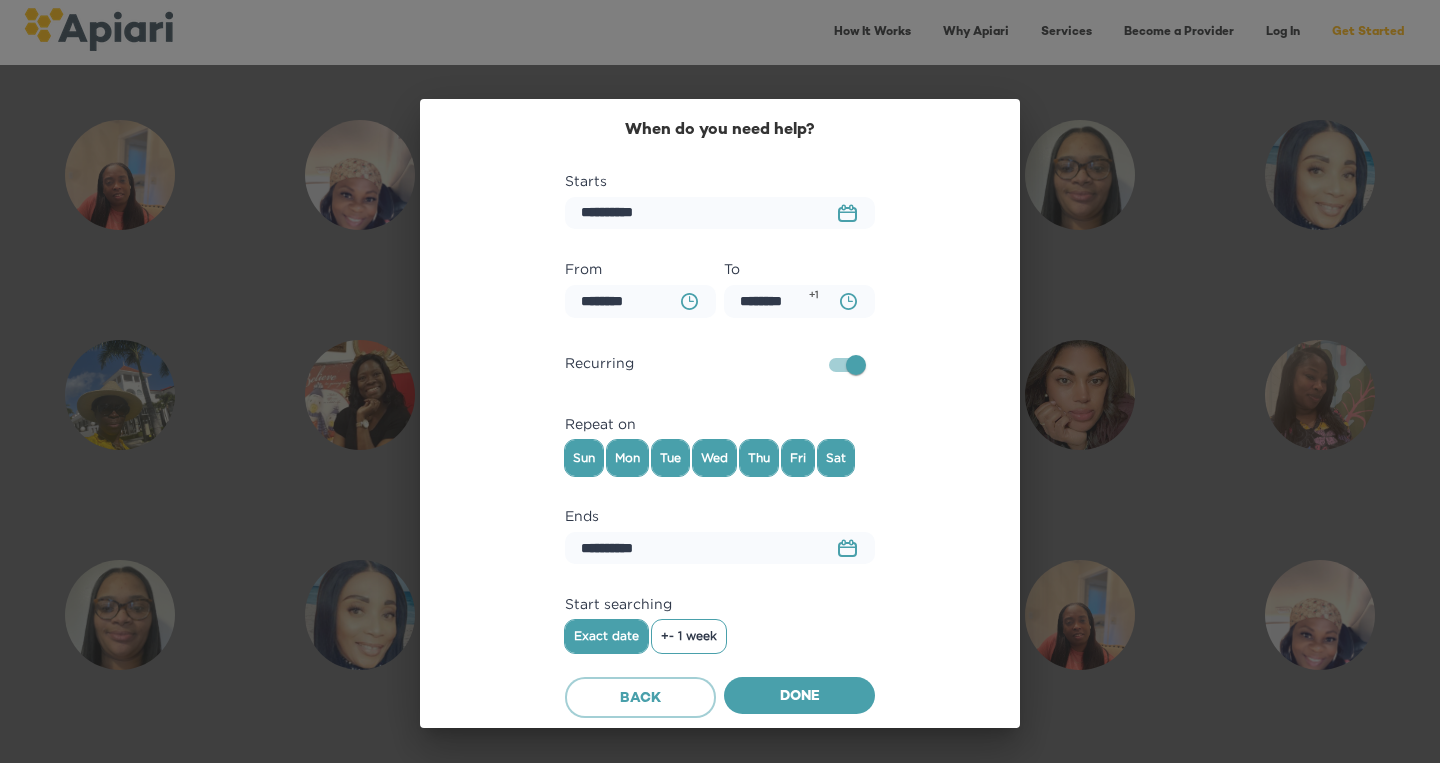 click 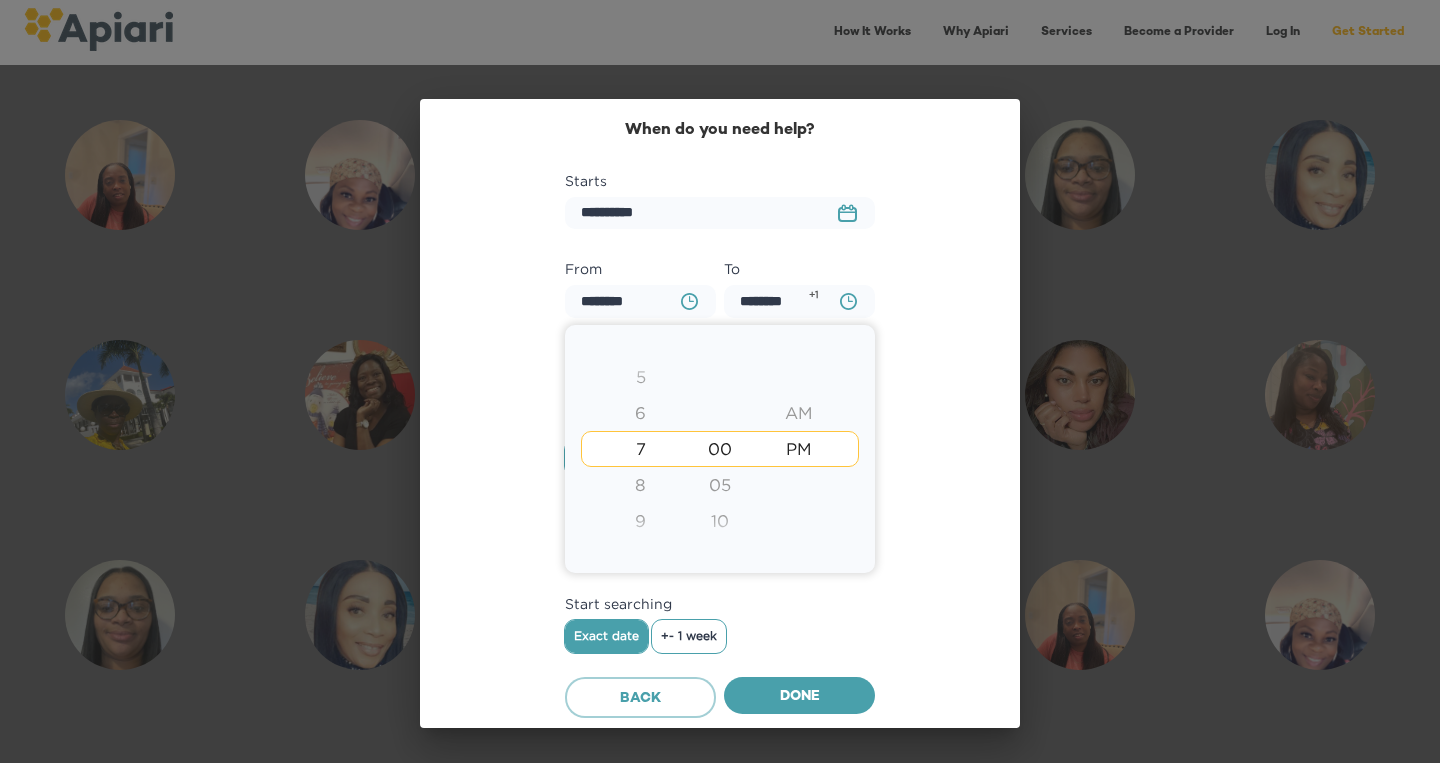 click at bounding box center (720, 381) 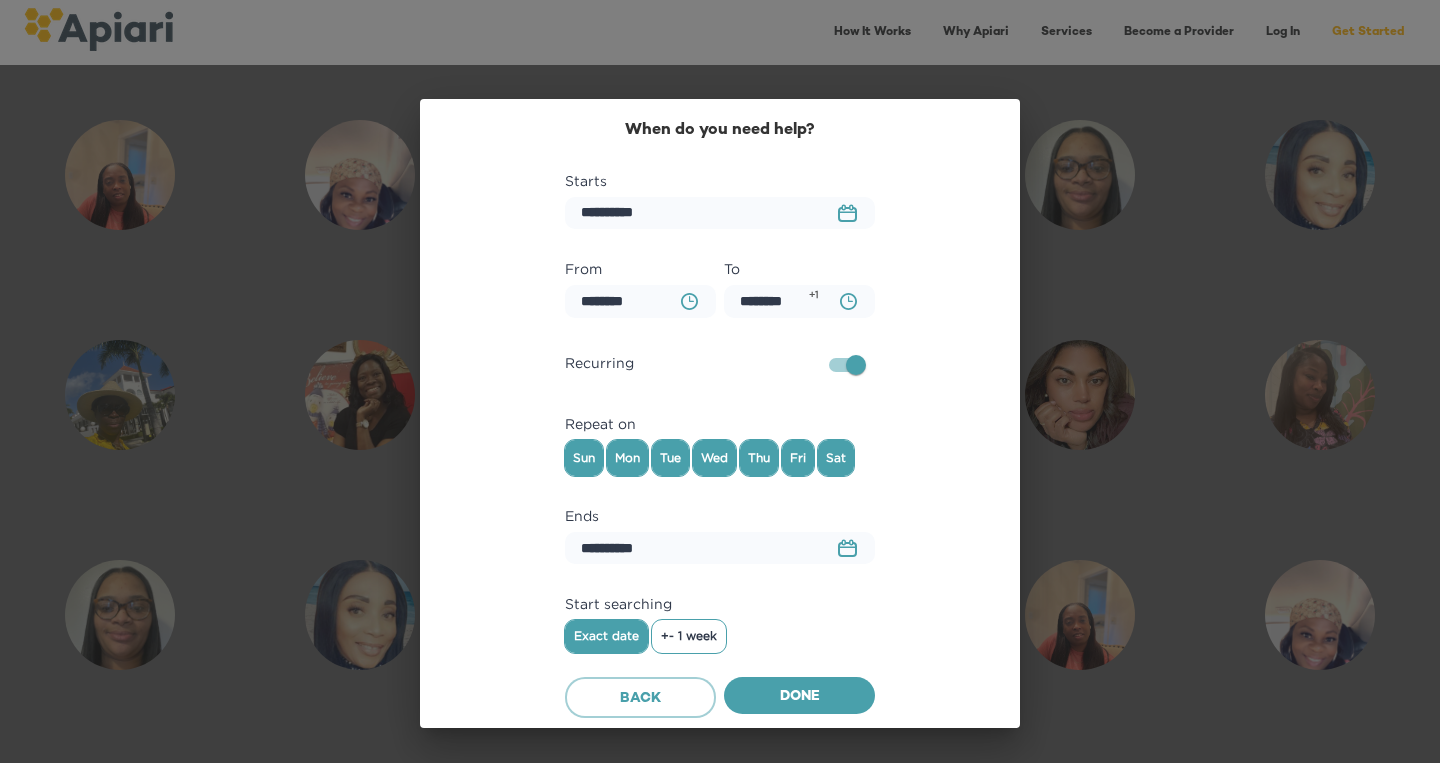 click on "23979DC4-A7E4-489C-88E7-37869341D308 Created with sketchtool." 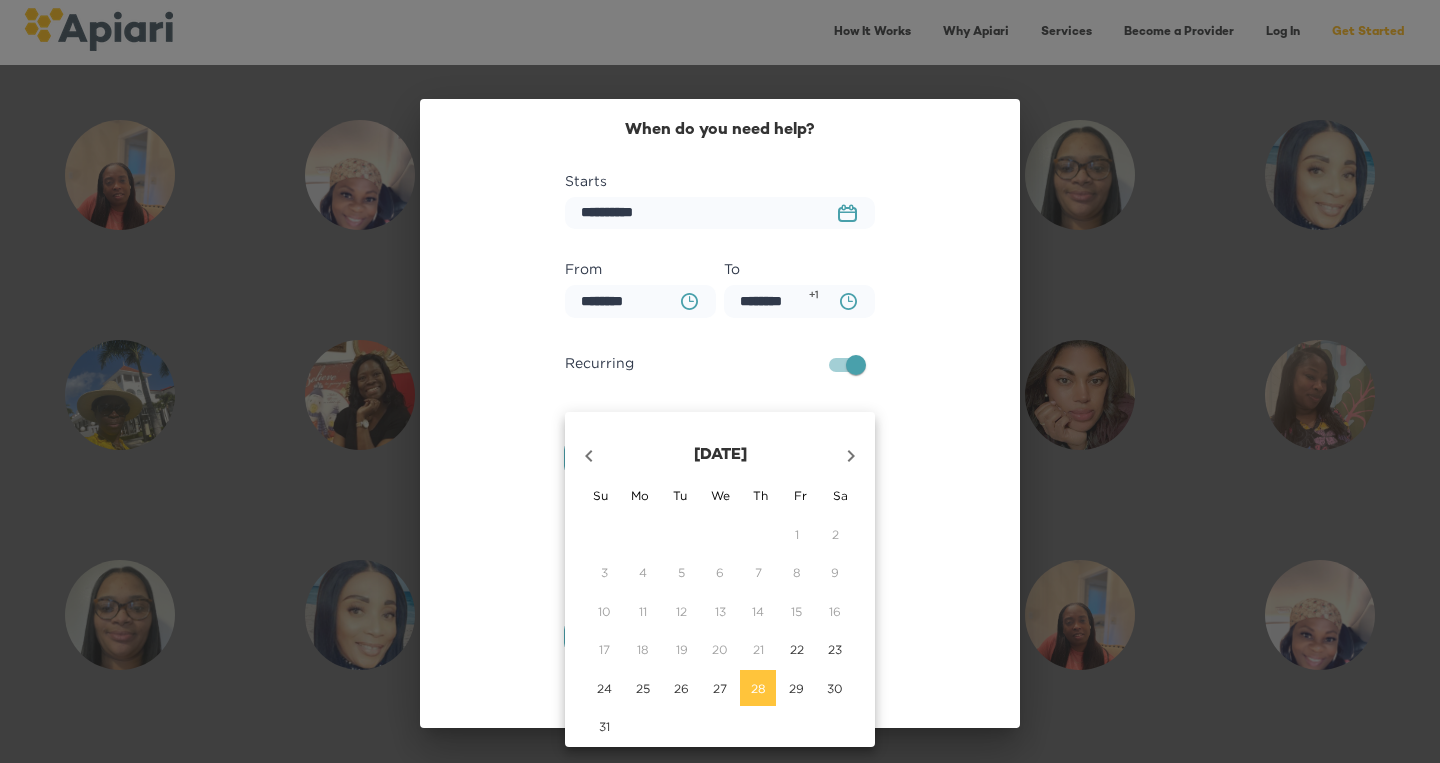 click 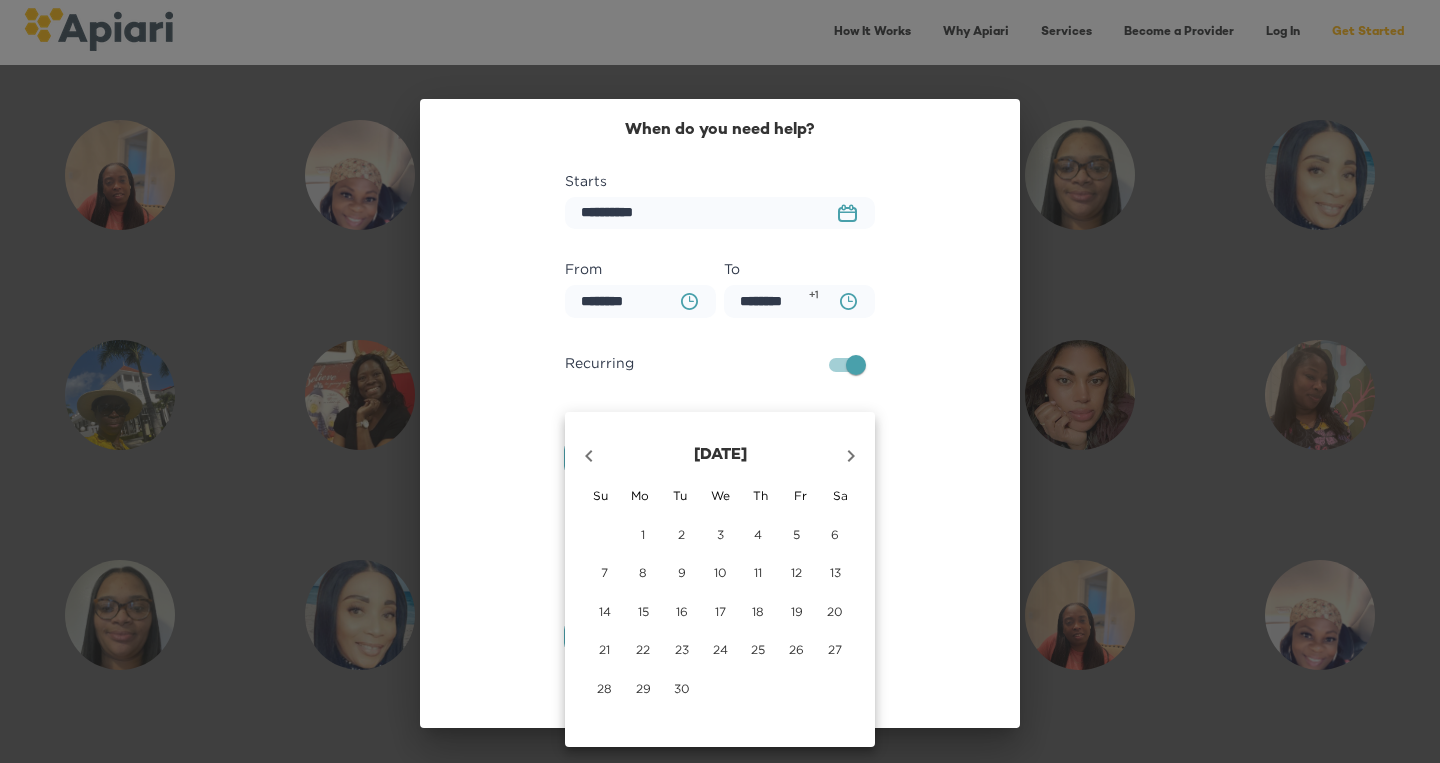 click on "18" at bounding box center (758, 611) 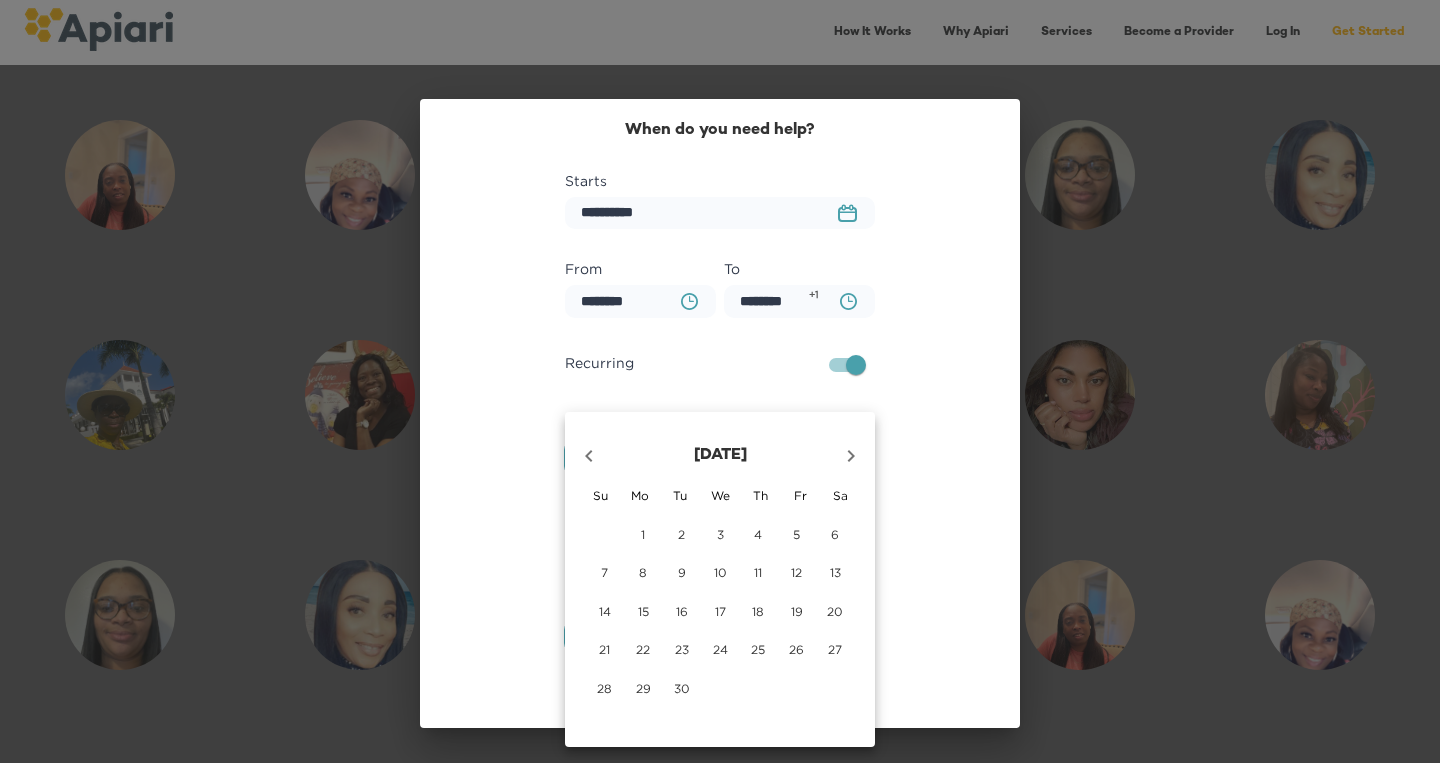 type on "**********" 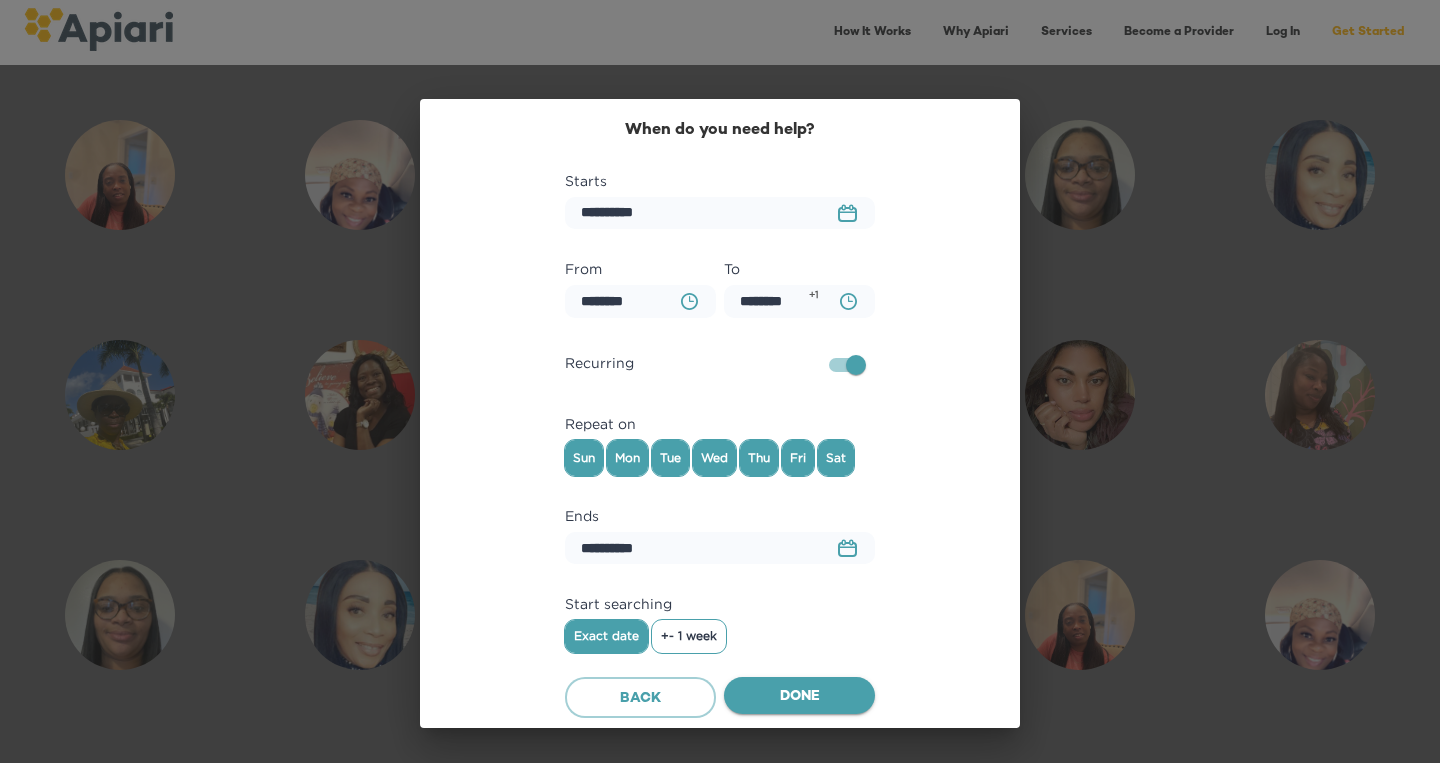 click on "Done" at bounding box center (799, 697) 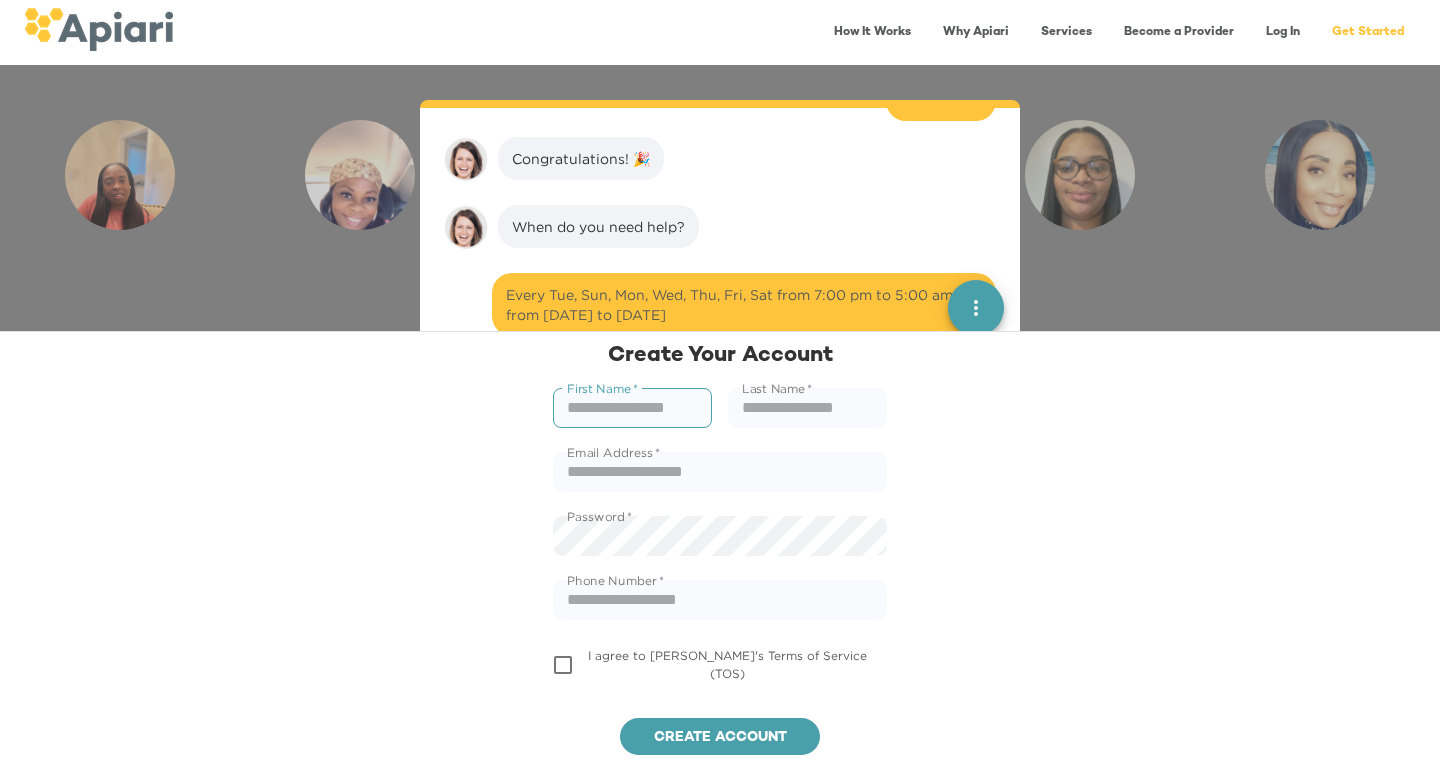 scroll, scrollTop: 1400, scrollLeft: 0, axis: vertical 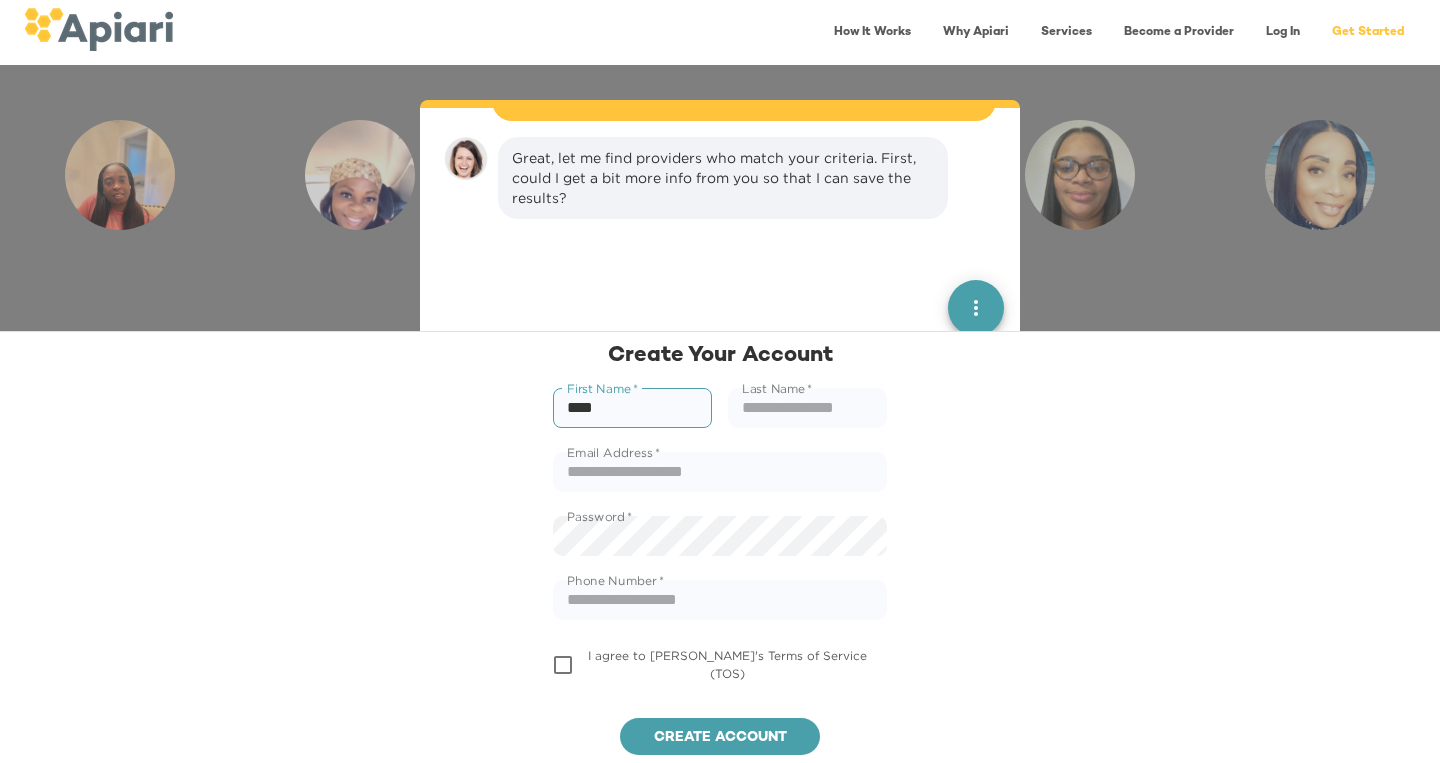 type on "****" 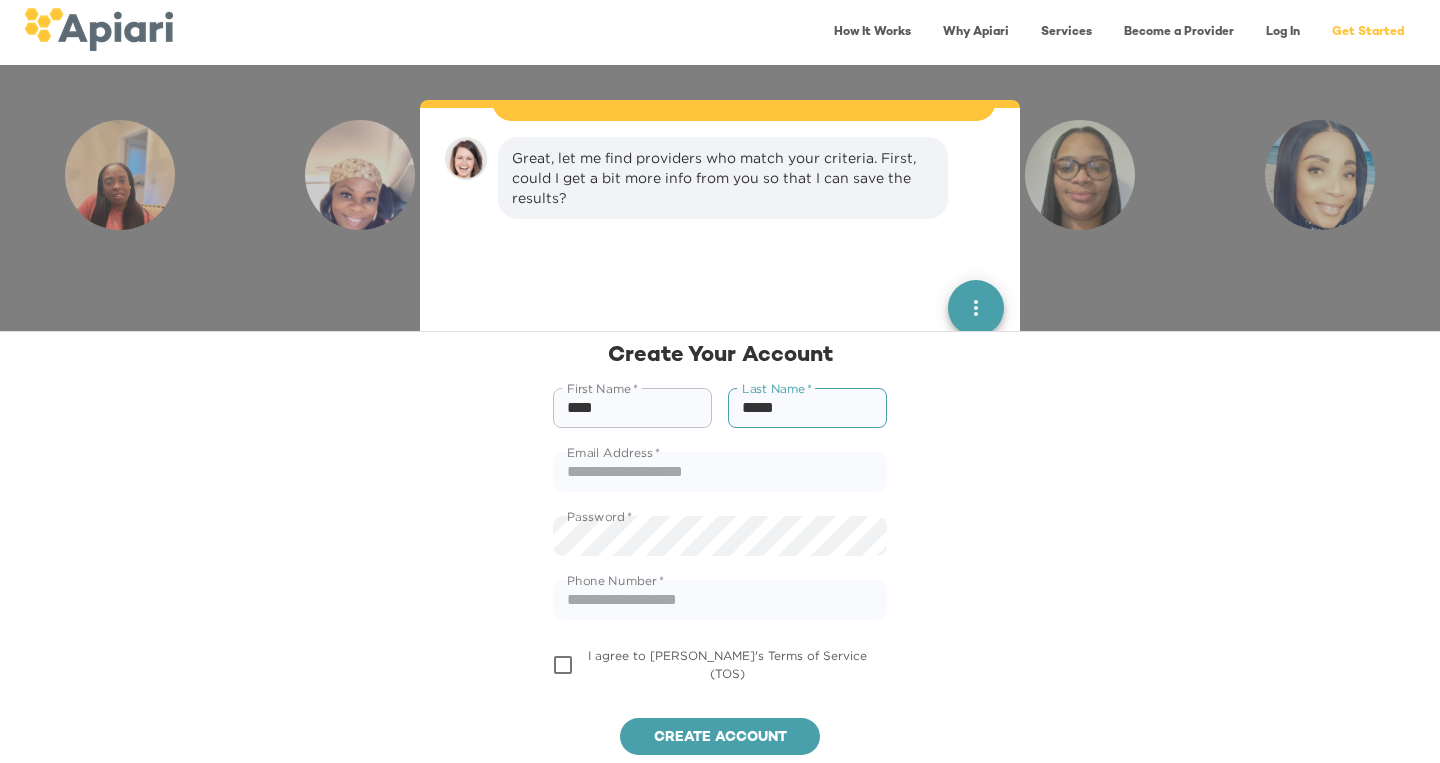 type on "*****" 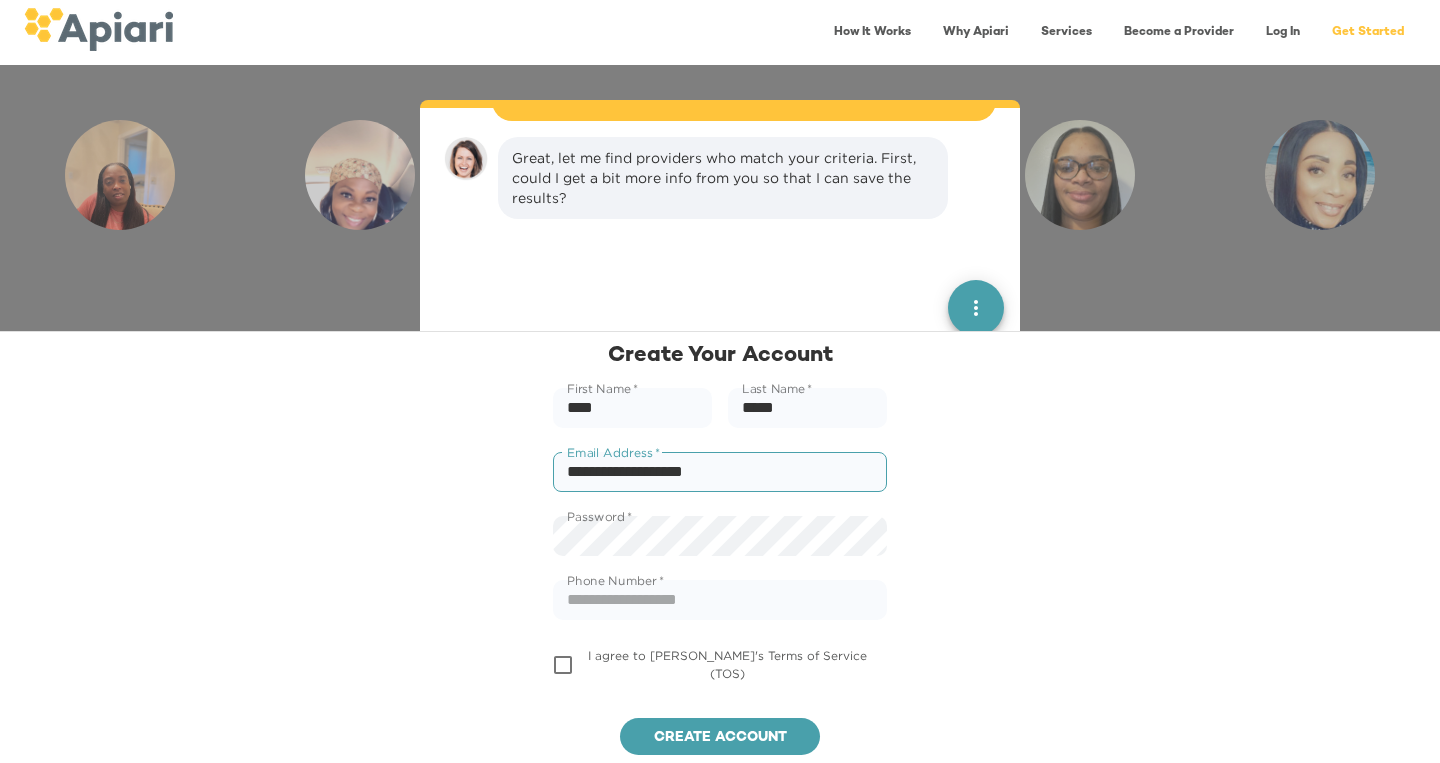 type on "**********" 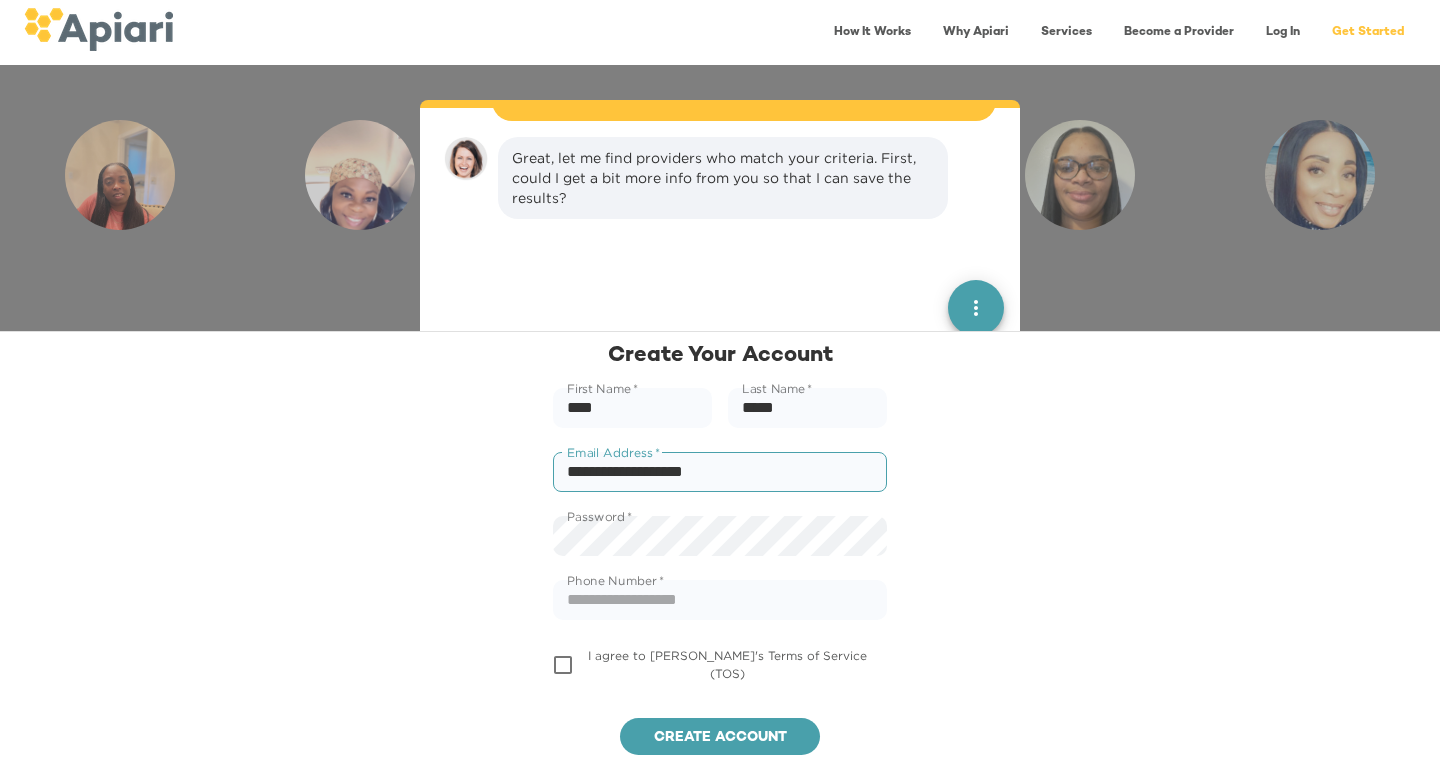 click on "Password   * Password  *" at bounding box center [720, 536] 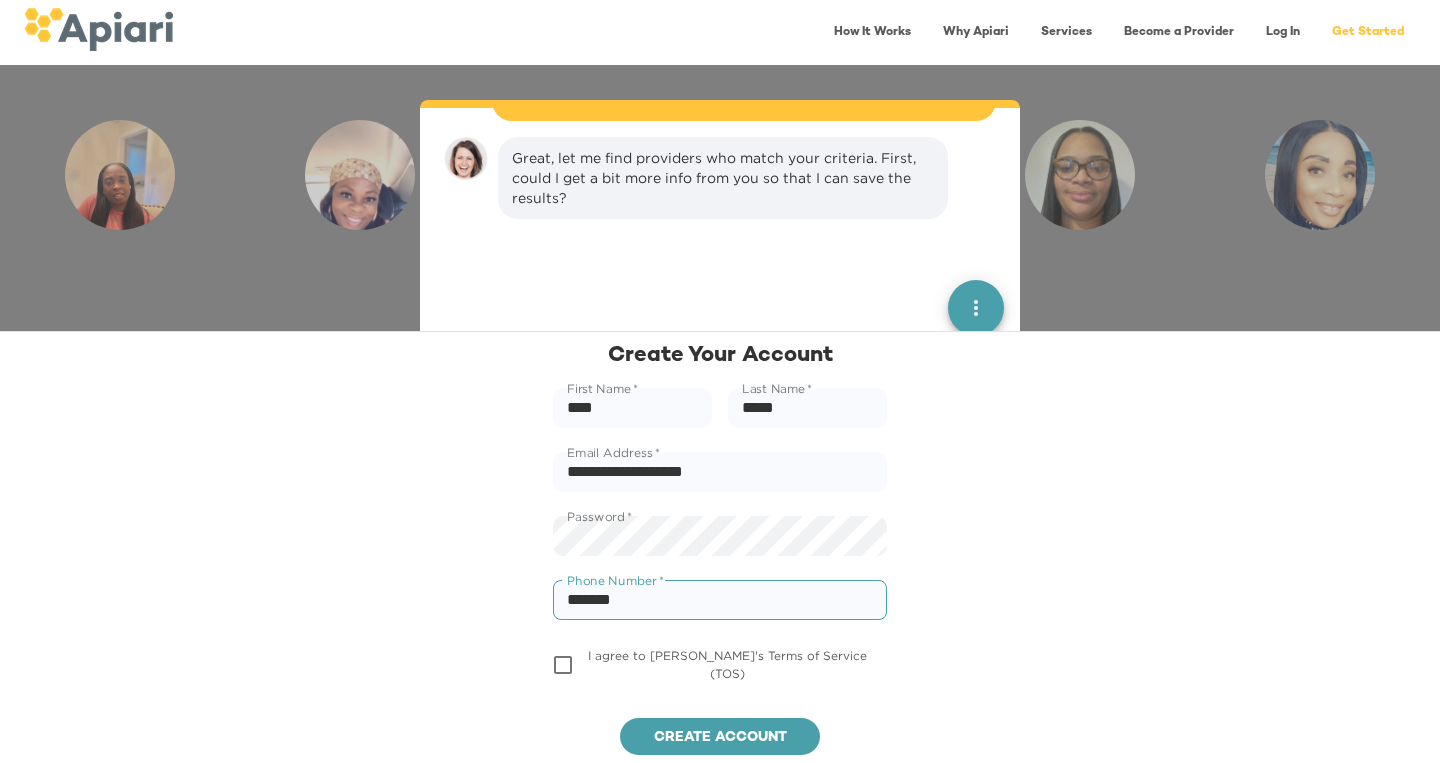 click on "*******" at bounding box center [720, 600] 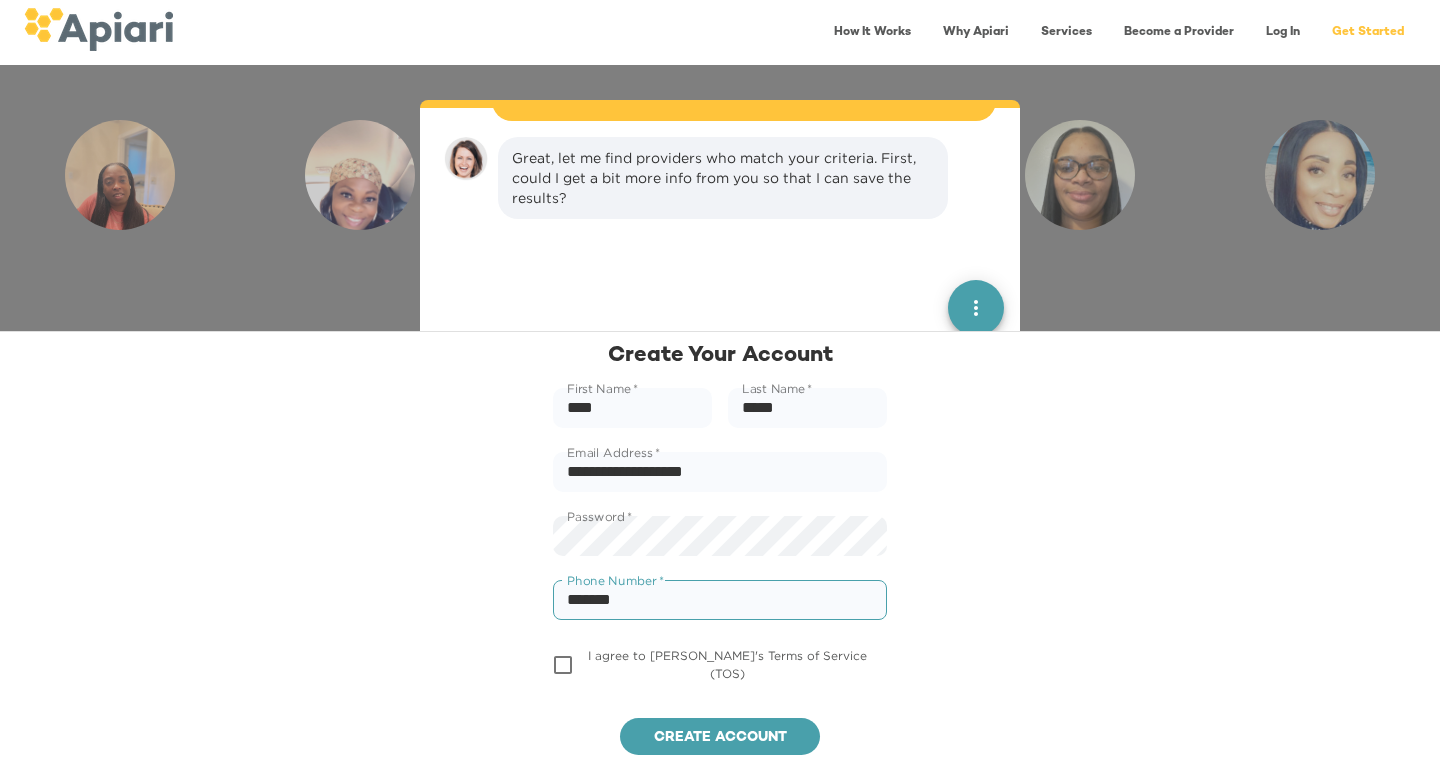 click on "*******" at bounding box center [720, 600] 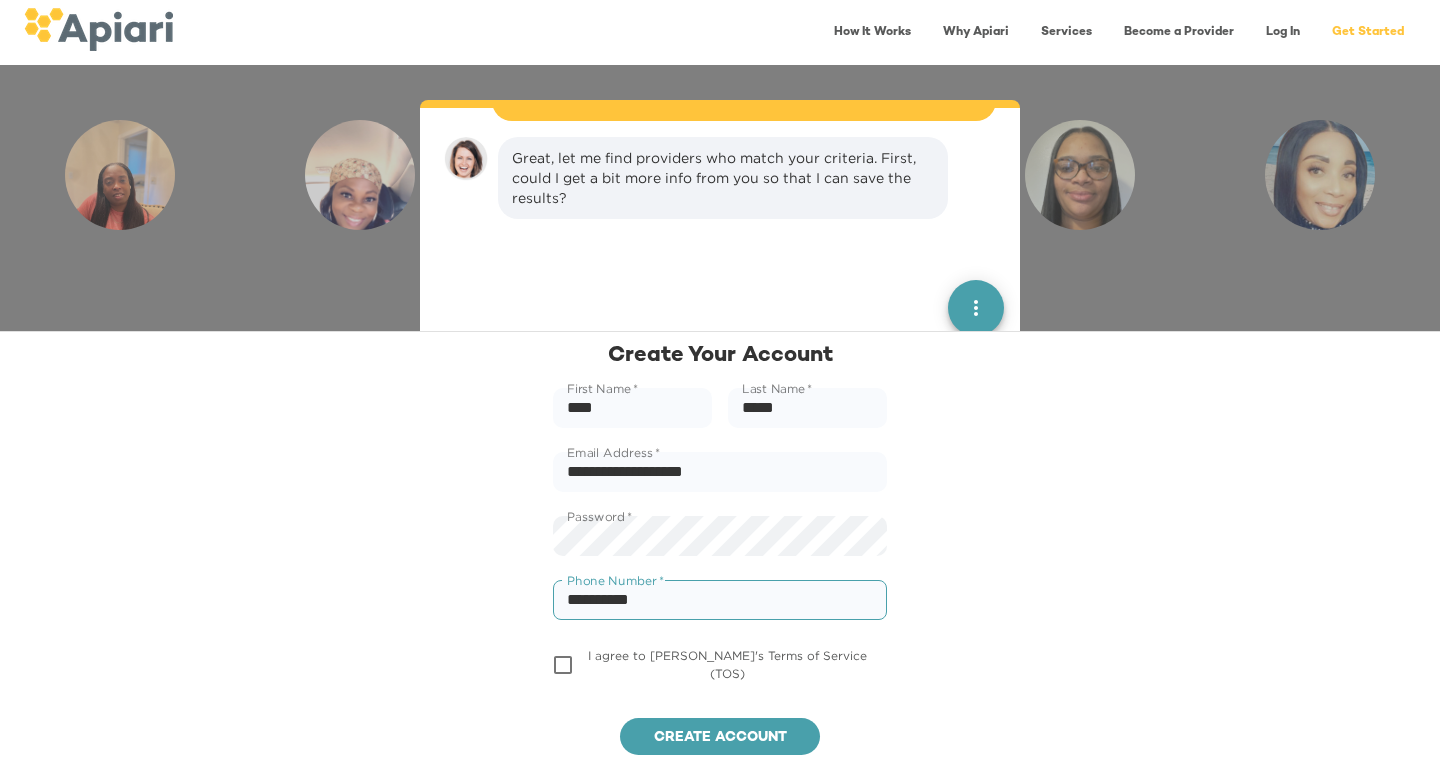 type on "**********" 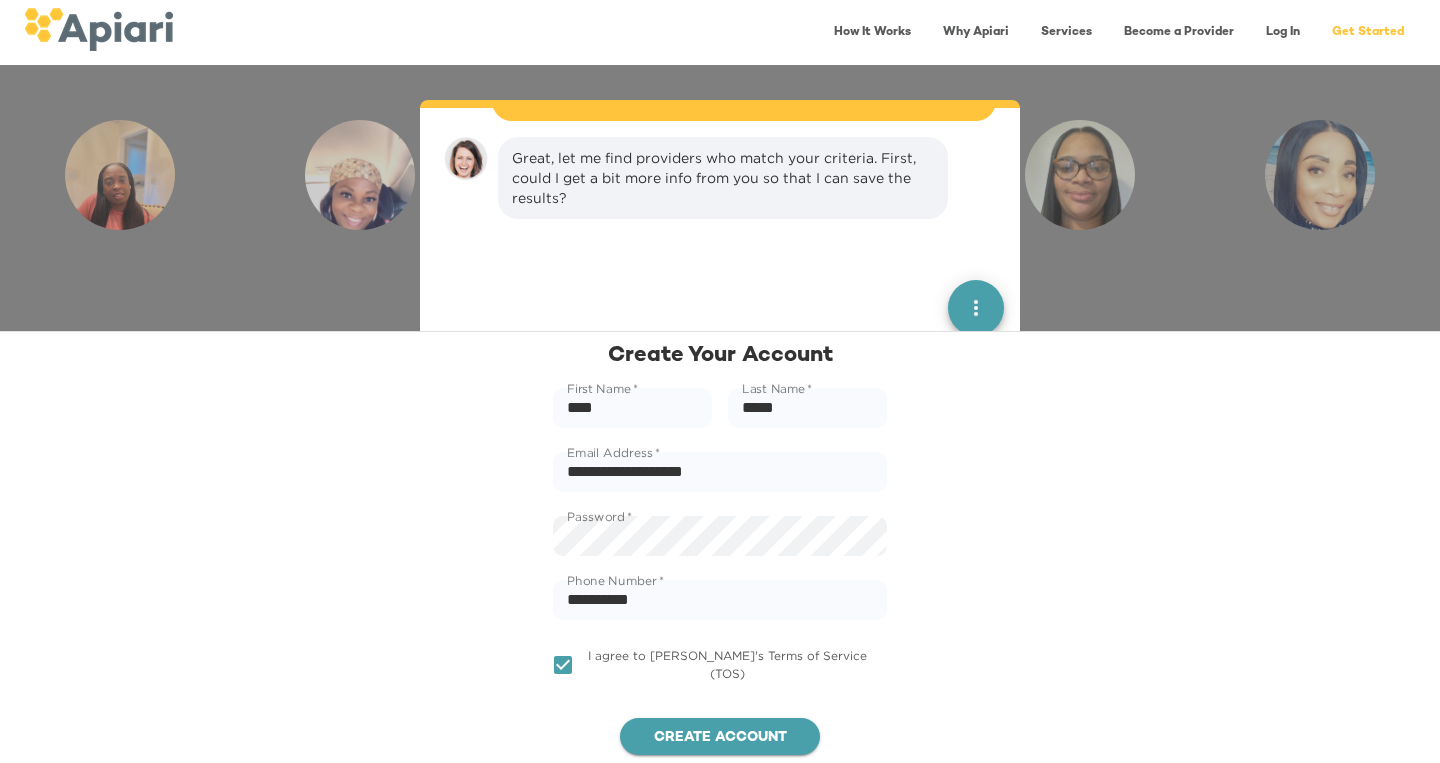 click on "Create account" at bounding box center (720, 738) 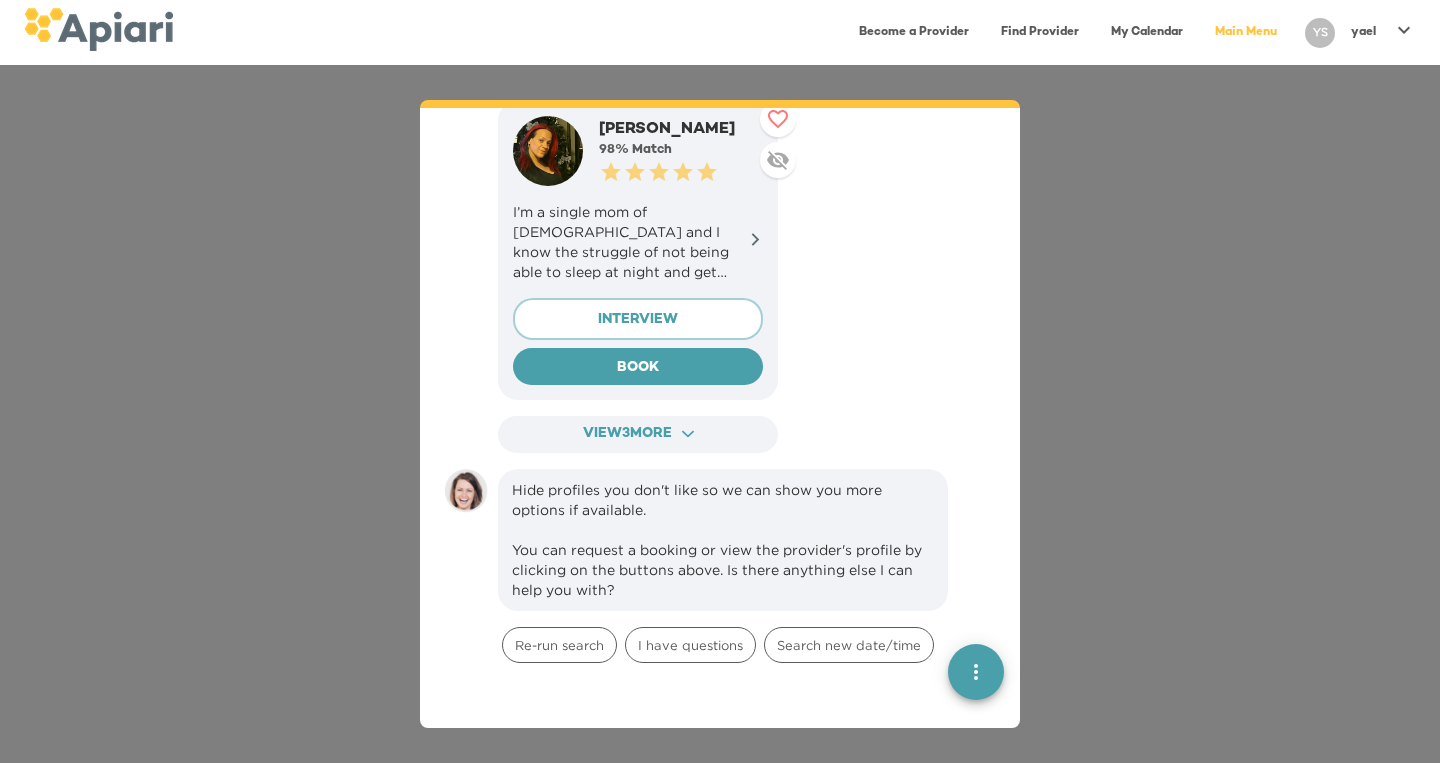 scroll, scrollTop: 2350, scrollLeft: 0, axis: vertical 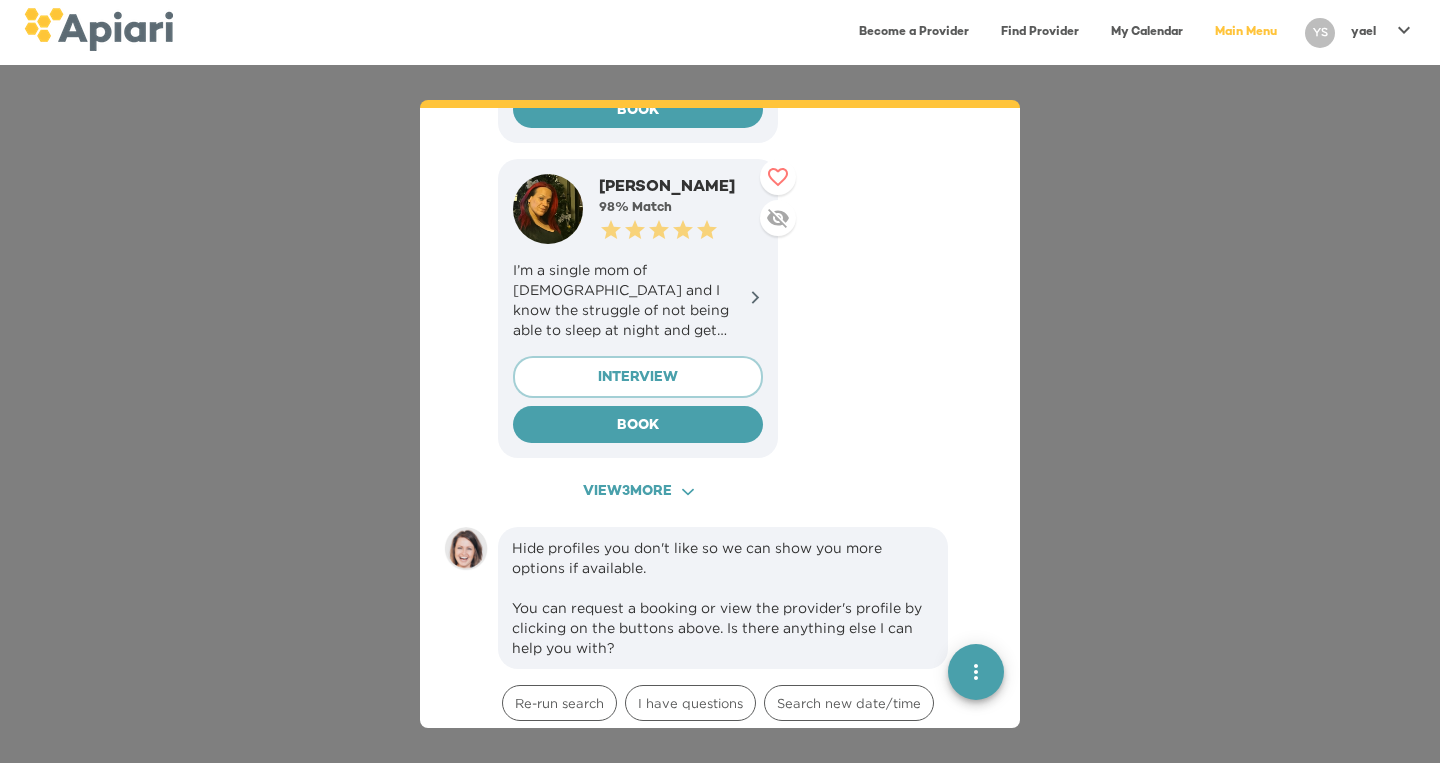 click on "View  3  more ACAF9A9D-F959-4453-8A96-698DF63F3F06 Created with sketchtool." at bounding box center (638, 492) 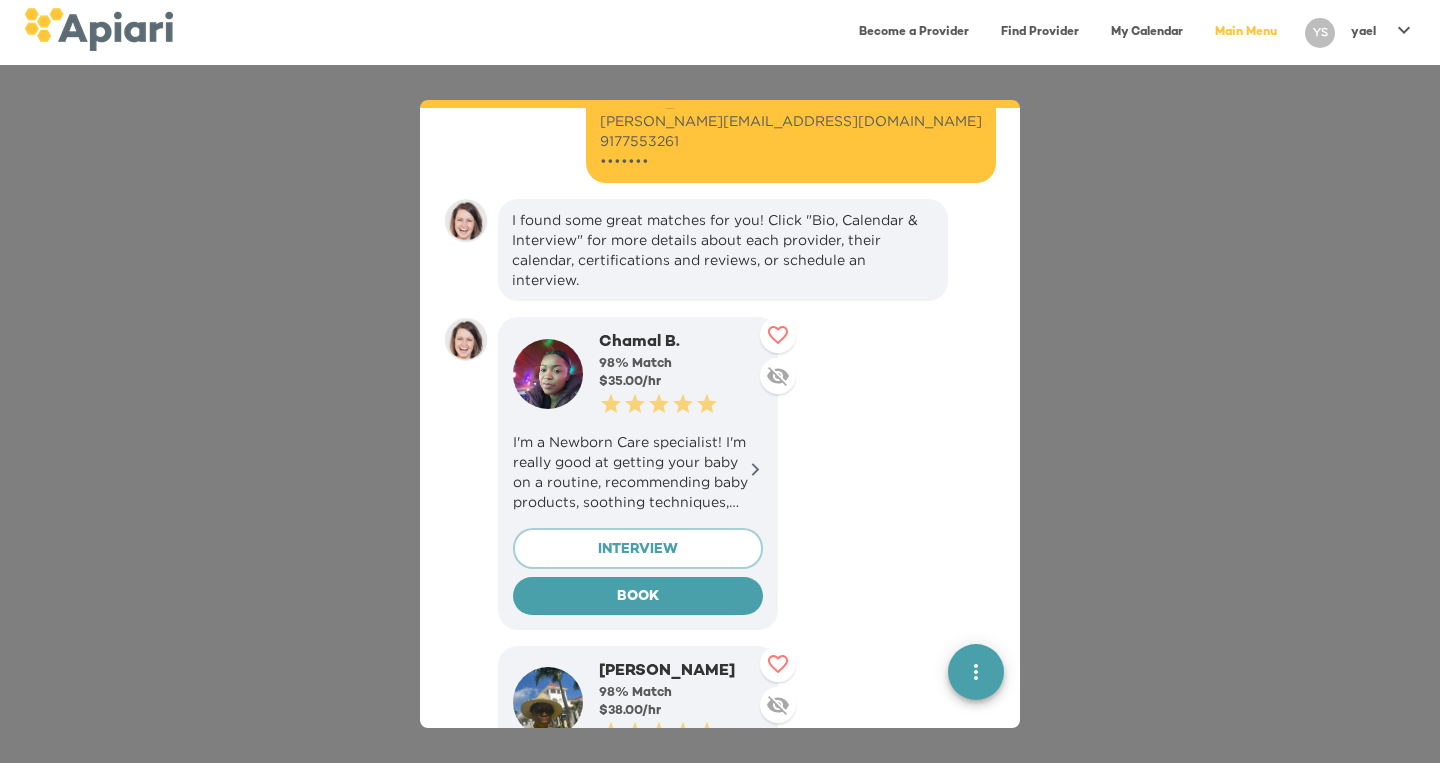 click 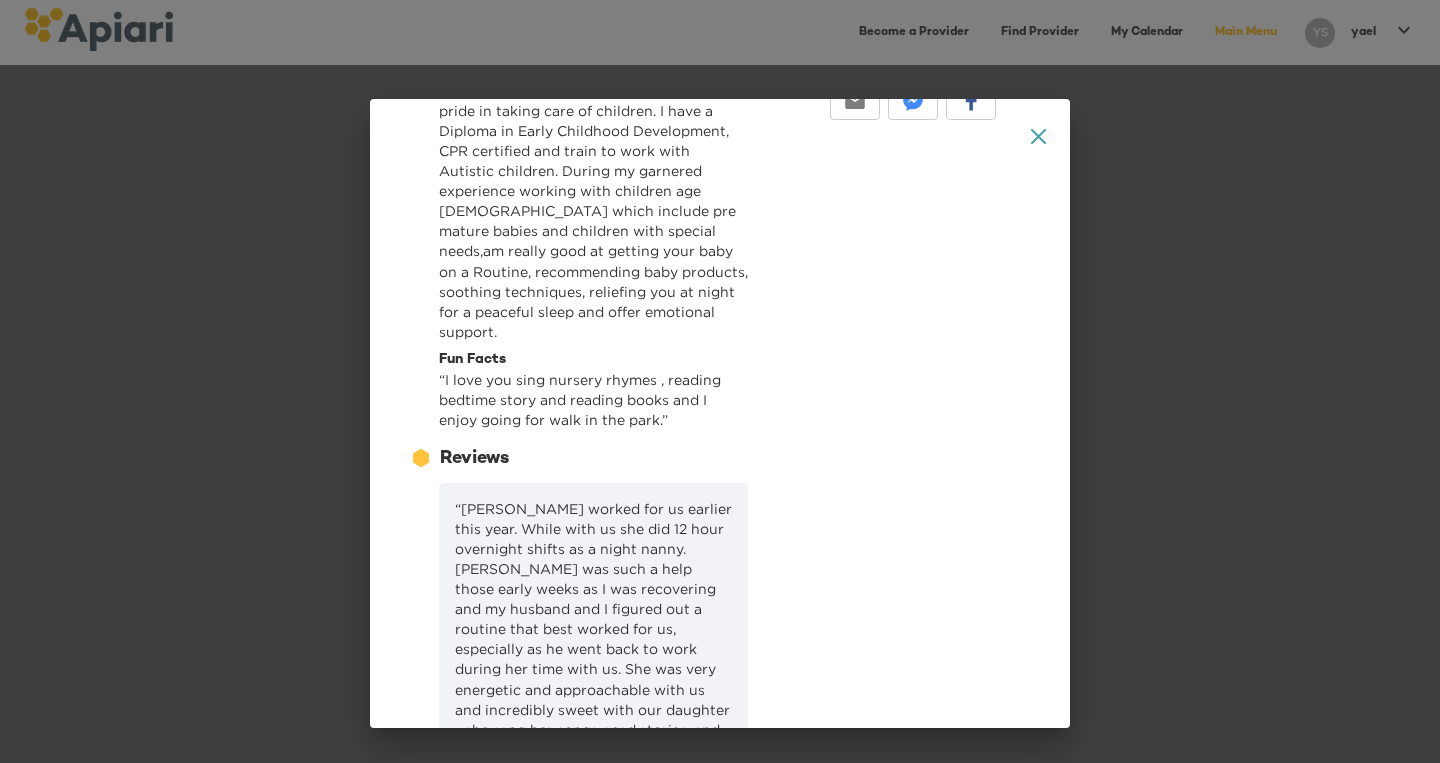scroll, scrollTop: 430, scrollLeft: 0, axis: vertical 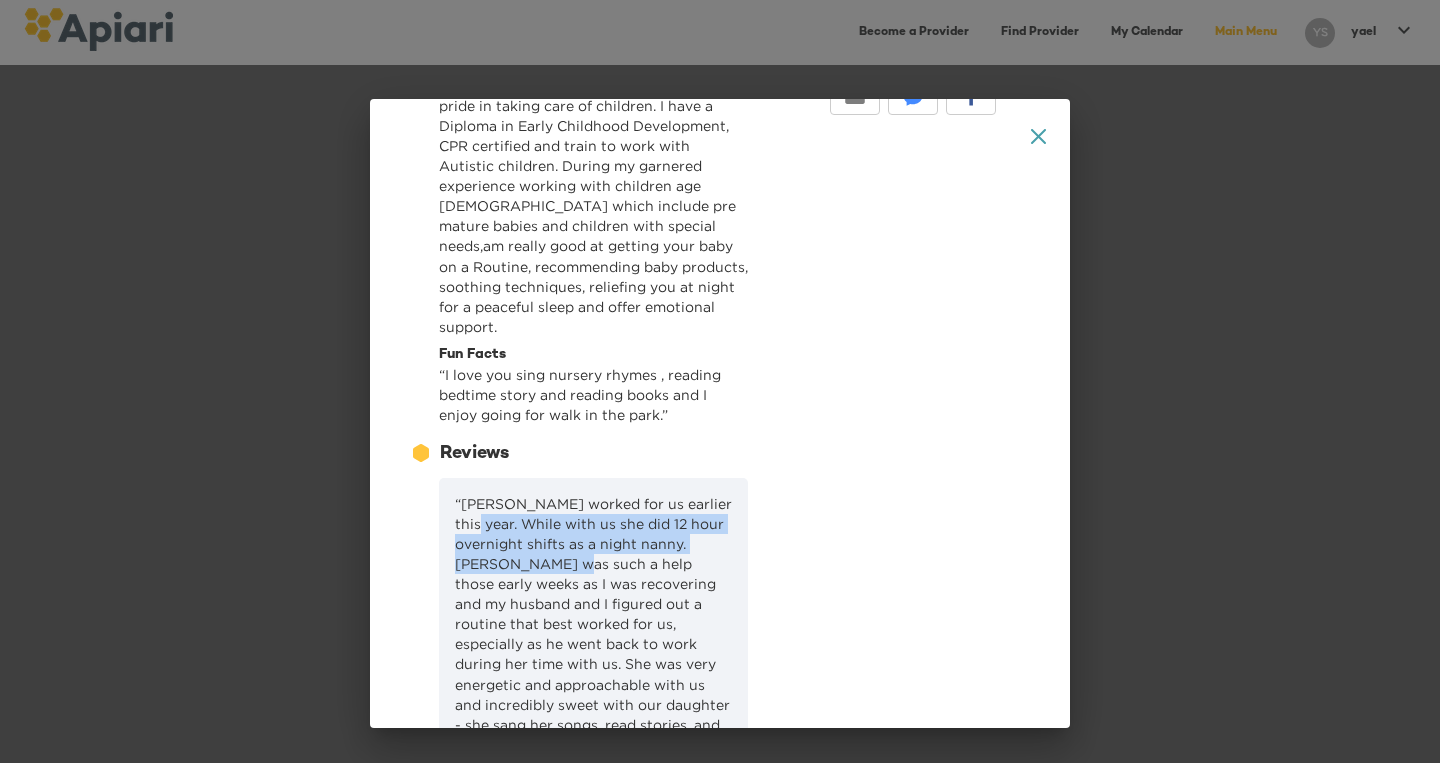drag, startPoint x: 459, startPoint y: 492, endPoint x: 532, endPoint y: 536, distance: 85.23497 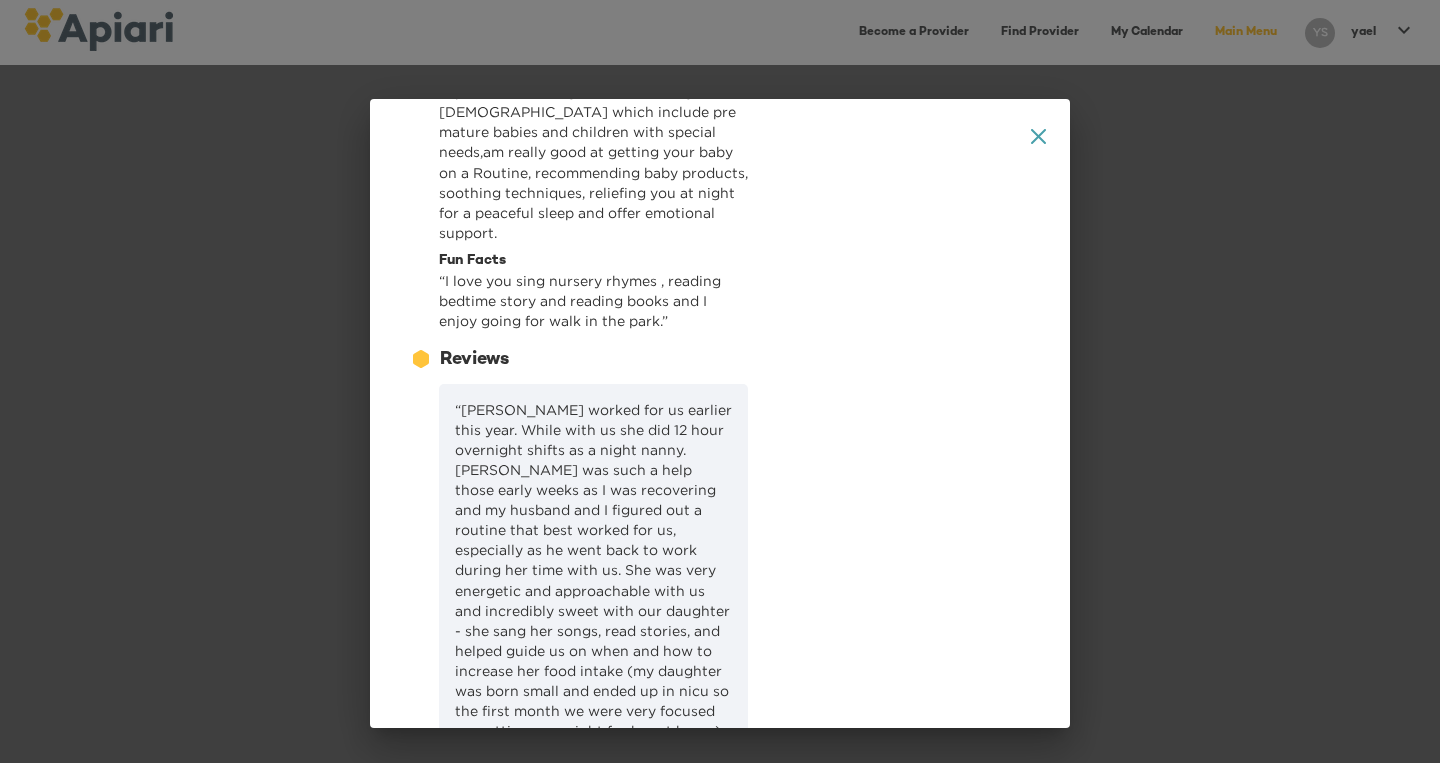 scroll, scrollTop: 545, scrollLeft: 0, axis: vertical 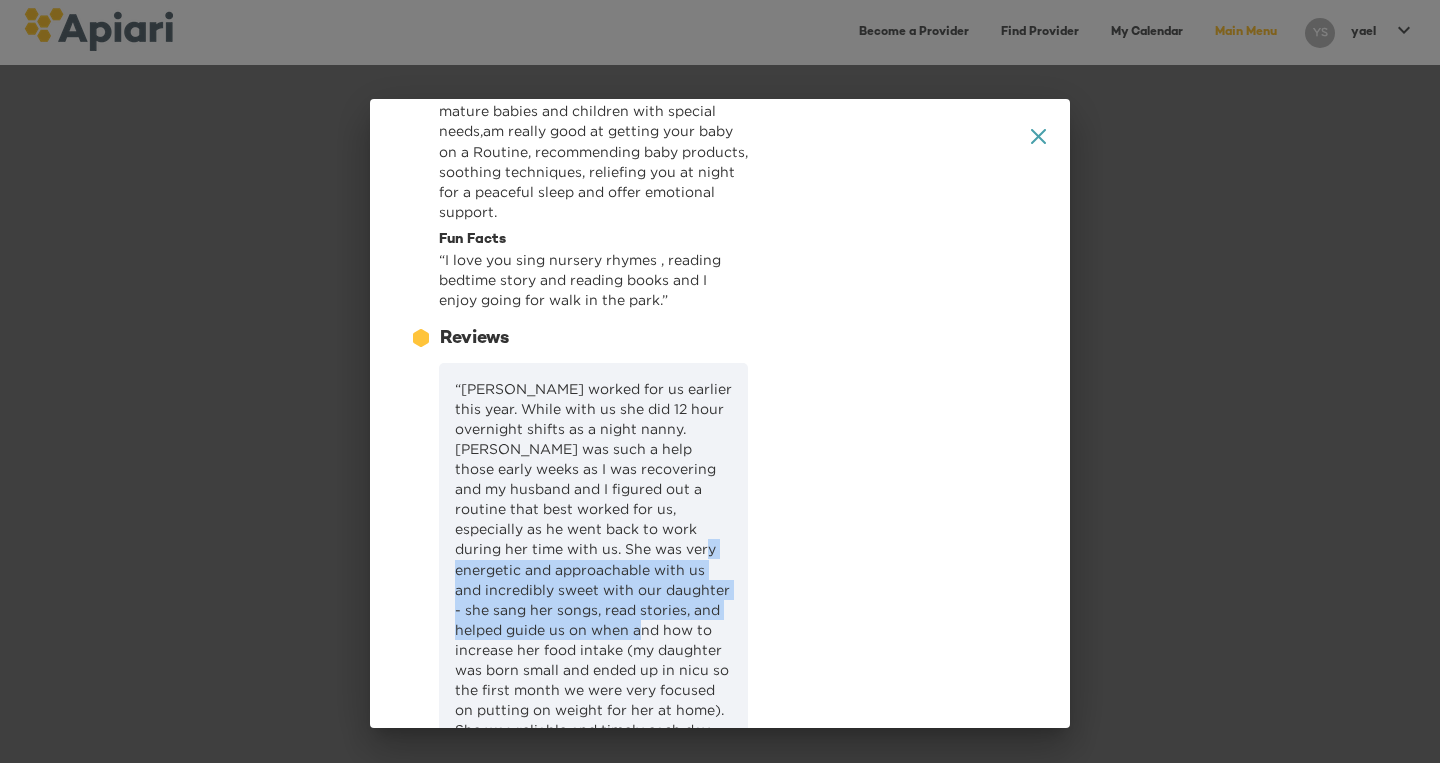 drag, startPoint x: 576, startPoint y: 522, endPoint x: 561, endPoint y: 599, distance: 78.44743 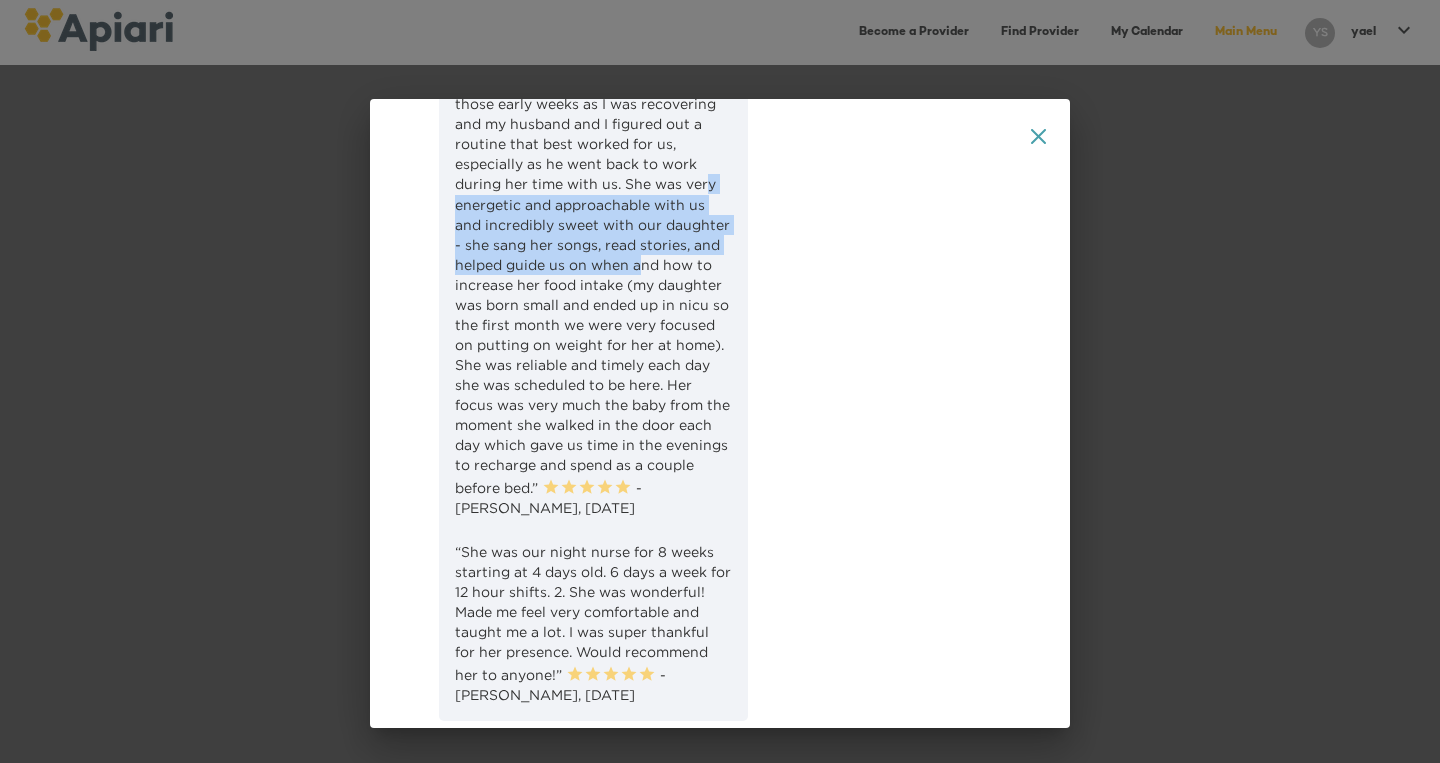 scroll, scrollTop: 902, scrollLeft: 0, axis: vertical 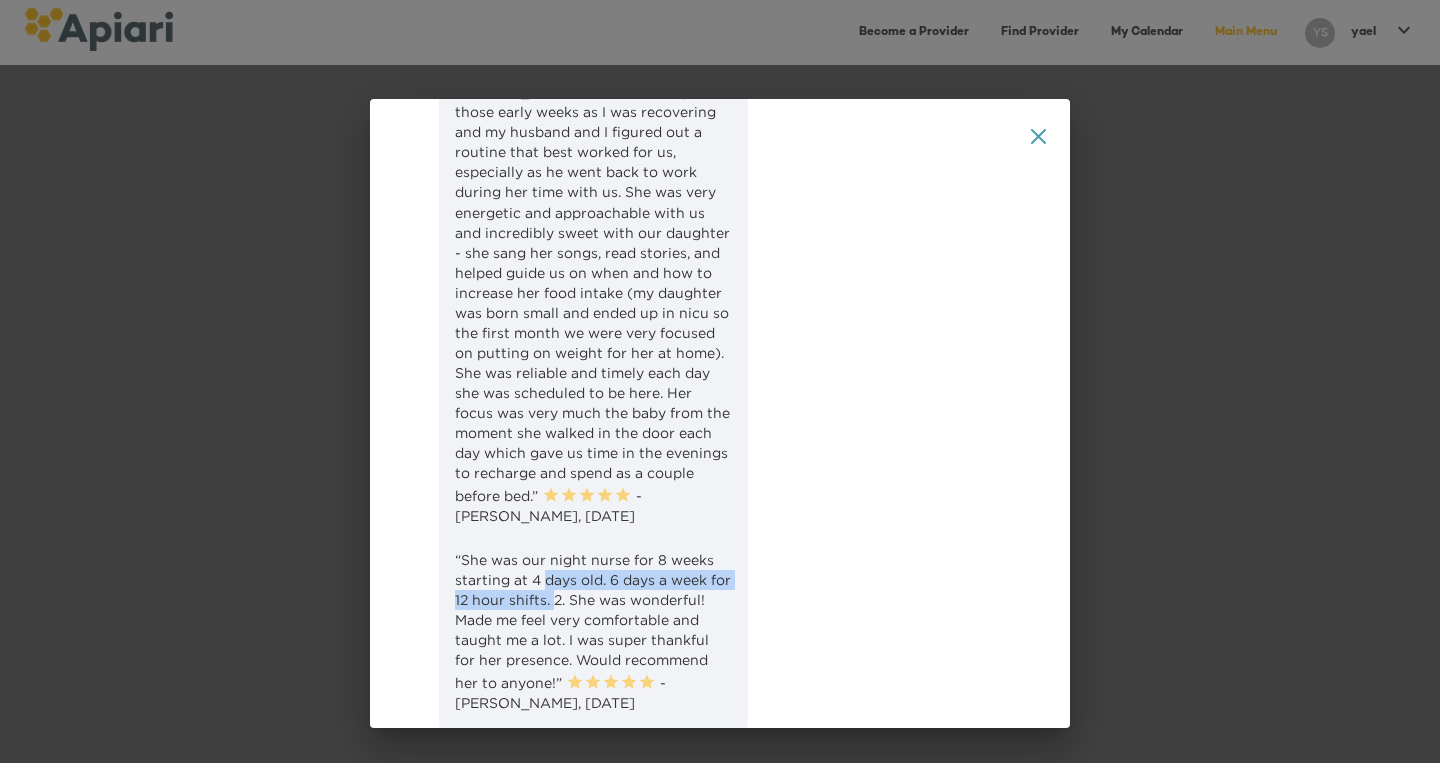 drag, startPoint x: 548, startPoint y: 554, endPoint x: 554, endPoint y: 573, distance: 19.924858 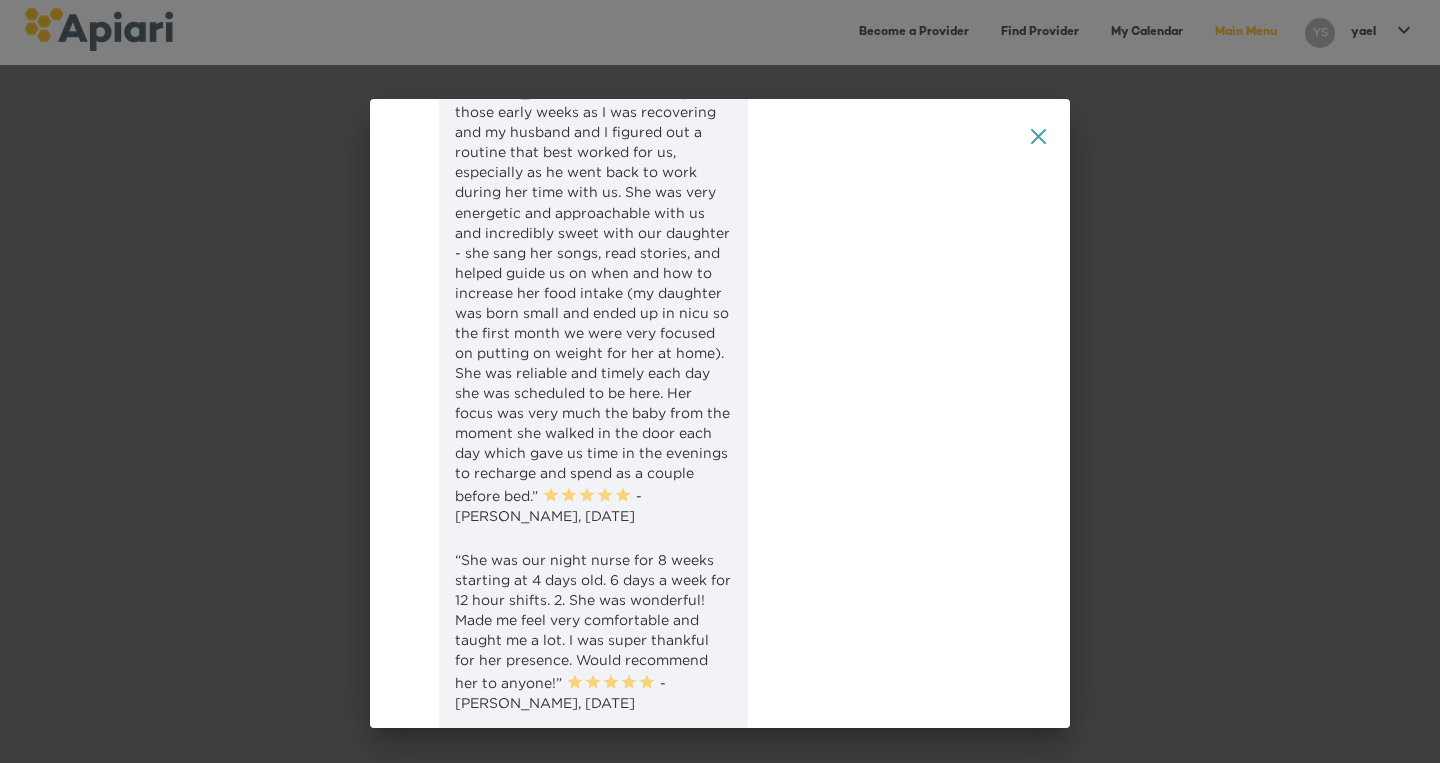 click on "“She was our night nurse for 8 weeks starting at 4 days old. 6 days a week for 12 hour shifts. 2. She was wonderful! Made me feel very comfortable and taught me a lot. I was super thankful for her presence. Would recommend her to anyone!”    0.5 Stars 1 Star 1.5 Stars 2 Stars 2.5 Stars 3 Stars 3.5 Stars 4 Stars 4.5 Stars 5 Stars    - [PERSON_NAME], [DATE]" at bounding box center (593, 631) 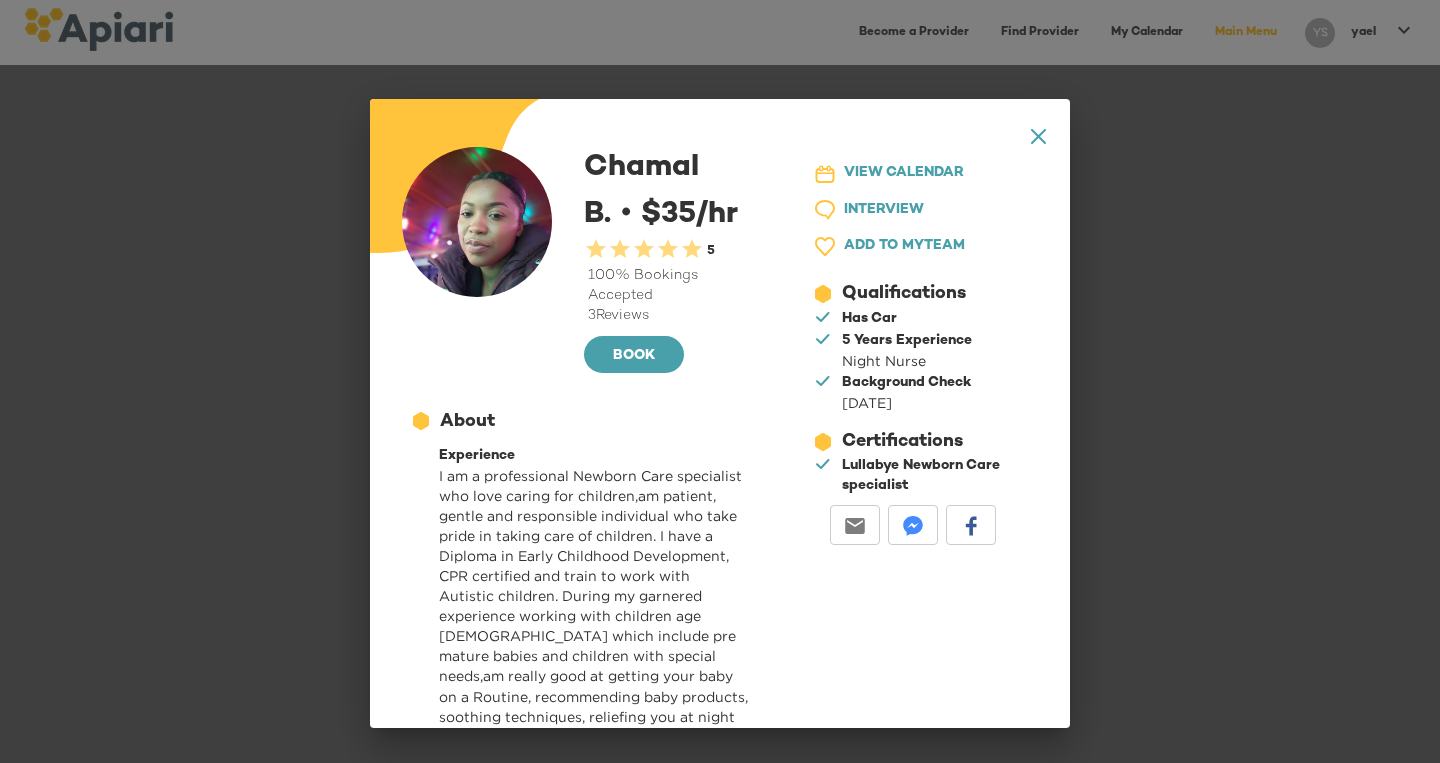 scroll, scrollTop: 0, scrollLeft: 0, axis: both 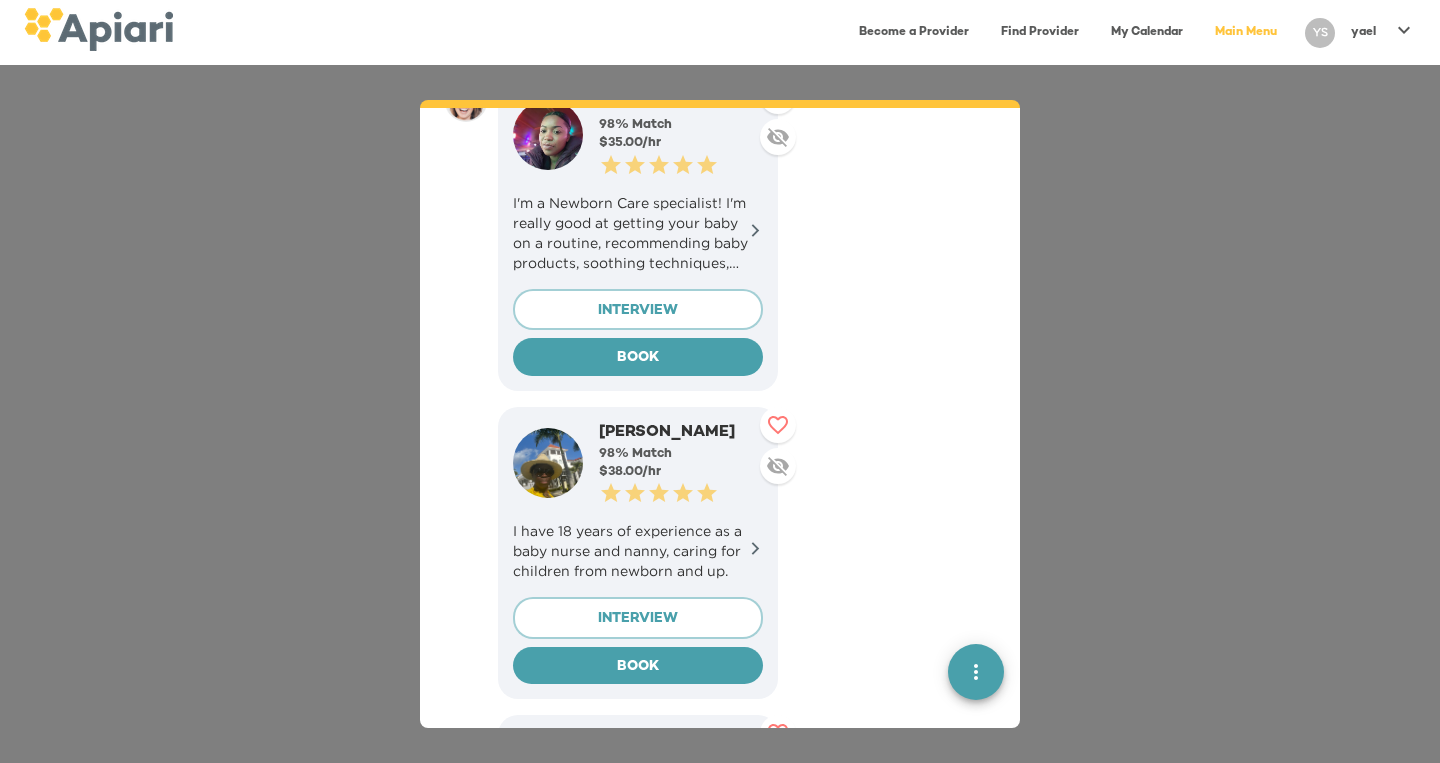 click on "I have 18 years of experience as a baby nurse and nanny, caring for children from newborn and up." at bounding box center (638, 551) 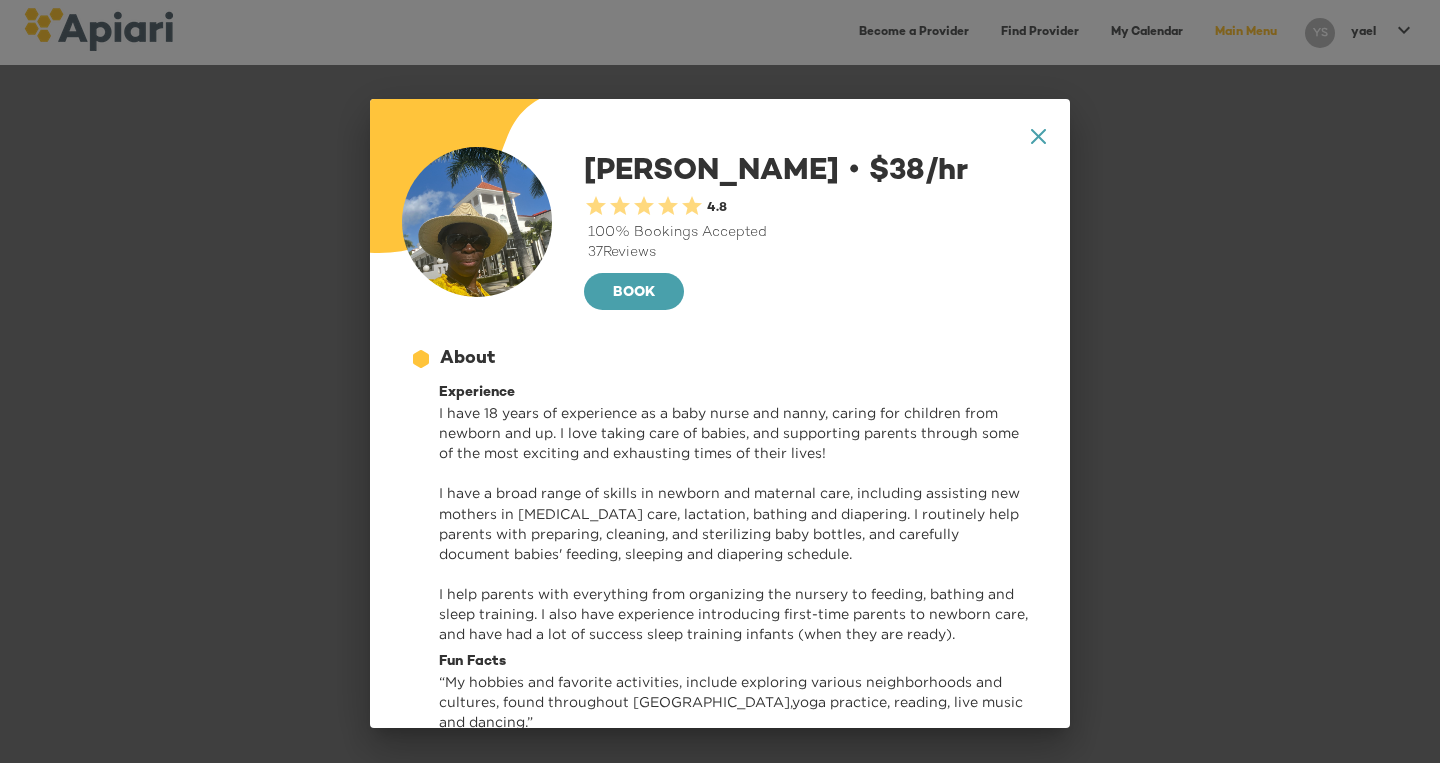 click at bounding box center [477, 222] 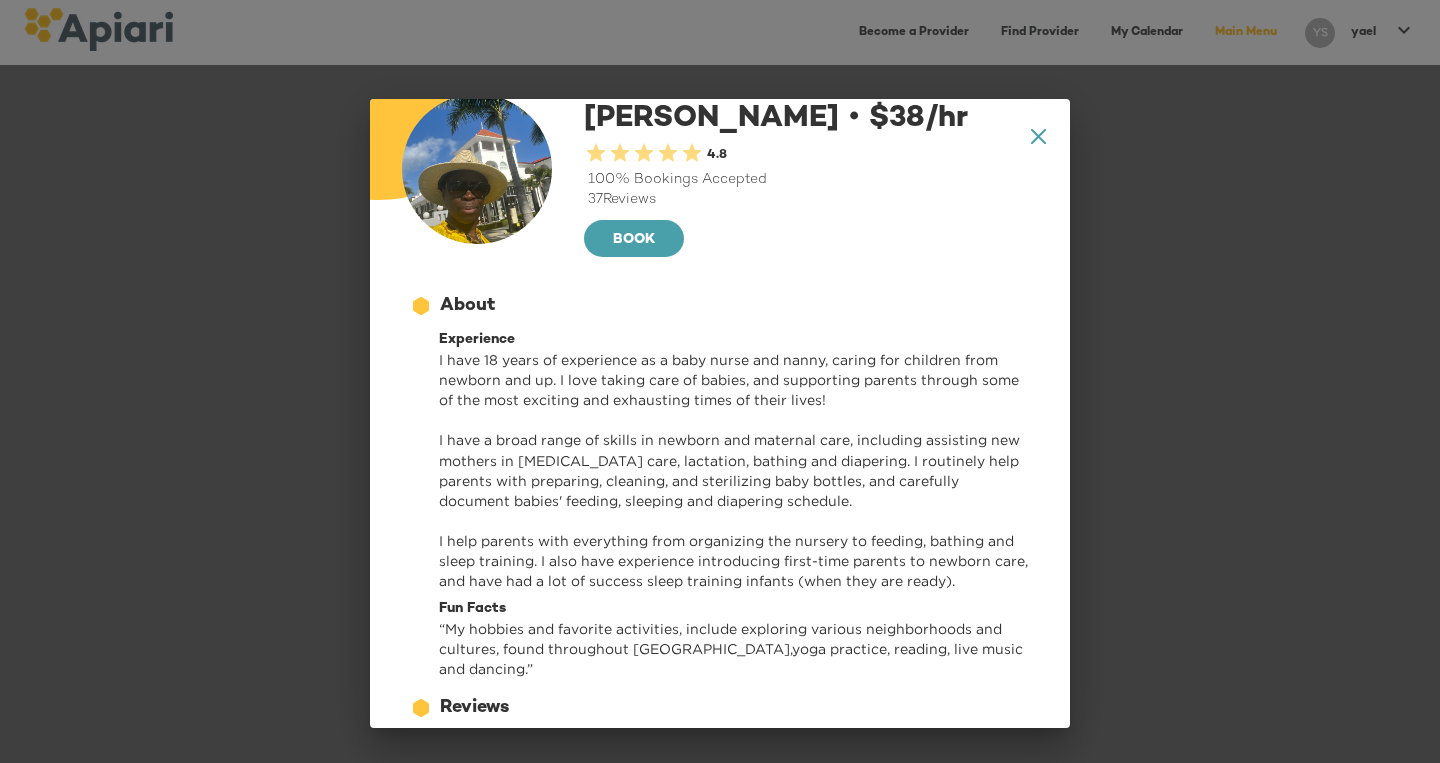 scroll, scrollTop: 72, scrollLeft: 0, axis: vertical 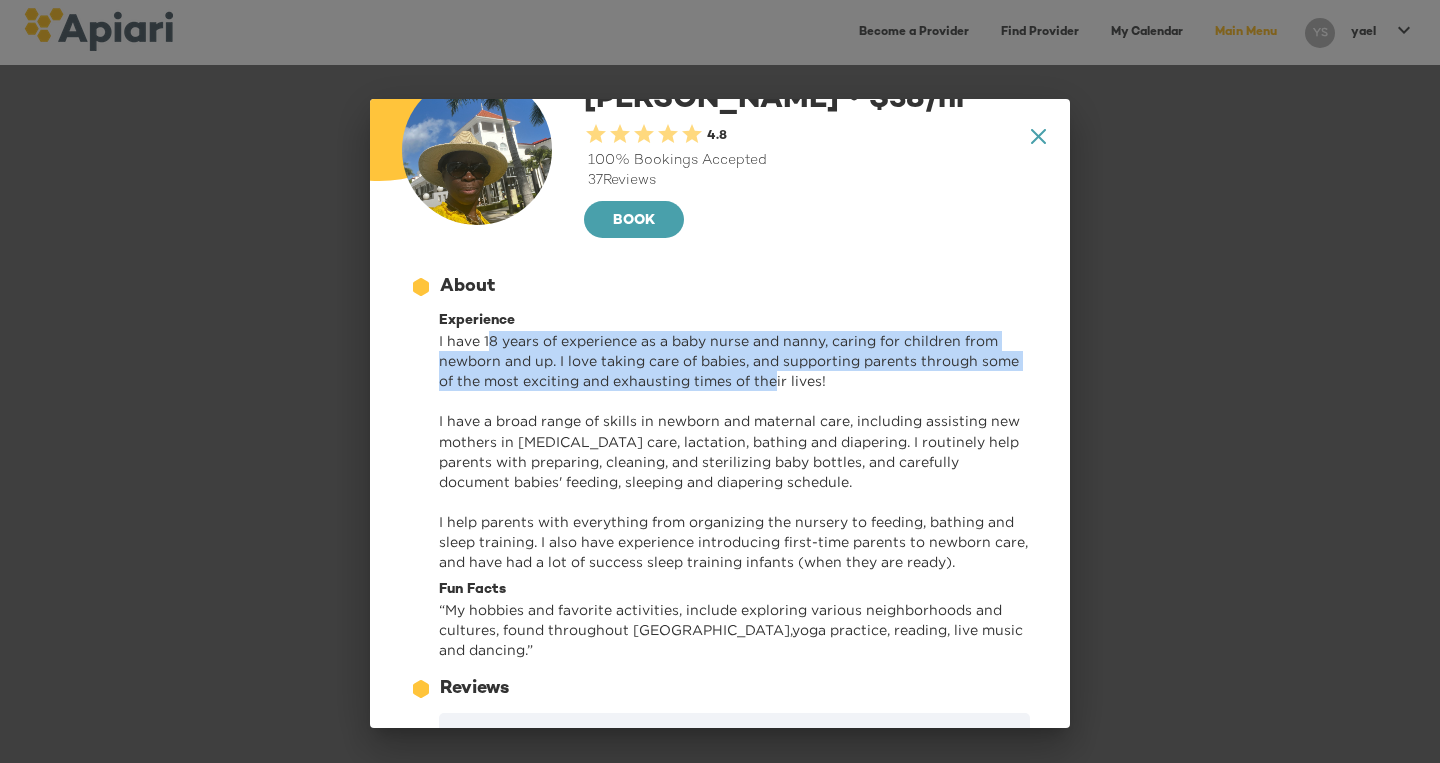 drag, startPoint x: 492, startPoint y: 398, endPoint x: 514, endPoint y: 497, distance: 101.414986 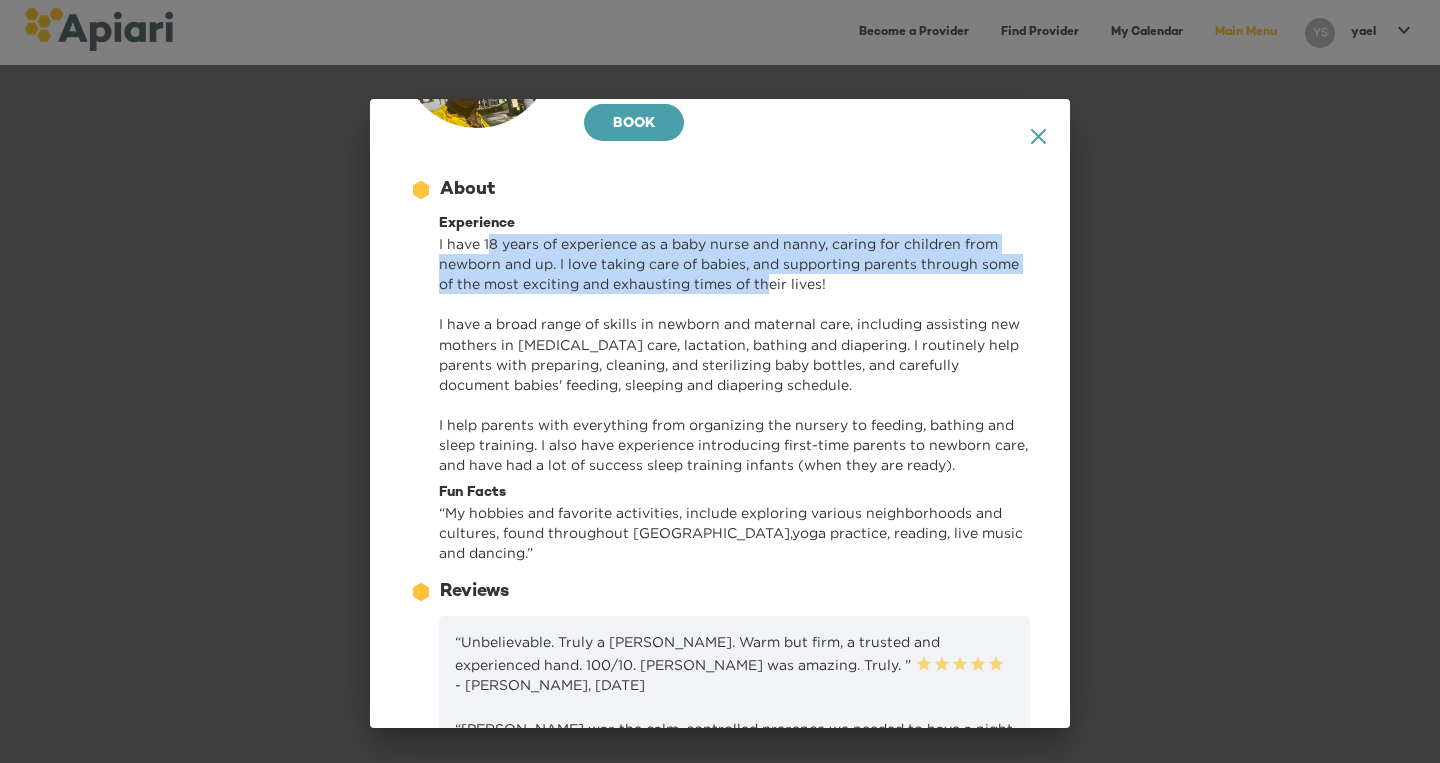 scroll, scrollTop: 170, scrollLeft: 0, axis: vertical 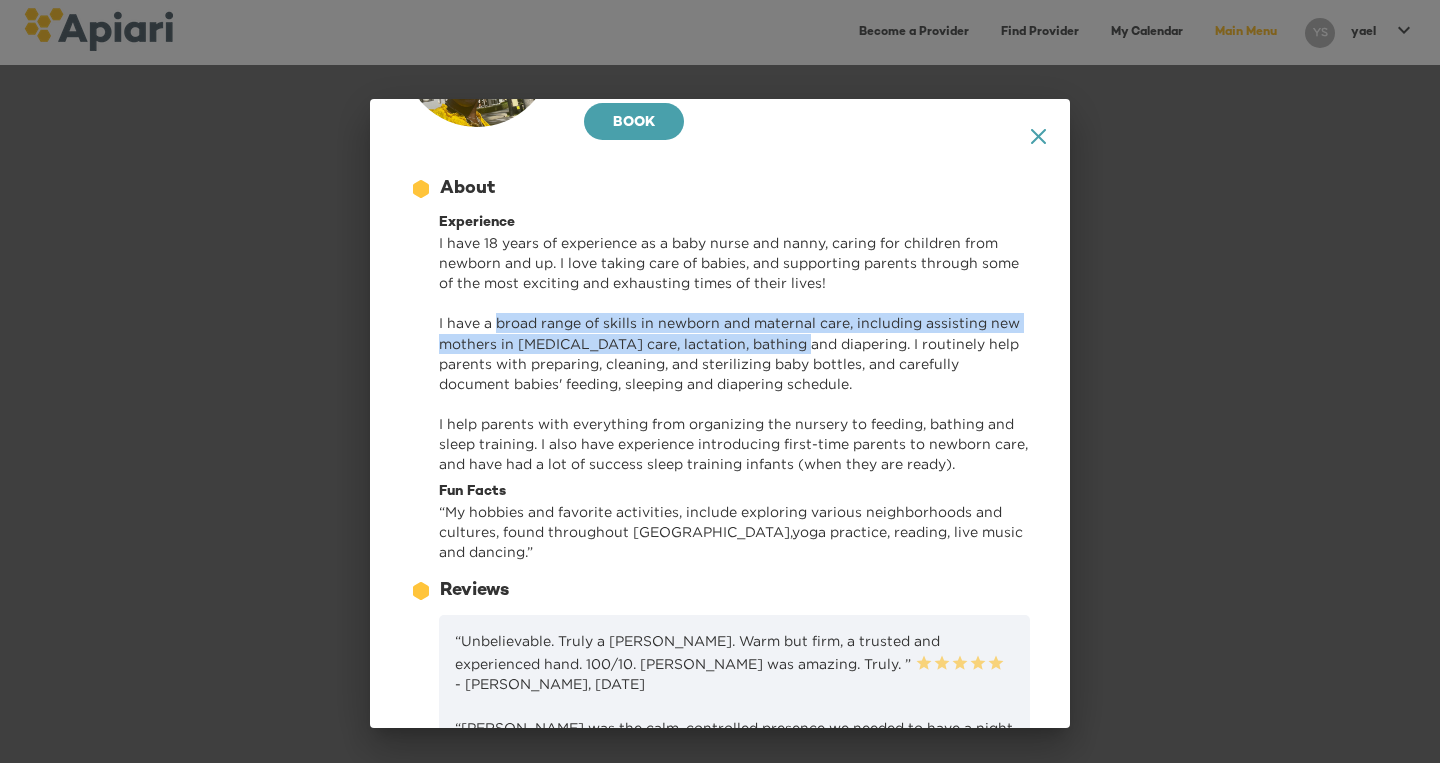 drag, startPoint x: 496, startPoint y: 449, endPoint x: 498, endPoint y: 506, distance: 57.035076 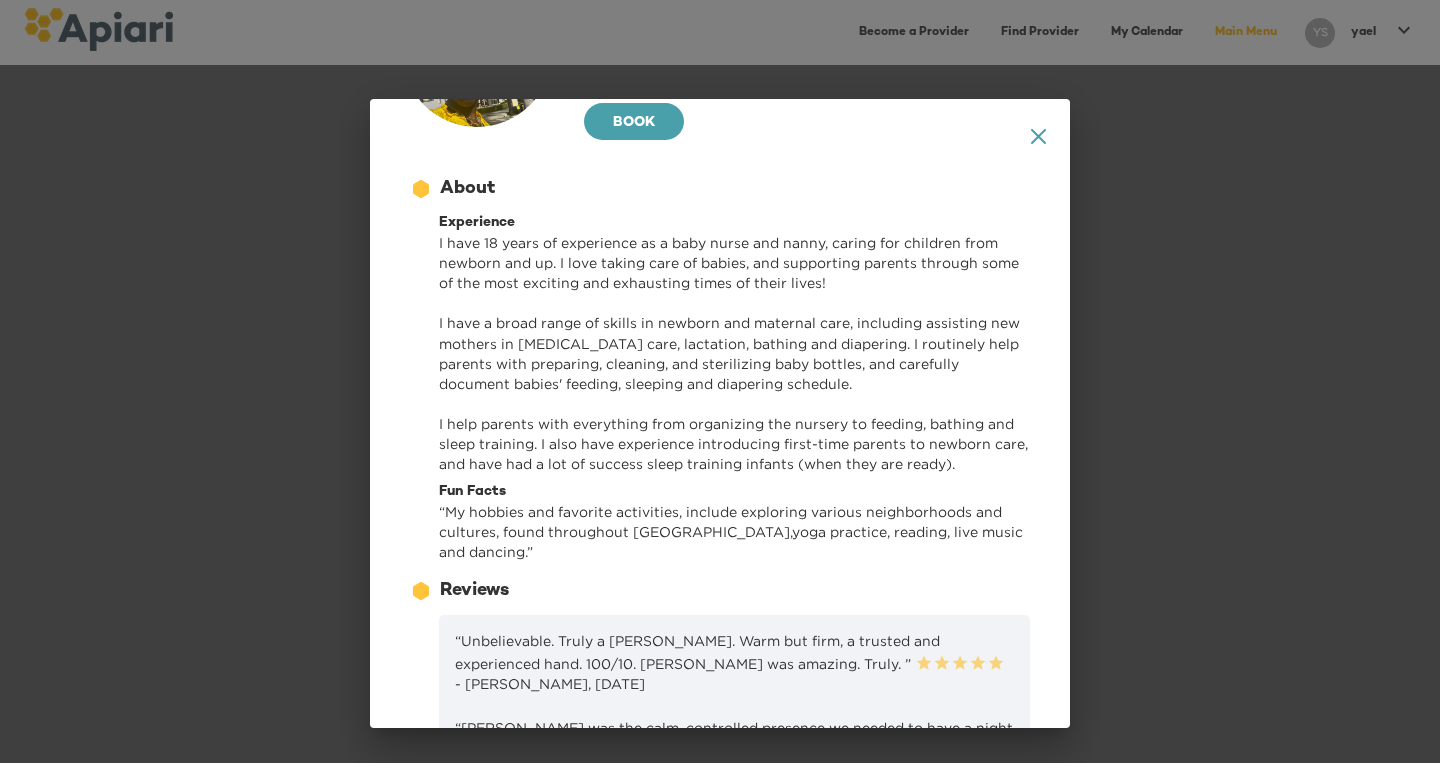 click on "I have 18 years of experience as a baby nurse and nanny, caring for children from newborn and up. I love taking care of babies, and supporting parents through some of the most exciting and exhausting times of their lives!
I have a broad range of skills in newborn and maternal care, including assisting new mothers in [MEDICAL_DATA] care, lactation, bathing and diapering. I routinely help parents with preparing, cleaning, and sterilizing baby bottles, and carefully document babies' feeding, sleeping and diapering schedule.
I help parents with everything from organizing the nursery to feeding, bathing and sleep training. I also have experience introducing first-time parents to newborn care, and have had a lot of success sleep training infants (when they are ready)." at bounding box center [734, 353] 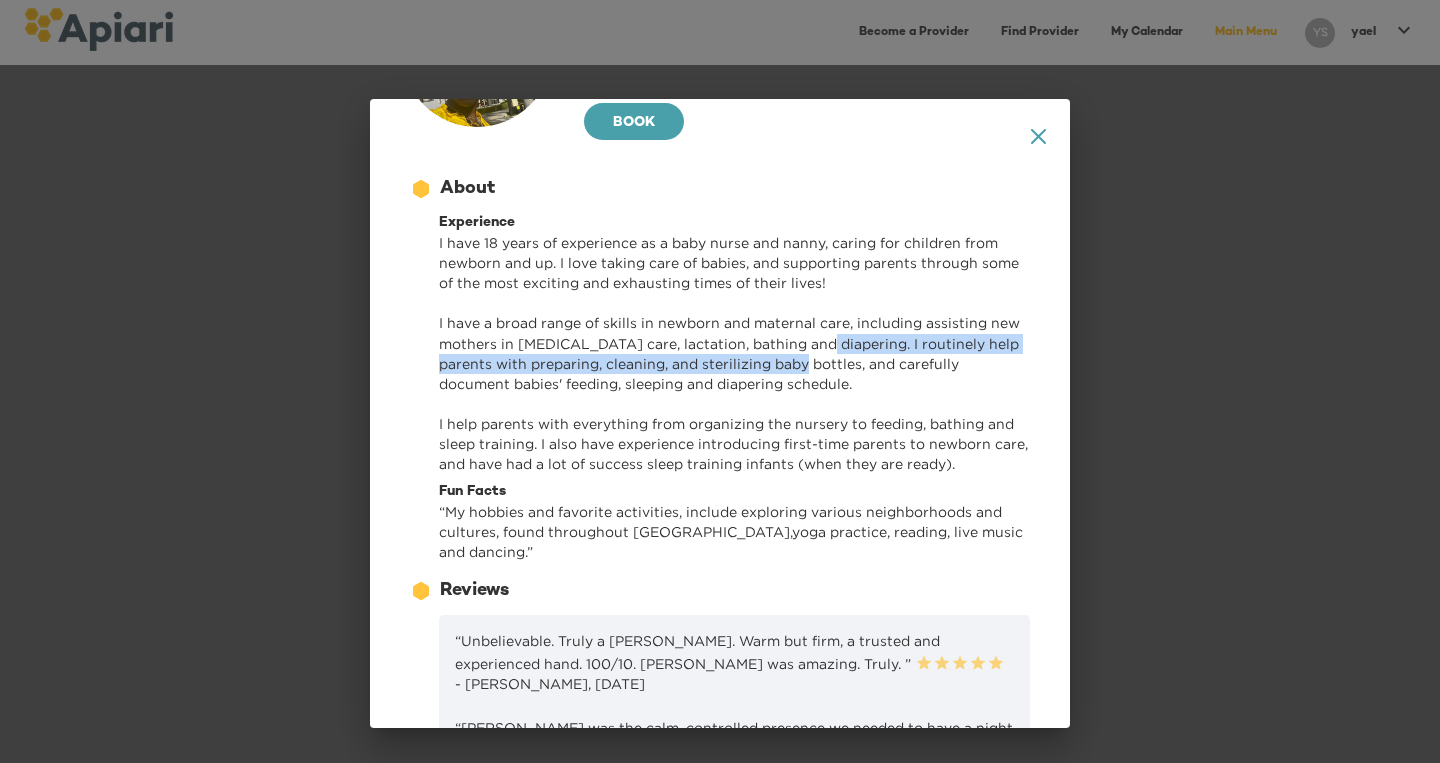 drag, startPoint x: 518, startPoint y: 496, endPoint x: 543, endPoint y: 547, distance: 56.797886 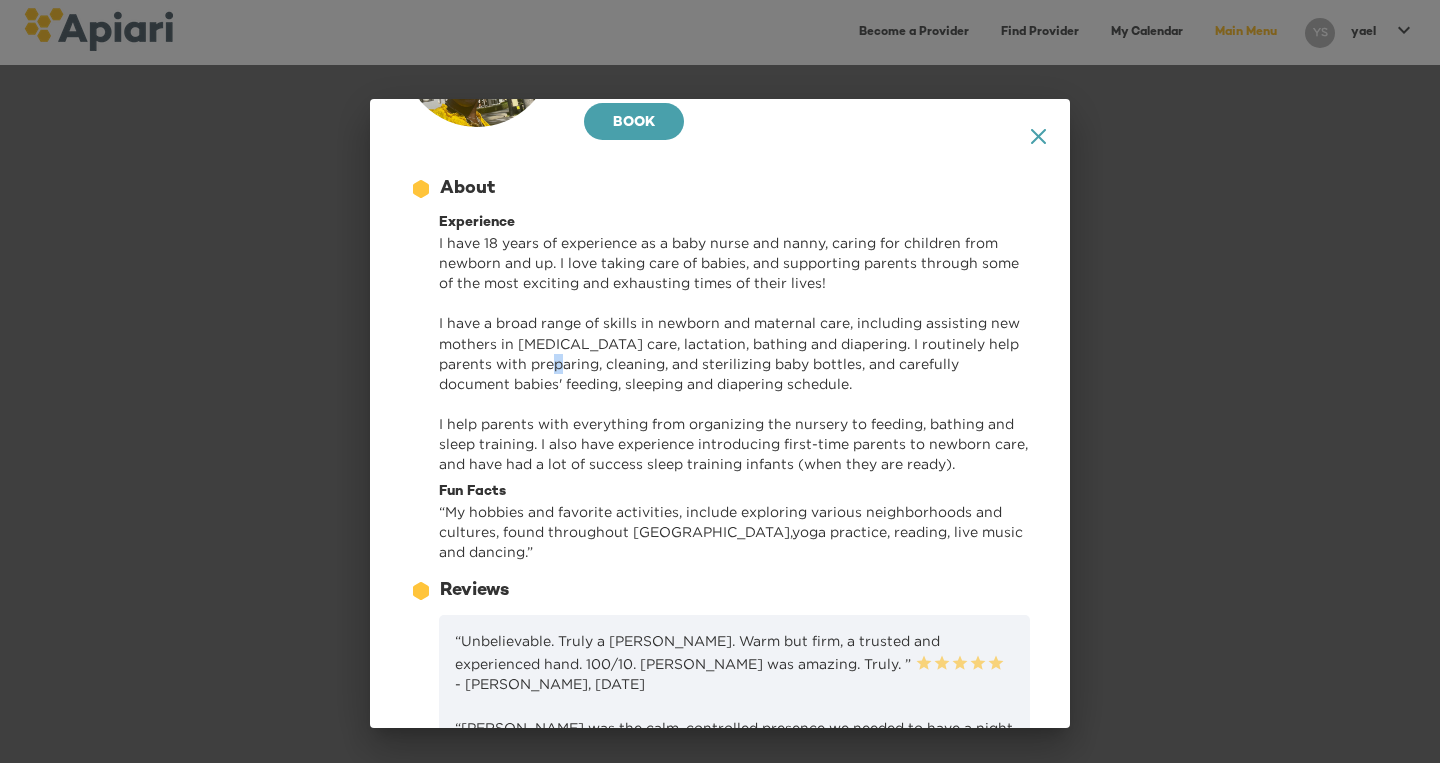 click on "I have 18 years of experience as a baby nurse and nanny, caring for children from newborn and up. I love taking care of babies, and supporting parents through some of the most exciting and exhausting times of their lives!
I have a broad range of skills in newborn and maternal care, including assisting new mothers in [MEDICAL_DATA] care, lactation, bathing and diapering. I routinely help parents with preparing, cleaning, and sterilizing baby bottles, and carefully document babies' feeding, sleeping and diapering schedule.
I help parents with everything from organizing the nursery to feeding, bathing and sleep training. I also have experience introducing first-time parents to newborn care, and have had a lot of success sleep training infants (when they are ready)." at bounding box center [734, 353] 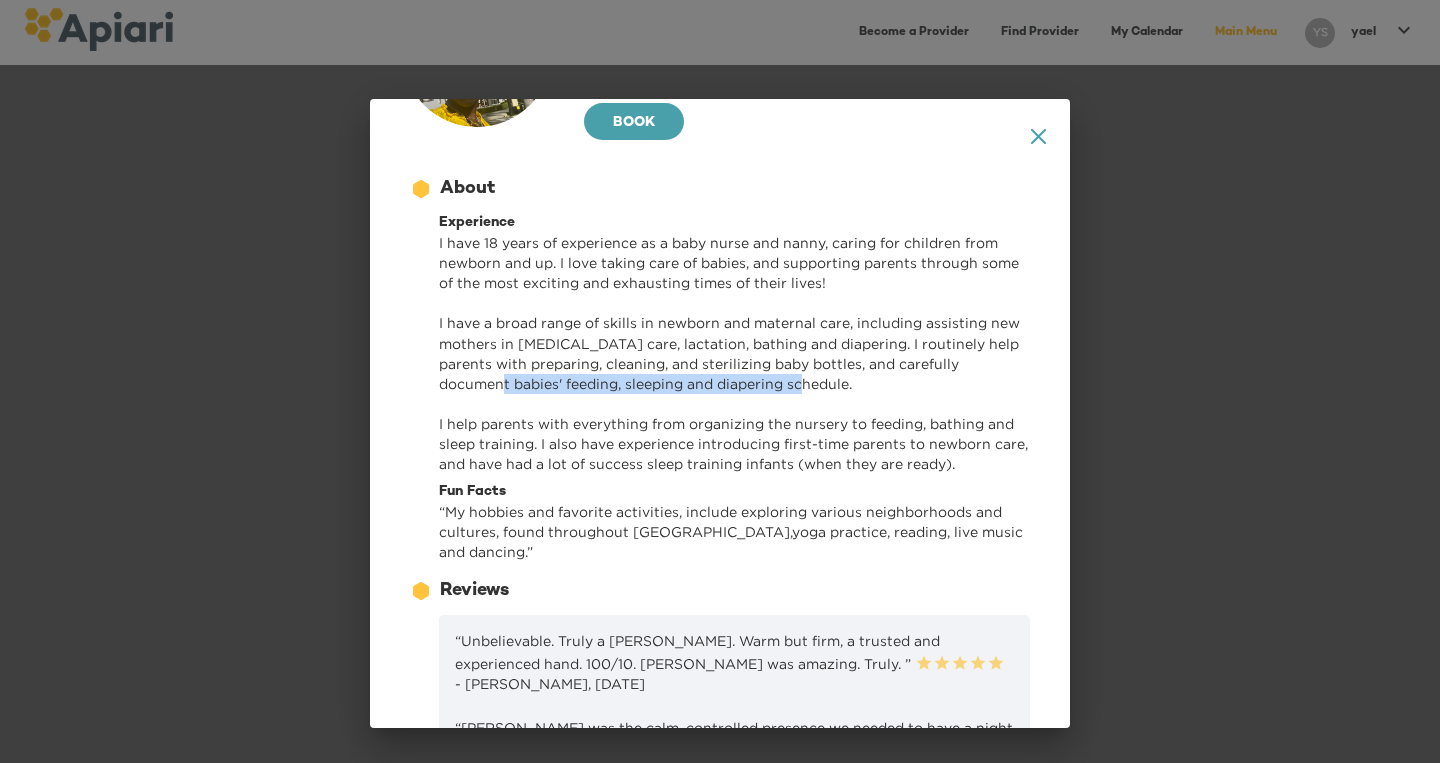 drag, startPoint x: 504, startPoint y: 567, endPoint x: 526, endPoint y: 577, distance: 24.166092 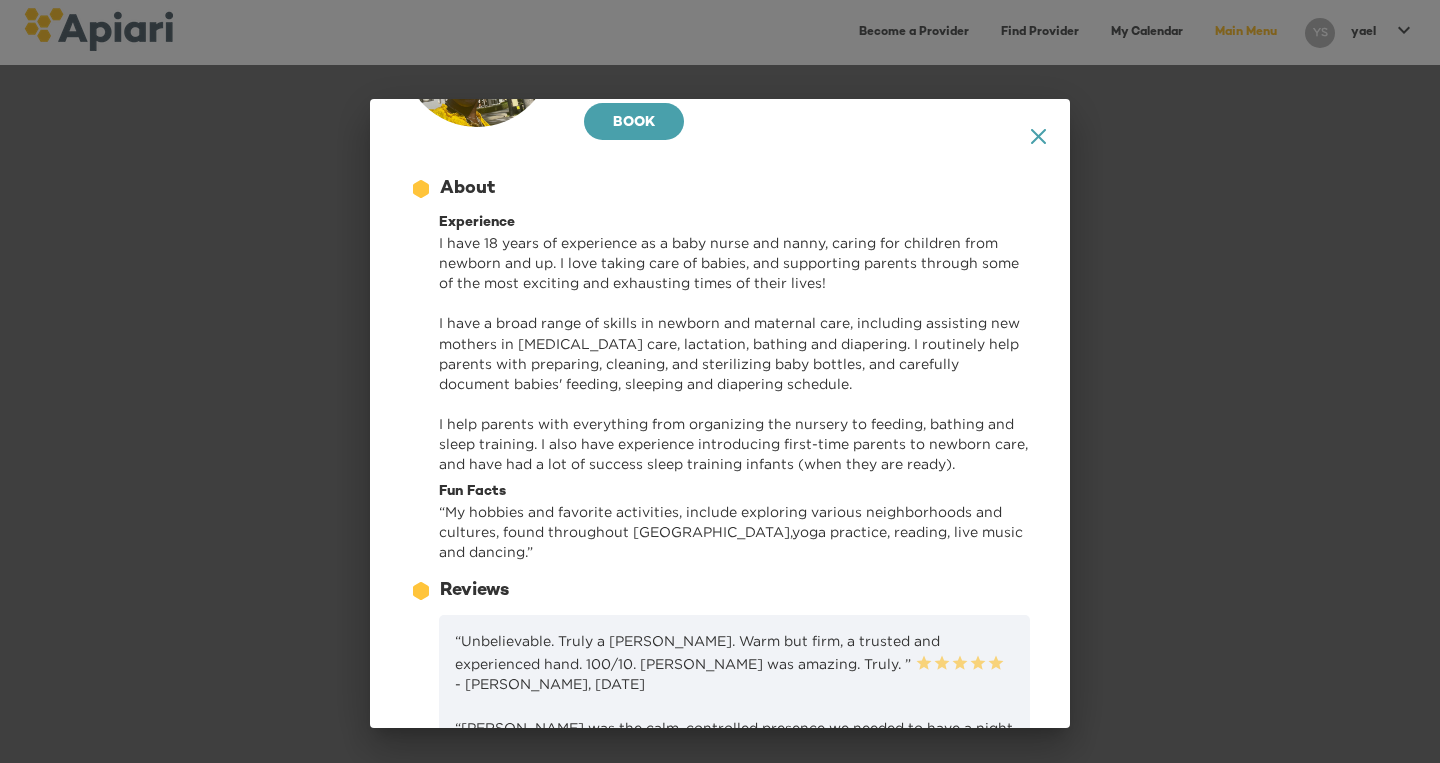 click on "I have 18 years of experience as a baby nurse and nanny, caring for children from newborn and up. I love taking care of babies, and supporting parents through some of the most exciting and exhausting times of their lives!
I have a broad range of skills in newborn and maternal care, including assisting new mothers in [MEDICAL_DATA] care, lactation, bathing and diapering. I routinely help parents with preparing, cleaning, and sterilizing baby bottles, and carefully document babies' feeding, sleeping and diapering schedule.
I help parents with everything from organizing the nursery to feeding, bathing and sleep training. I also have experience introducing first-time parents to newborn care, and have had a lot of success sleep training infants (when they are ready)." at bounding box center (734, 353) 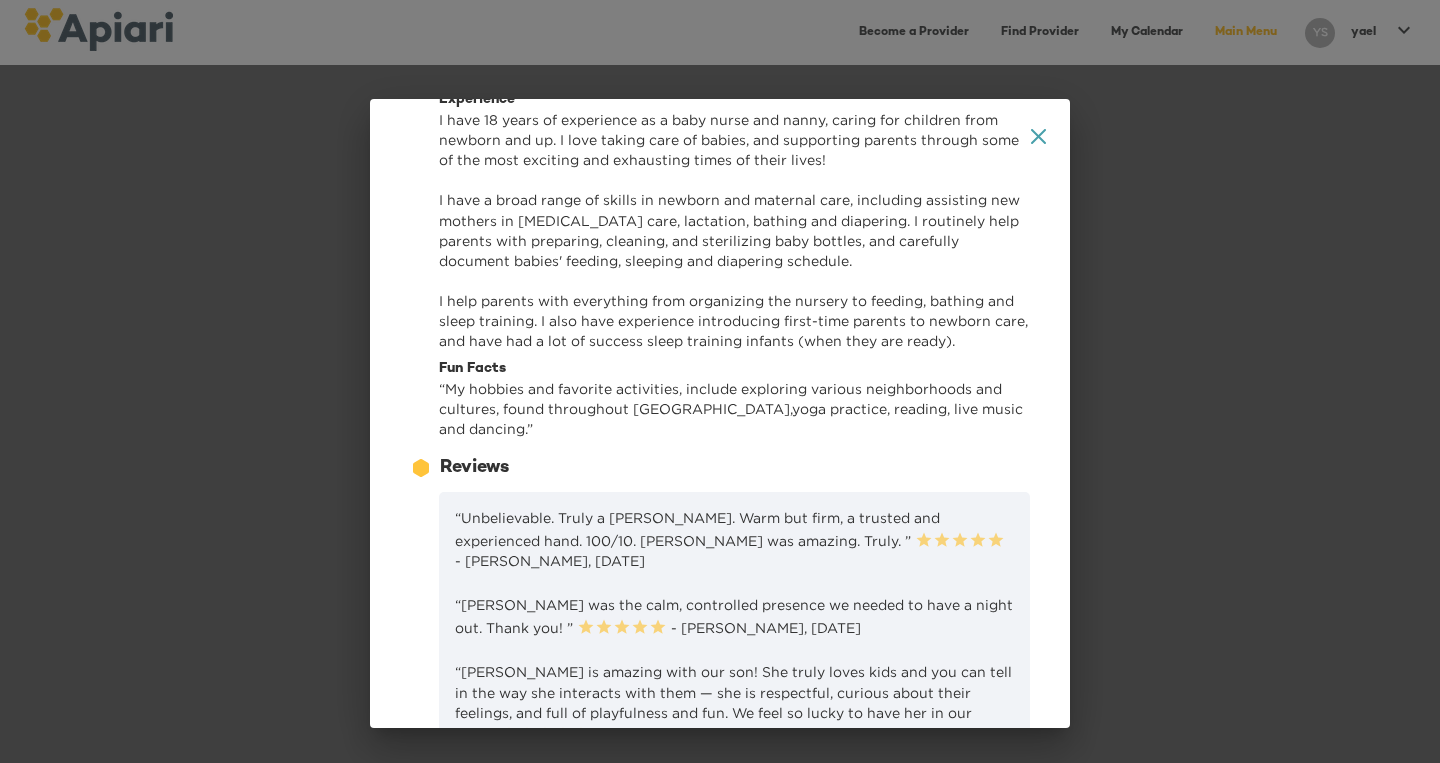 scroll, scrollTop: 295, scrollLeft: 0, axis: vertical 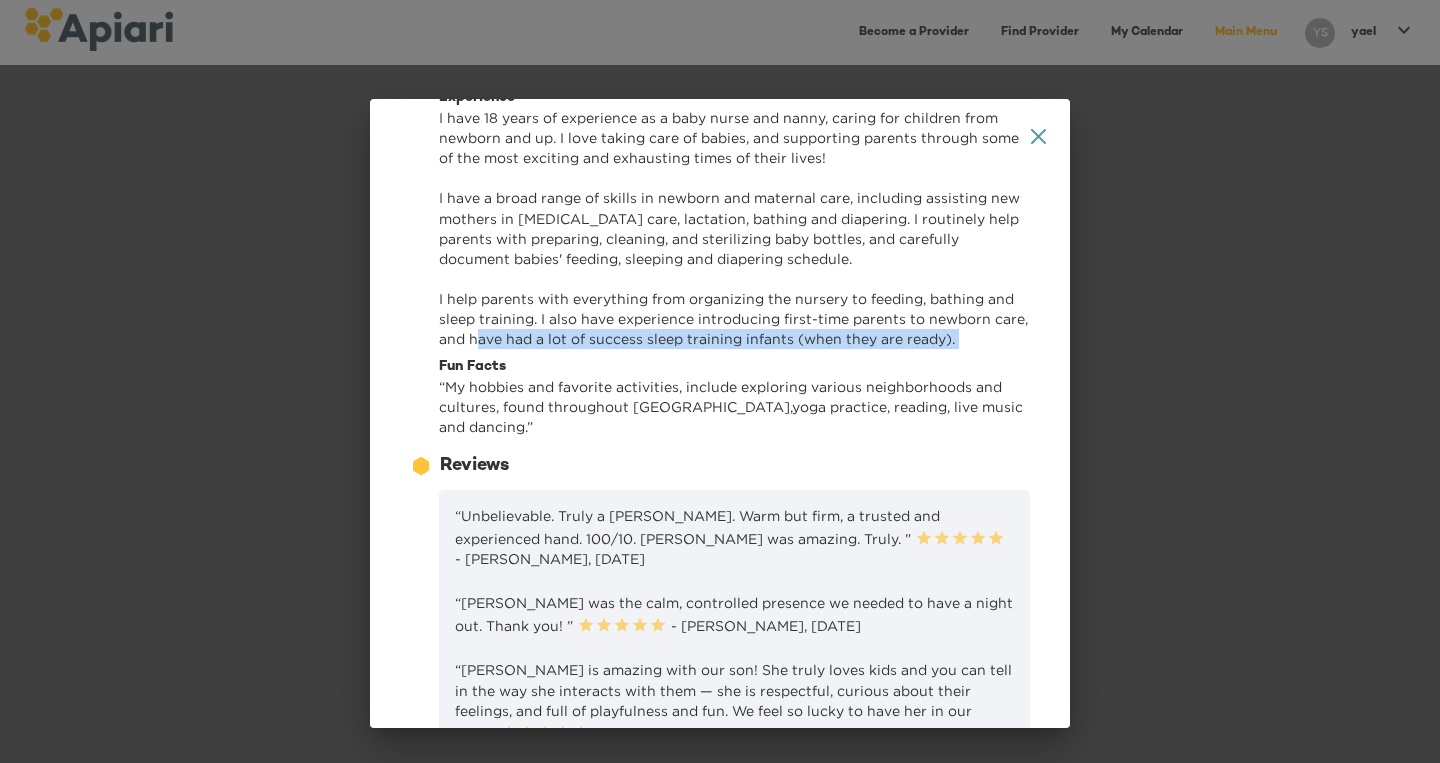 drag, startPoint x: 511, startPoint y: 578, endPoint x: 537, endPoint y: 608, distance: 39.698868 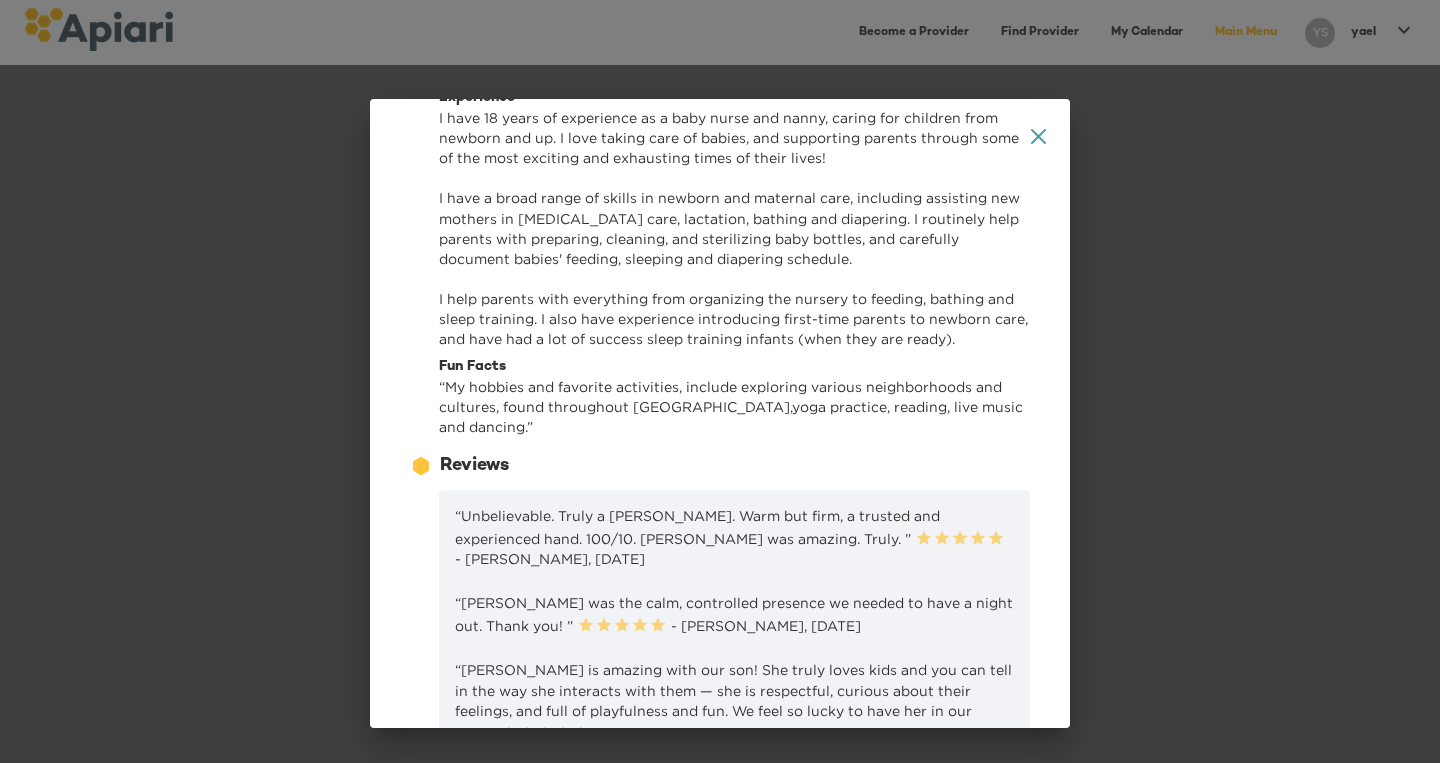 click on "Experience I have 18 years of experience as a baby nurse and nanny, caring for children from newborn and up. I love taking care of babies, and supporting parents through some of the most exciting and exhausting times of their lives!
I have a broad range of skills in newborn and maternal care, including assisting new mothers in [MEDICAL_DATA] care, lactation, bathing and diapering. I routinely help parents with preparing, cleaning, and sterilizing baby bottles, and carefully document babies' feeding, sleeping and diapering schedule.
I help parents with everything from organizing the nursery to feeding, bathing and sleep training. I also have experience introducing first-time parents to newborn care, and have had a lot of success sleep training infants (when they are ready).
Fun Facts “ My hobbies and favorite activities, include exploring various neighborhoods and cultures, found throughout [GEOGRAPHIC_DATA],yoga practice, reading, live music and dancing. ”" at bounding box center (734, 262) 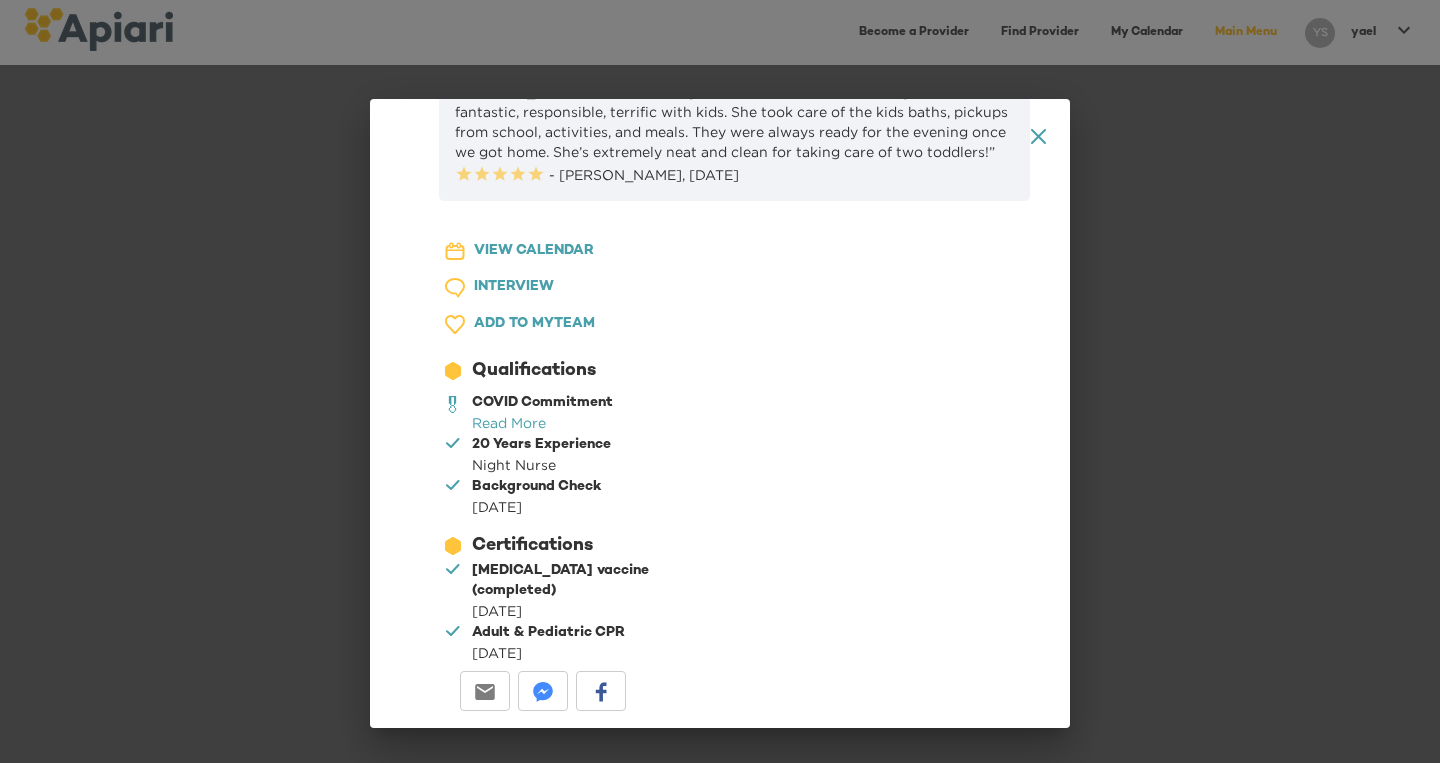 scroll, scrollTop: 1410, scrollLeft: 0, axis: vertical 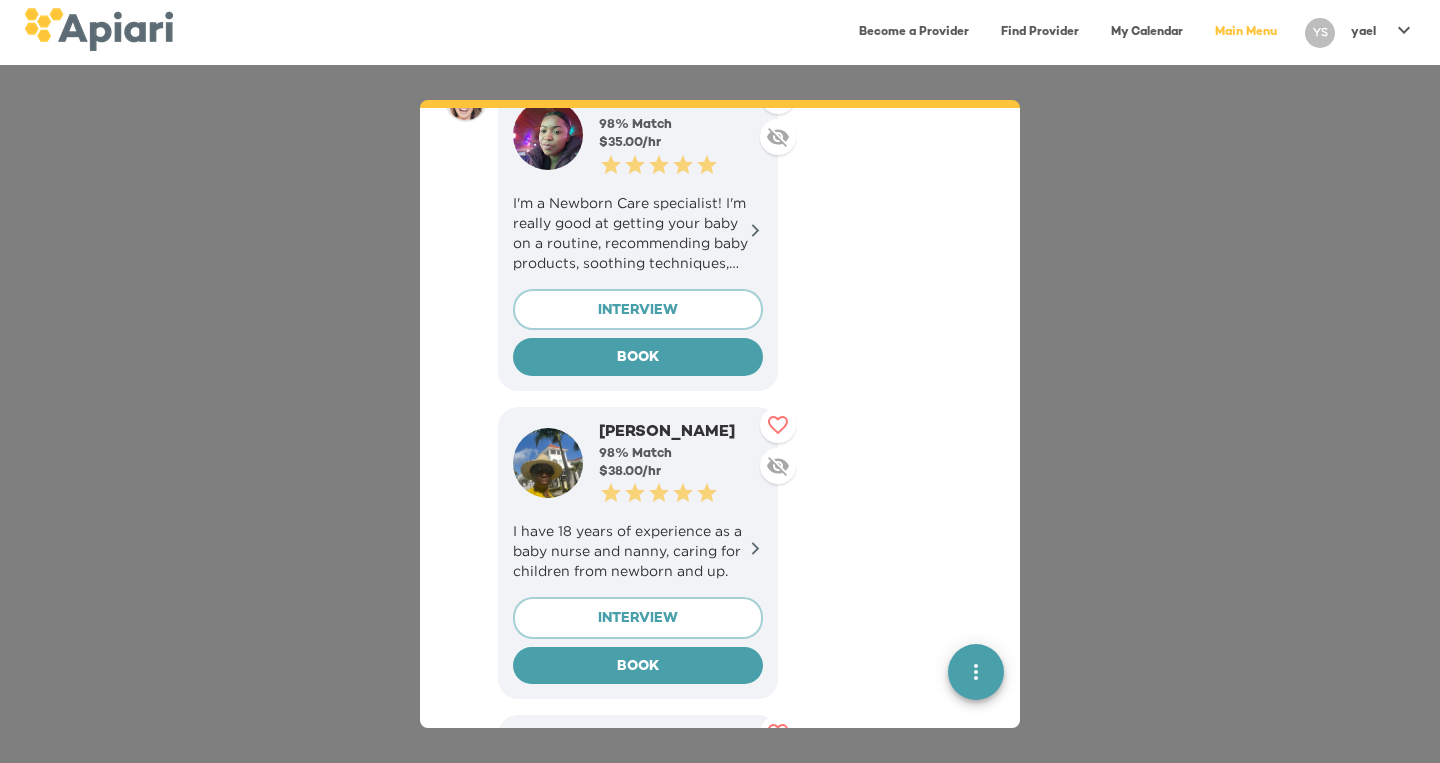 click 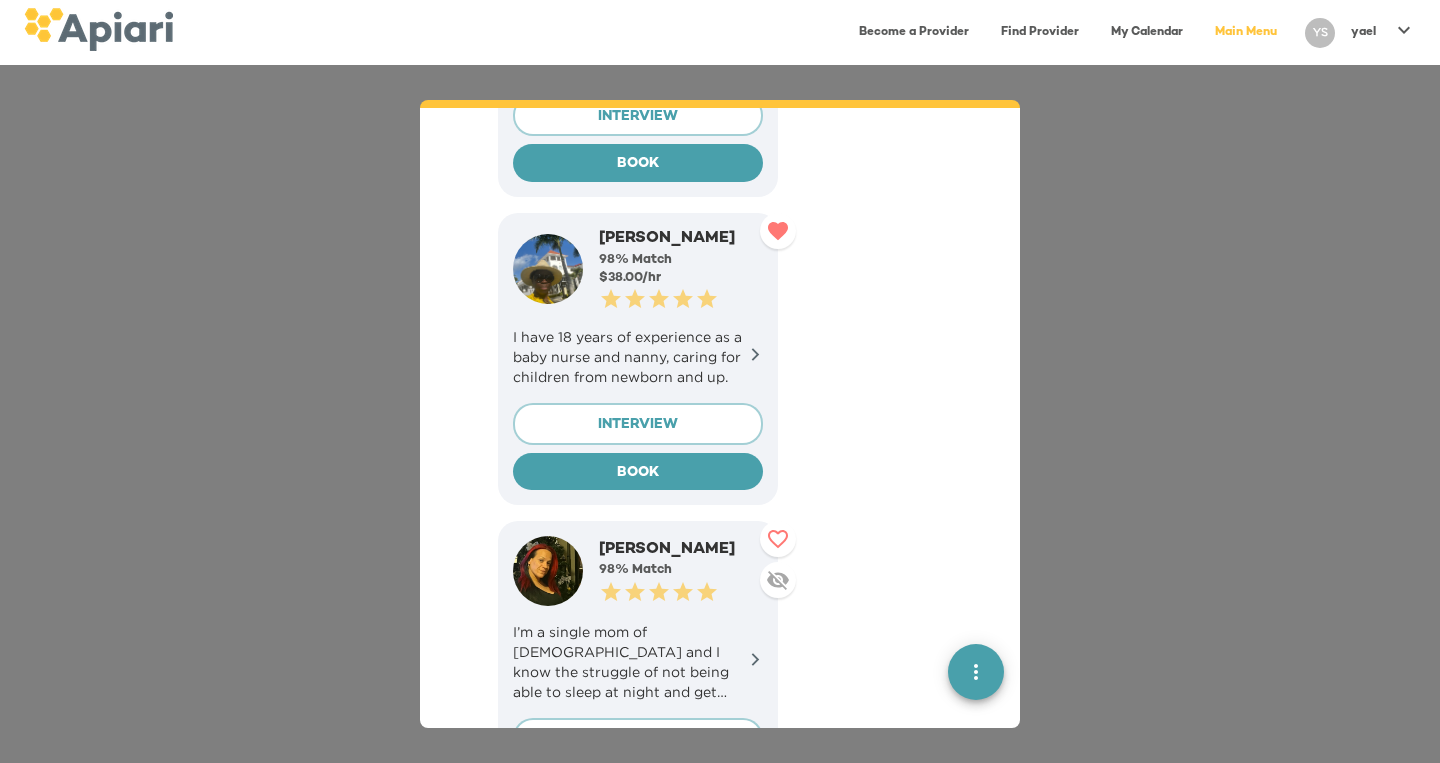 scroll, scrollTop: 1993, scrollLeft: 0, axis: vertical 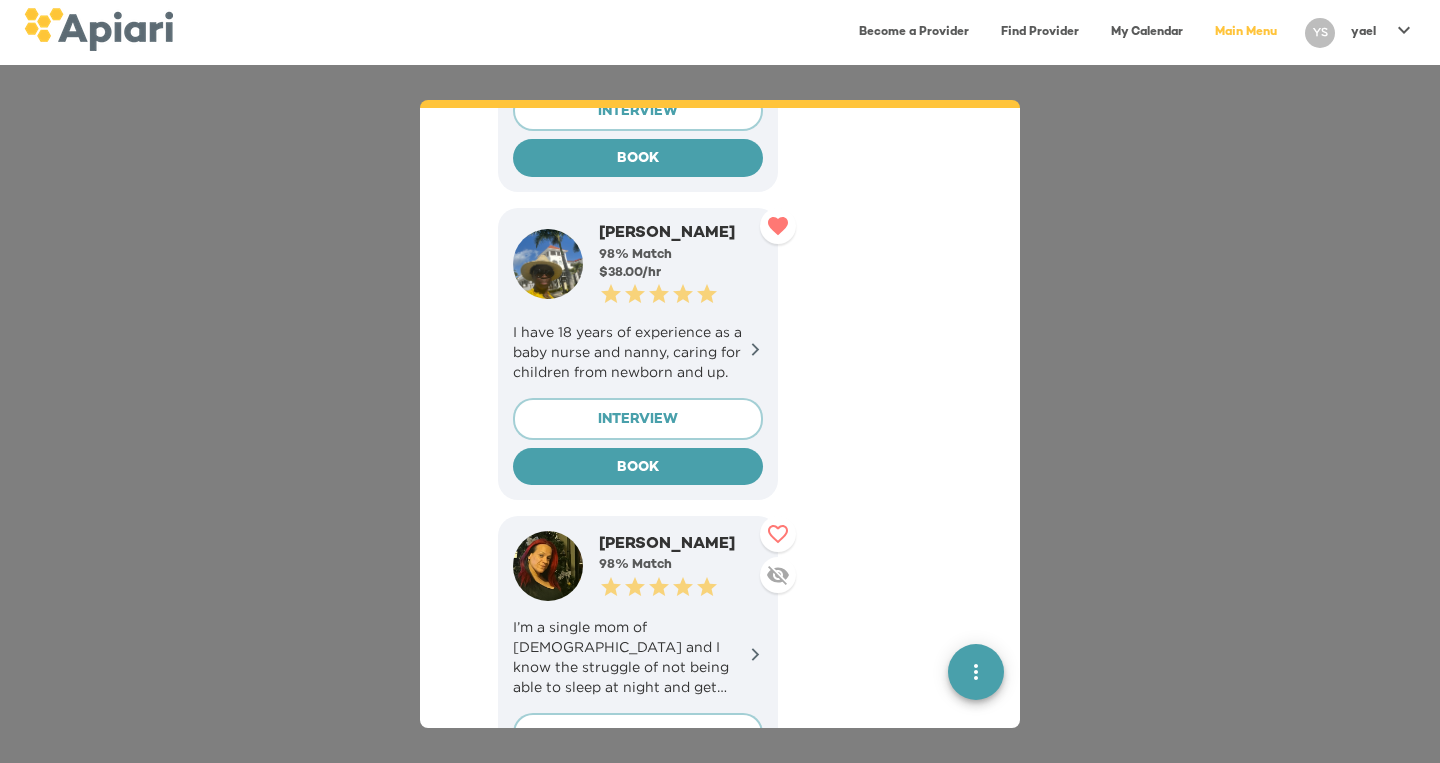 click on "I’m a single mom of [DEMOGRAPHIC_DATA] and I know the struggle of not being able to sleep at night and get things done. I'm here for you! Speaks Spanish." at bounding box center (638, 657) 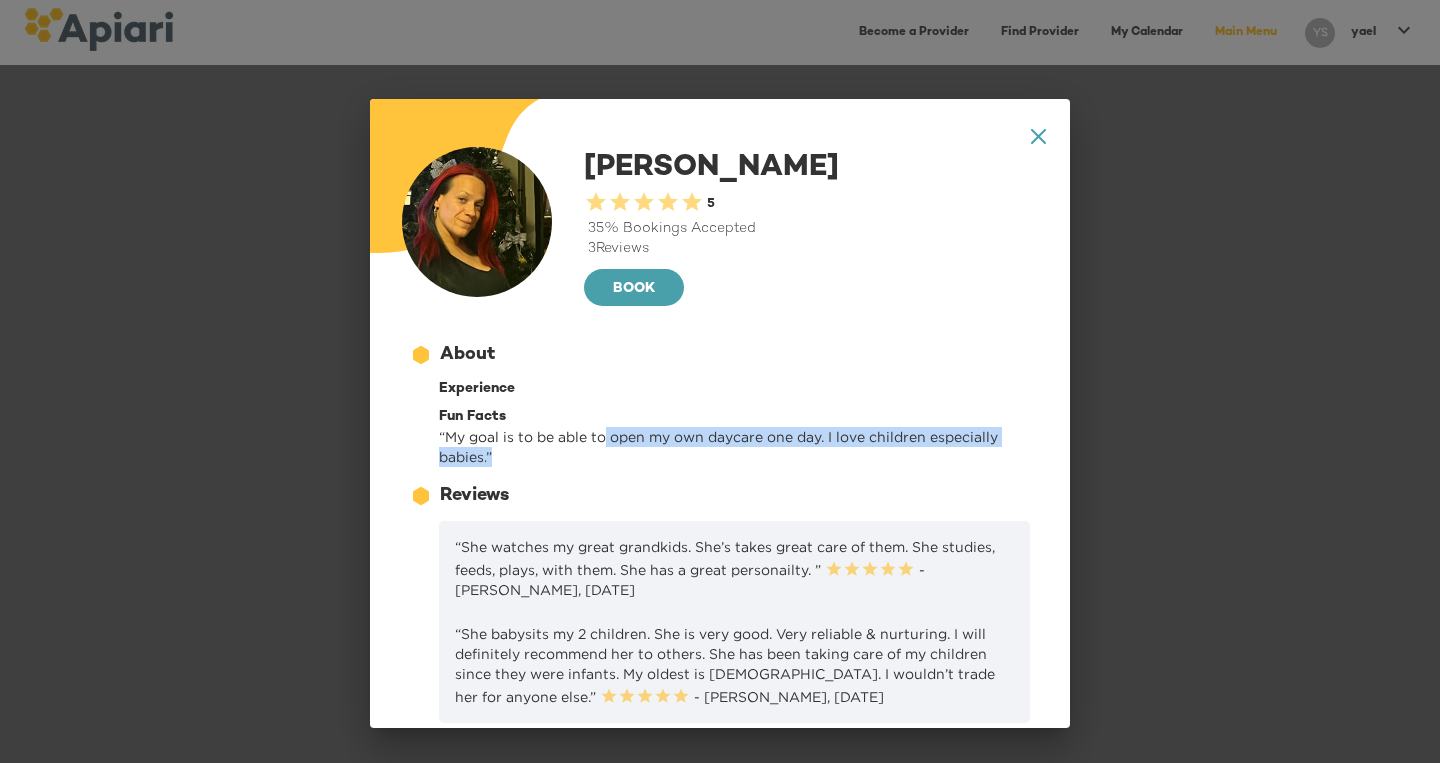 drag, startPoint x: 609, startPoint y: 429, endPoint x: 609, endPoint y: 488, distance: 59 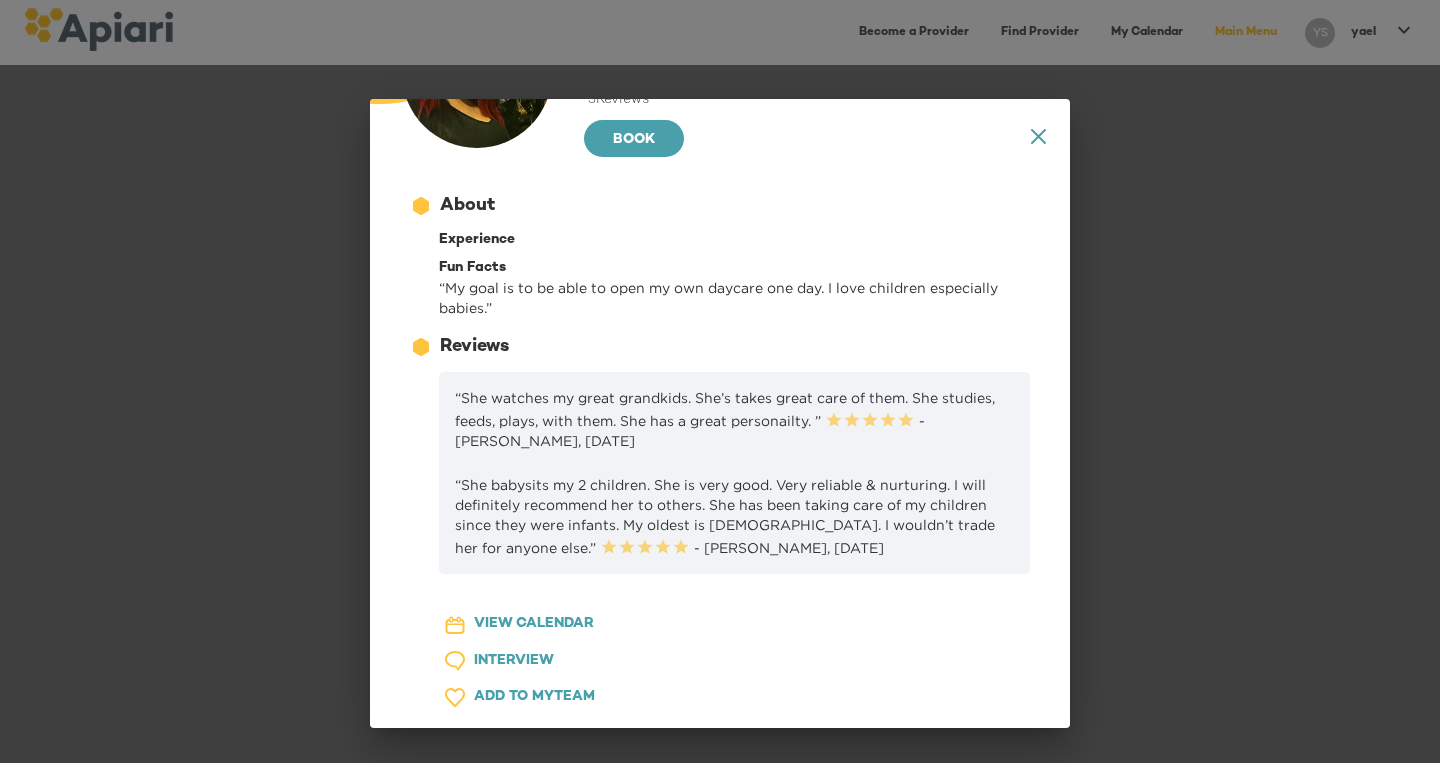 scroll, scrollTop: 0, scrollLeft: 0, axis: both 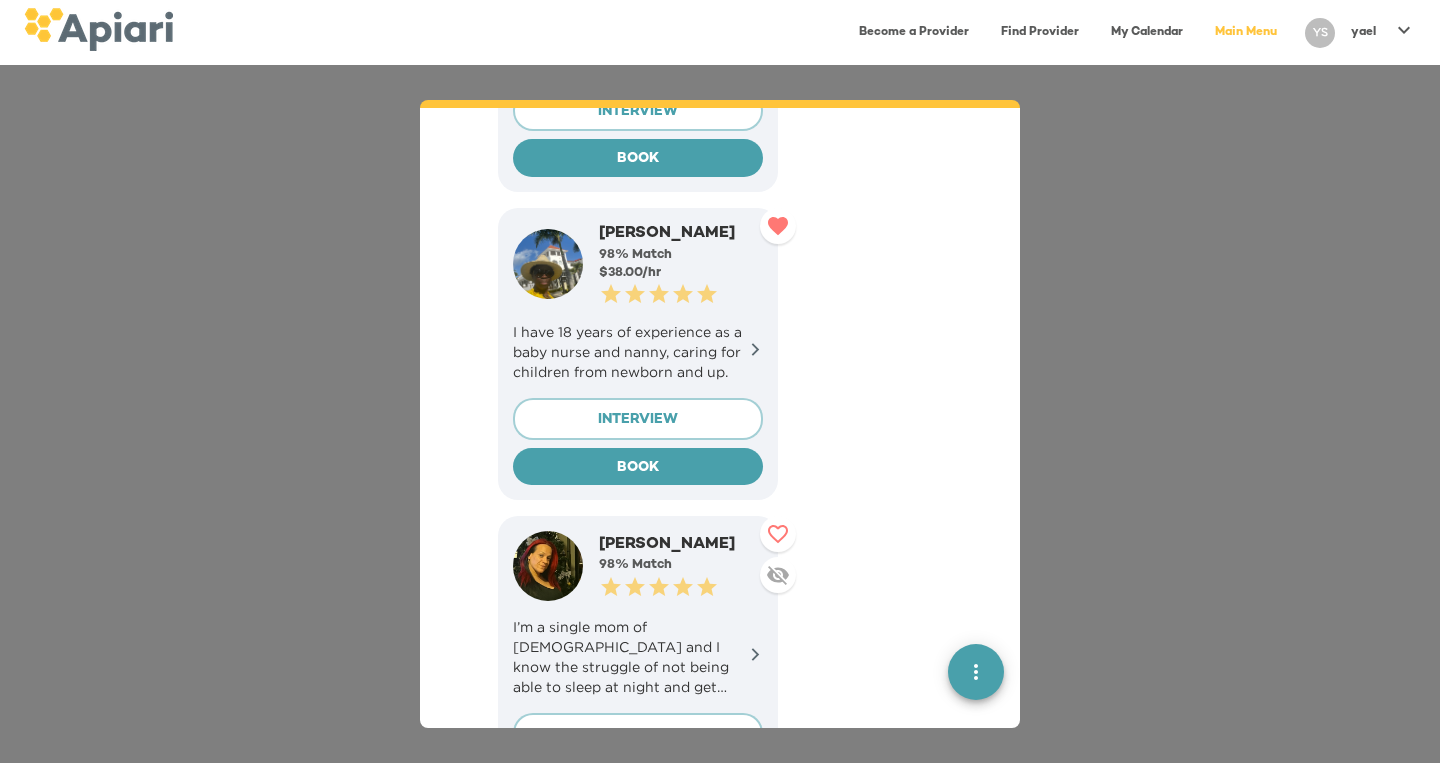click on "0.5 Stars 1 Star 1.5 Stars 2 Stars 2.5 Stars 3 Stars 3.5 Stars 4 Stars 4.5 Stars 5 Stars" at bounding box center [681, 294] 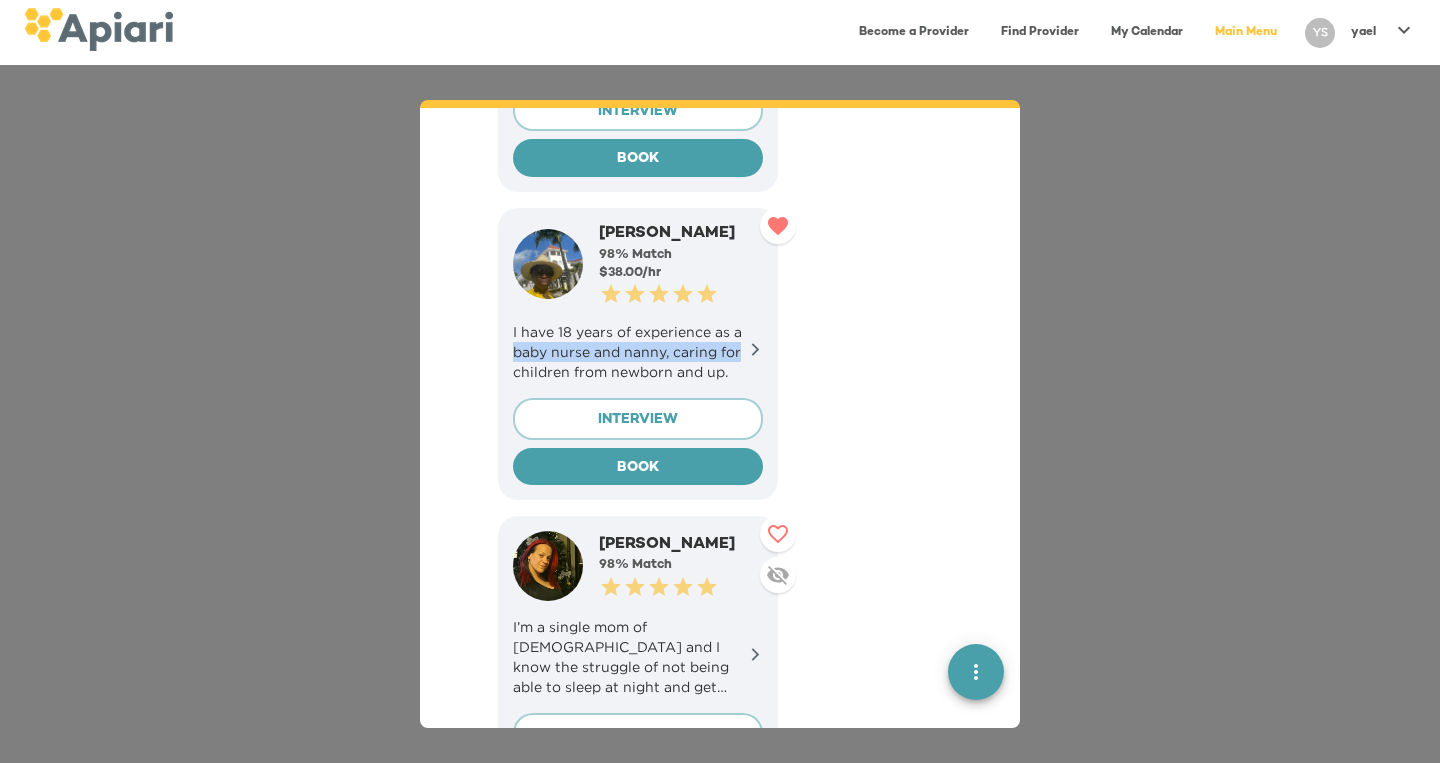 click on "I have 18 years of experience as a baby nurse and nanny, caring for children from newborn and up." at bounding box center [638, 352] 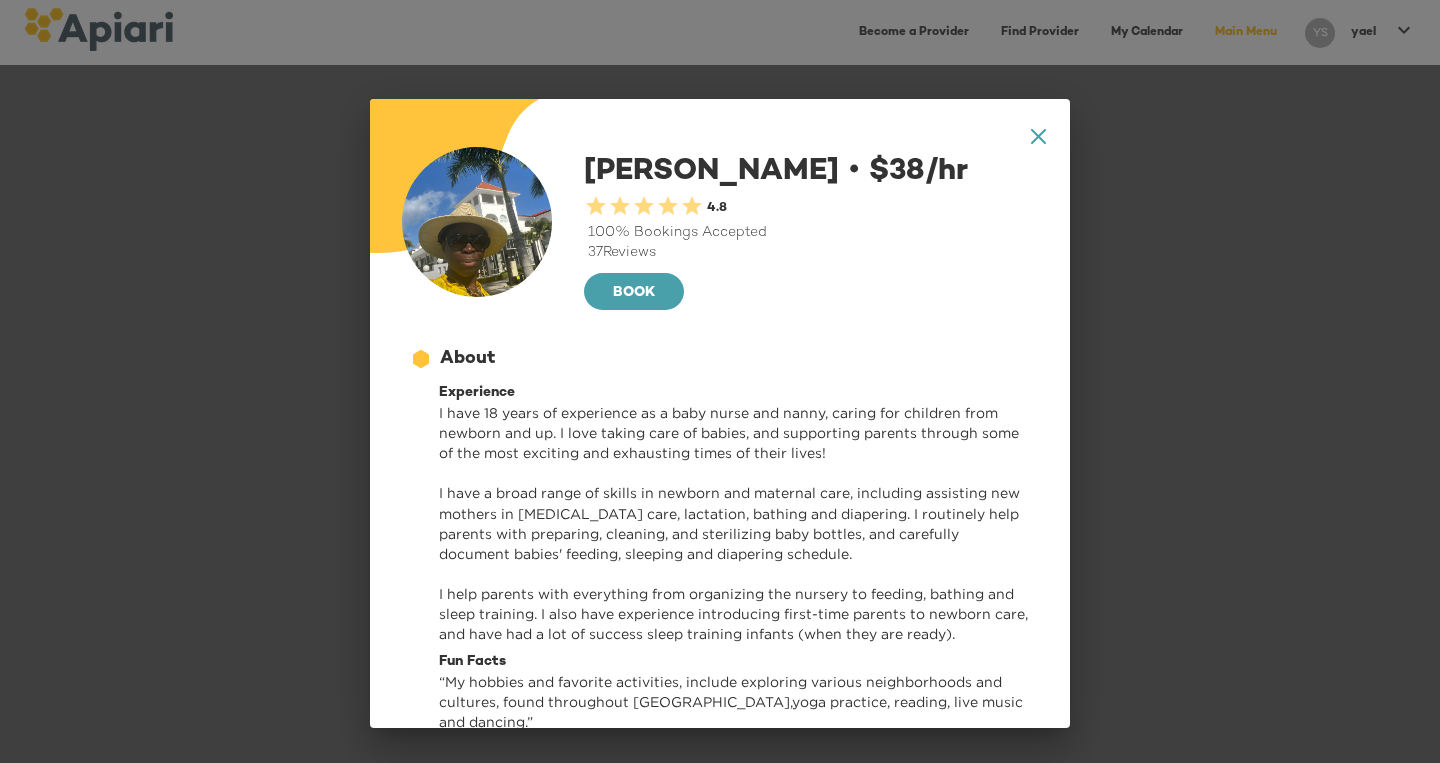 click 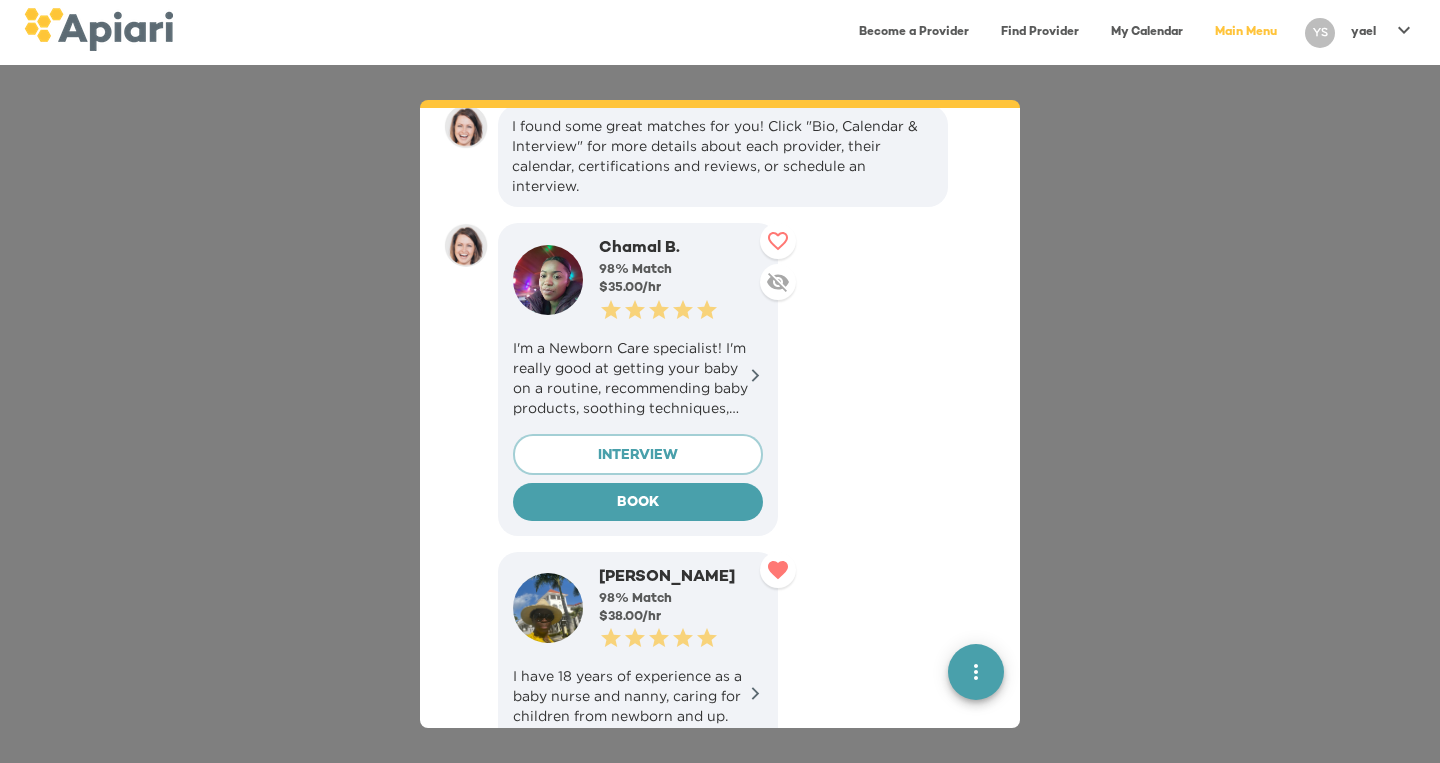 scroll, scrollTop: 1645, scrollLeft: 0, axis: vertical 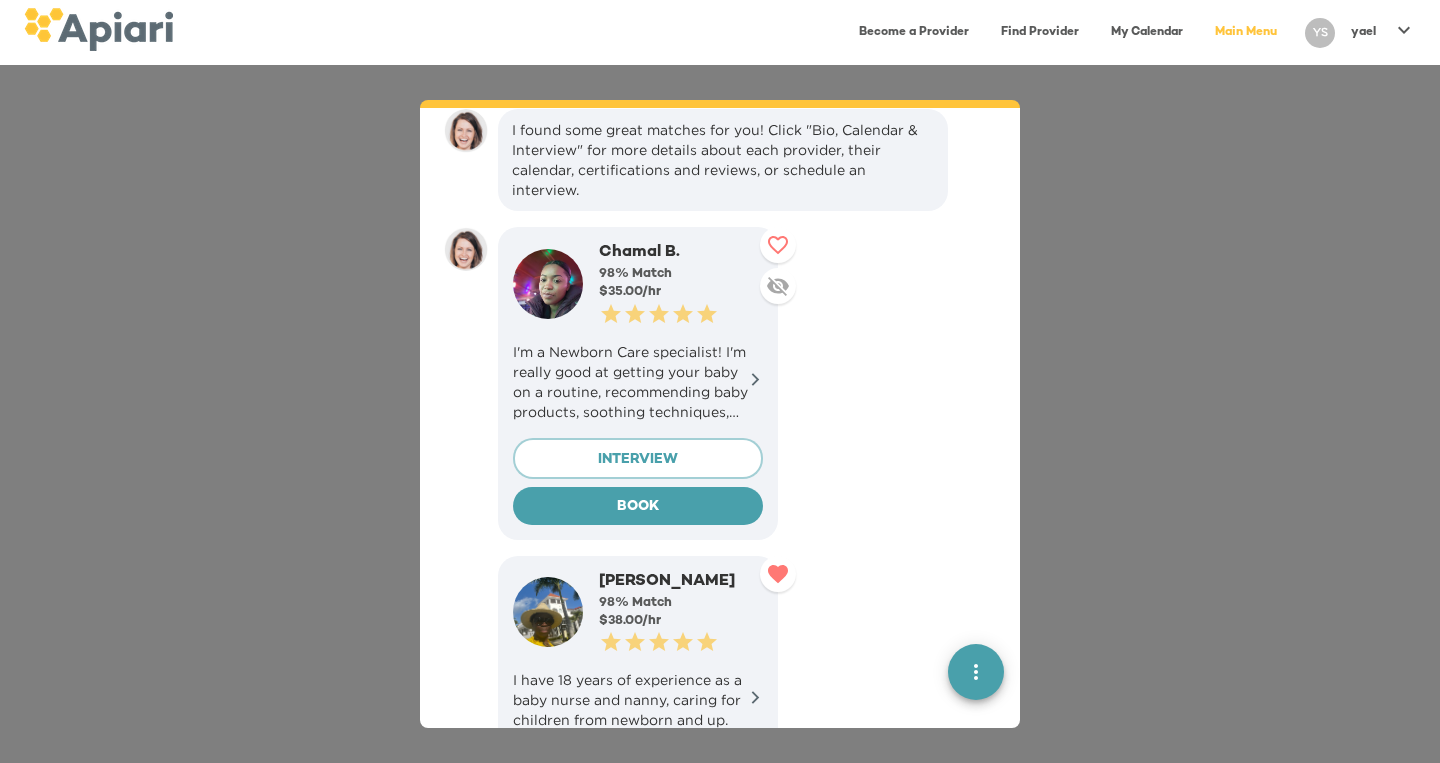 click on "I'm a Newborn Care specialist! I'm really good at getting your baby on a routine, recommending baby products, soothing techniques, relieving you at night for a peaceful sleep and offer emotional support." at bounding box center (638, 382) 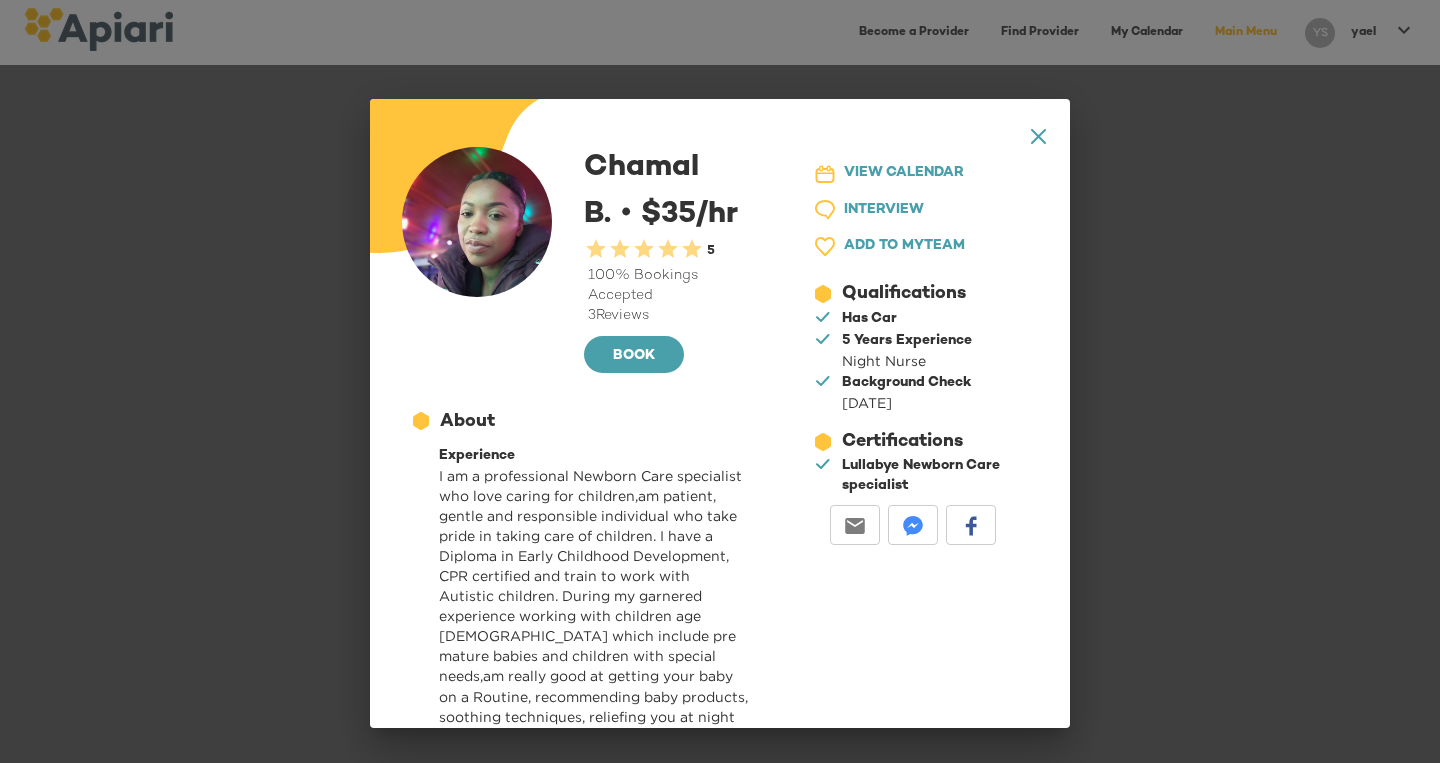 click on "A1D20667-DBDC-461F-895E-AC602C3246CF Created with sketchtool." 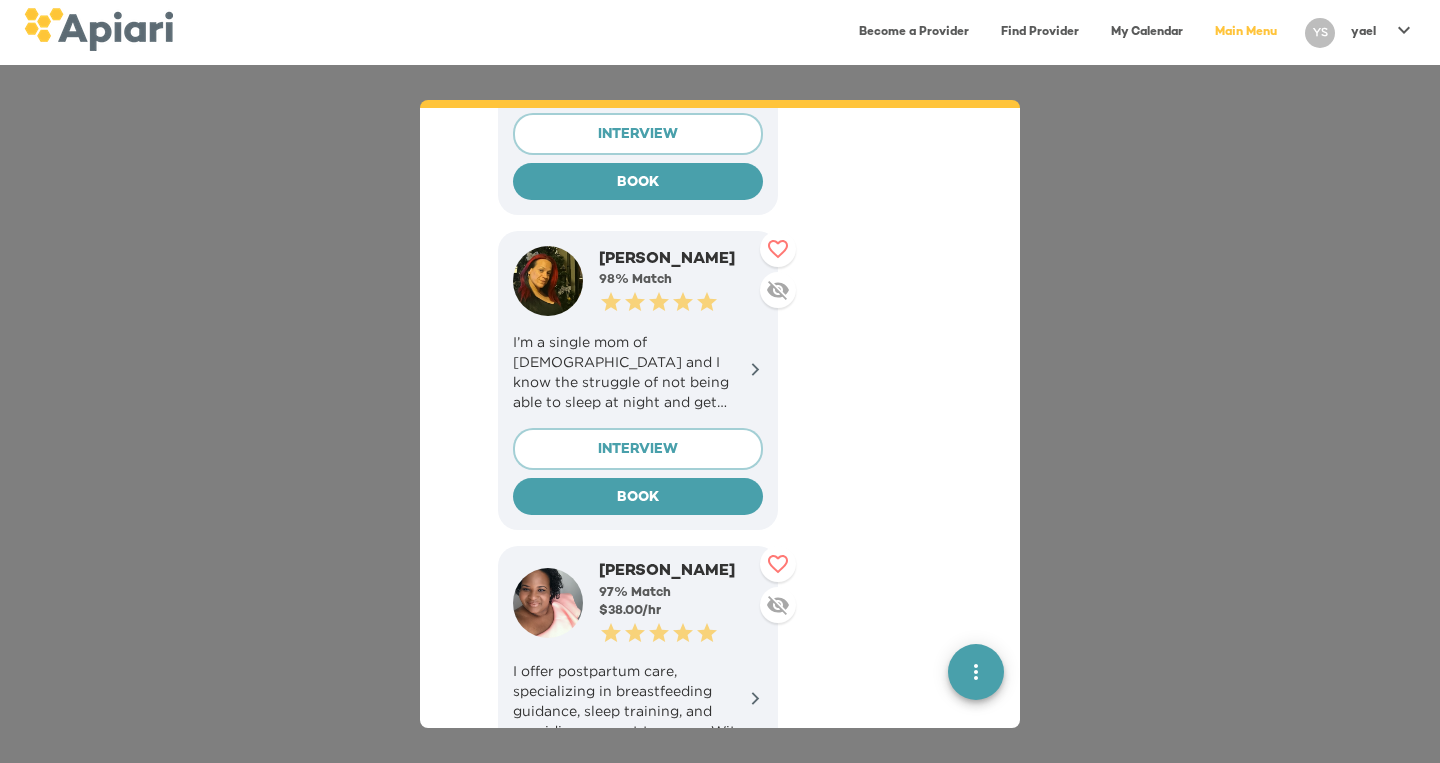 scroll, scrollTop: 2303, scrollLeft: 0, axis: vertical 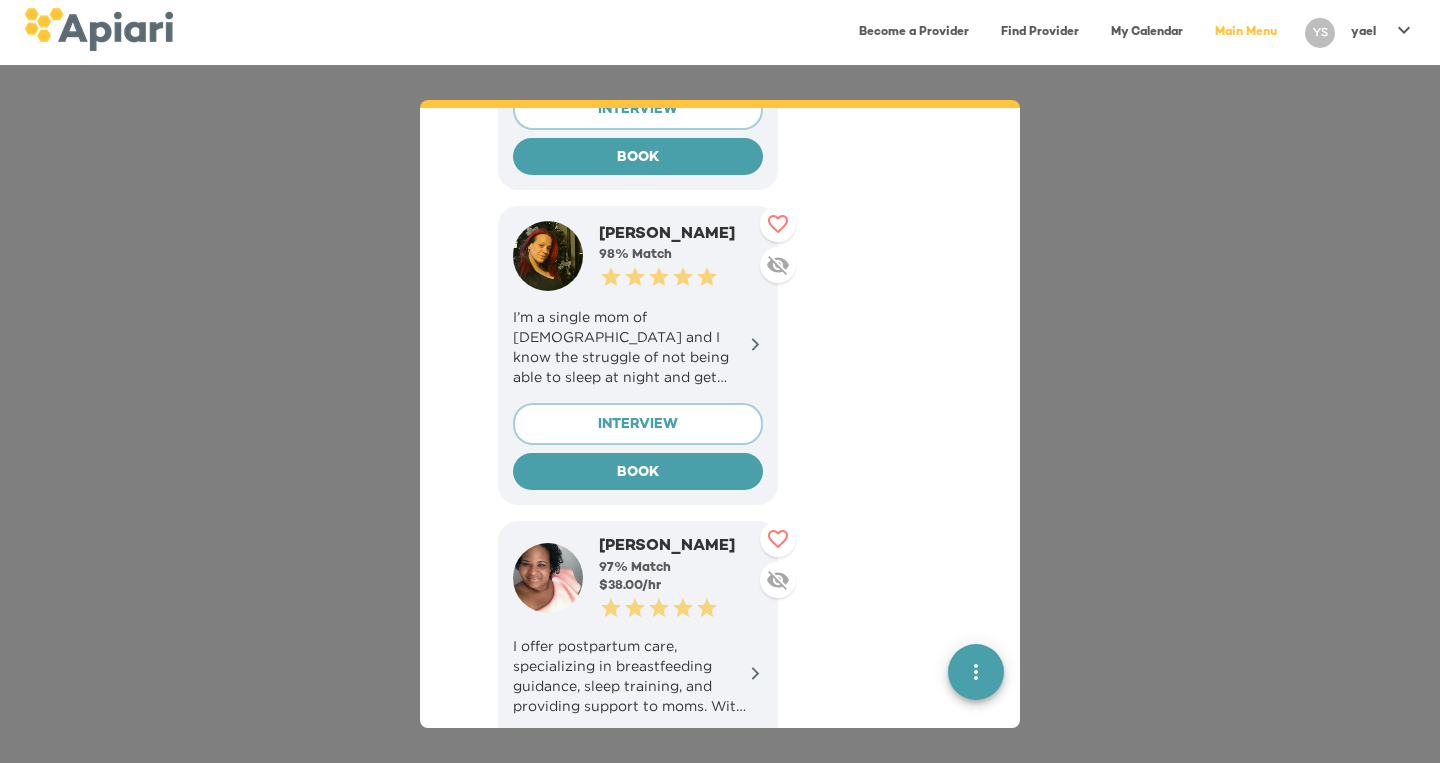 click on "I offer postpartum care, specializing in breastfeeding guidance, sleep training, and providing support to moms. With extensive experience, I'm dedicated to being a reliable and caring presence to your family" at bounding box center (638, 676) 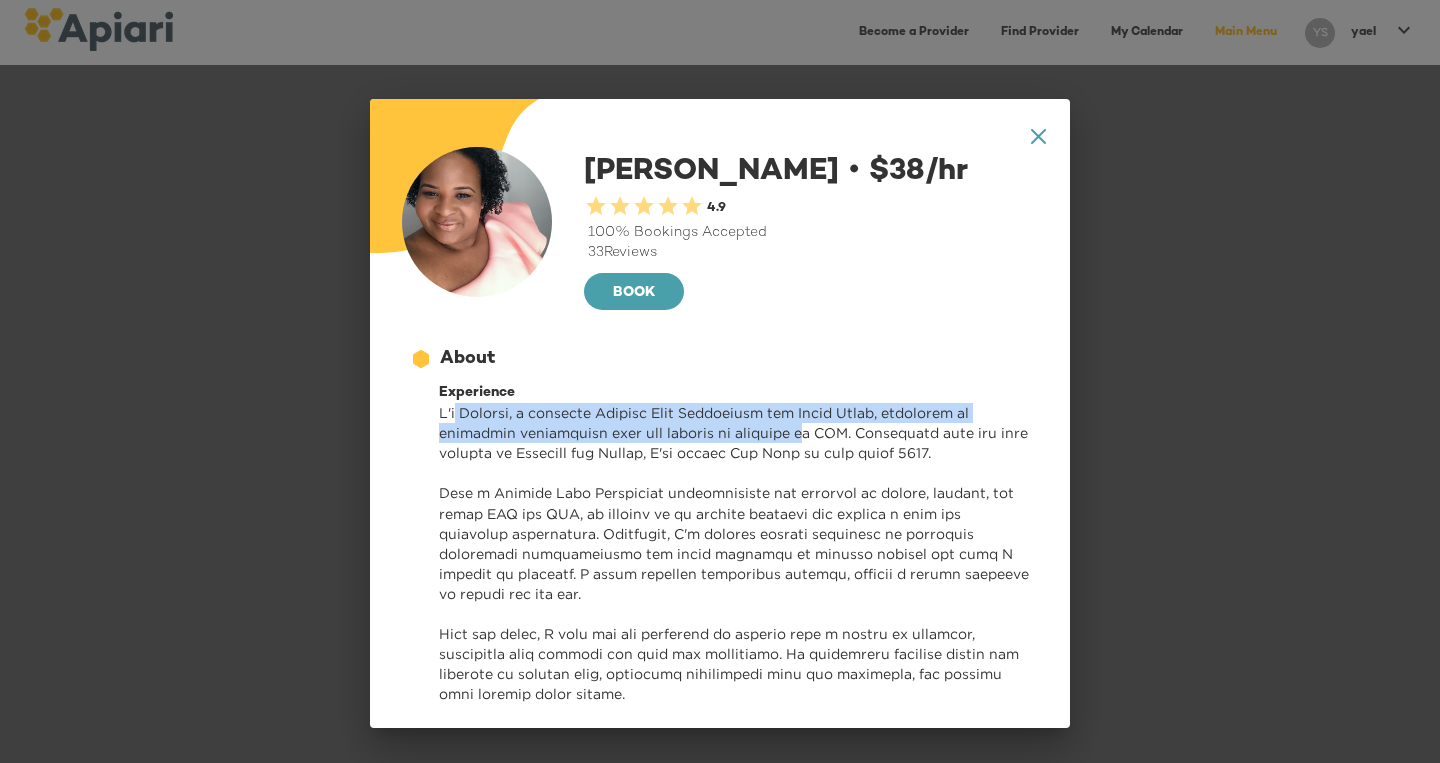drag, startPoint x: 458, startPoint y: 470, endPoint x: 497, endPoint y: 526, distance: 68.24222 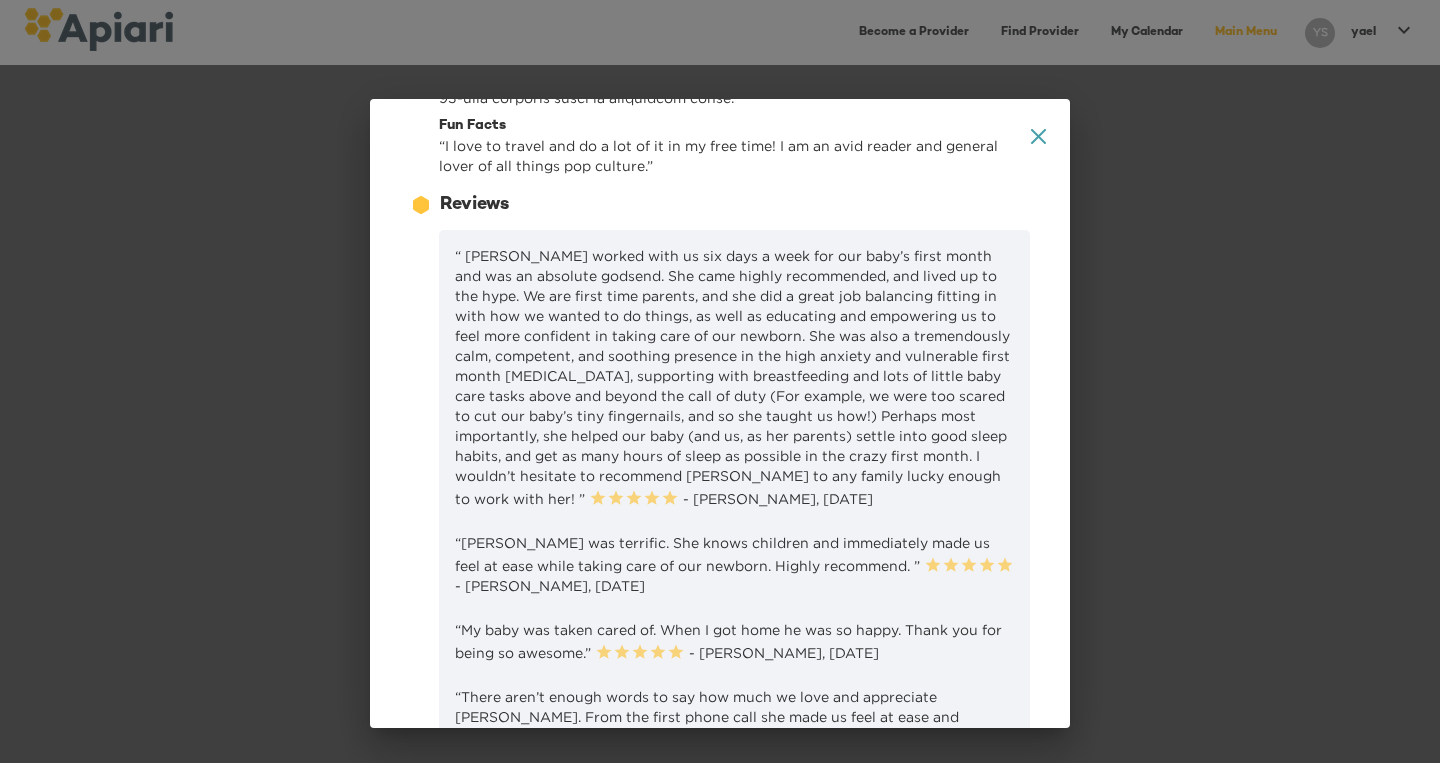 scroll, scrollTop: 897, scrollLeft: 0, axis: vertical 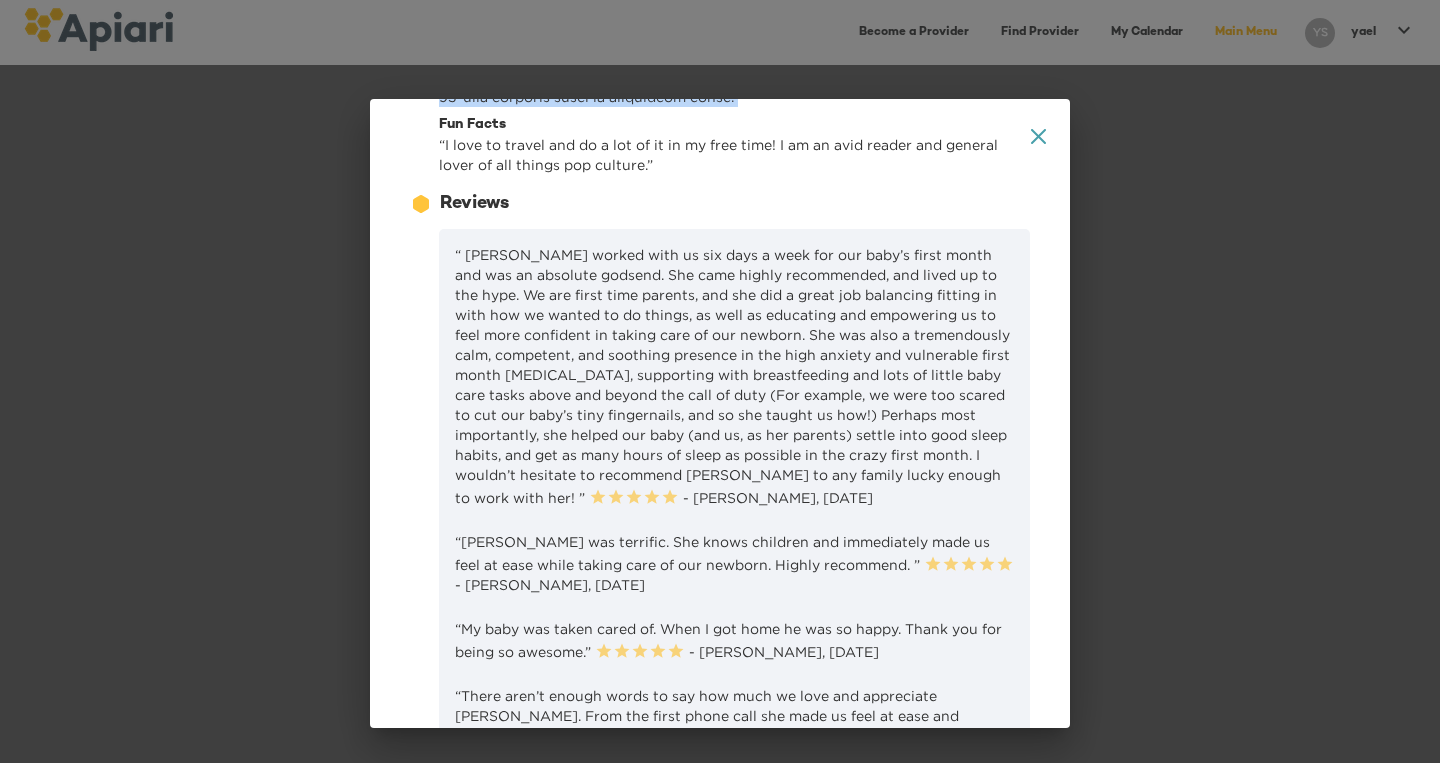 drag, startPoint x: 557, startPoint y: 386, endPoint x: 532, endPoint y: 528, distance: 144.18391 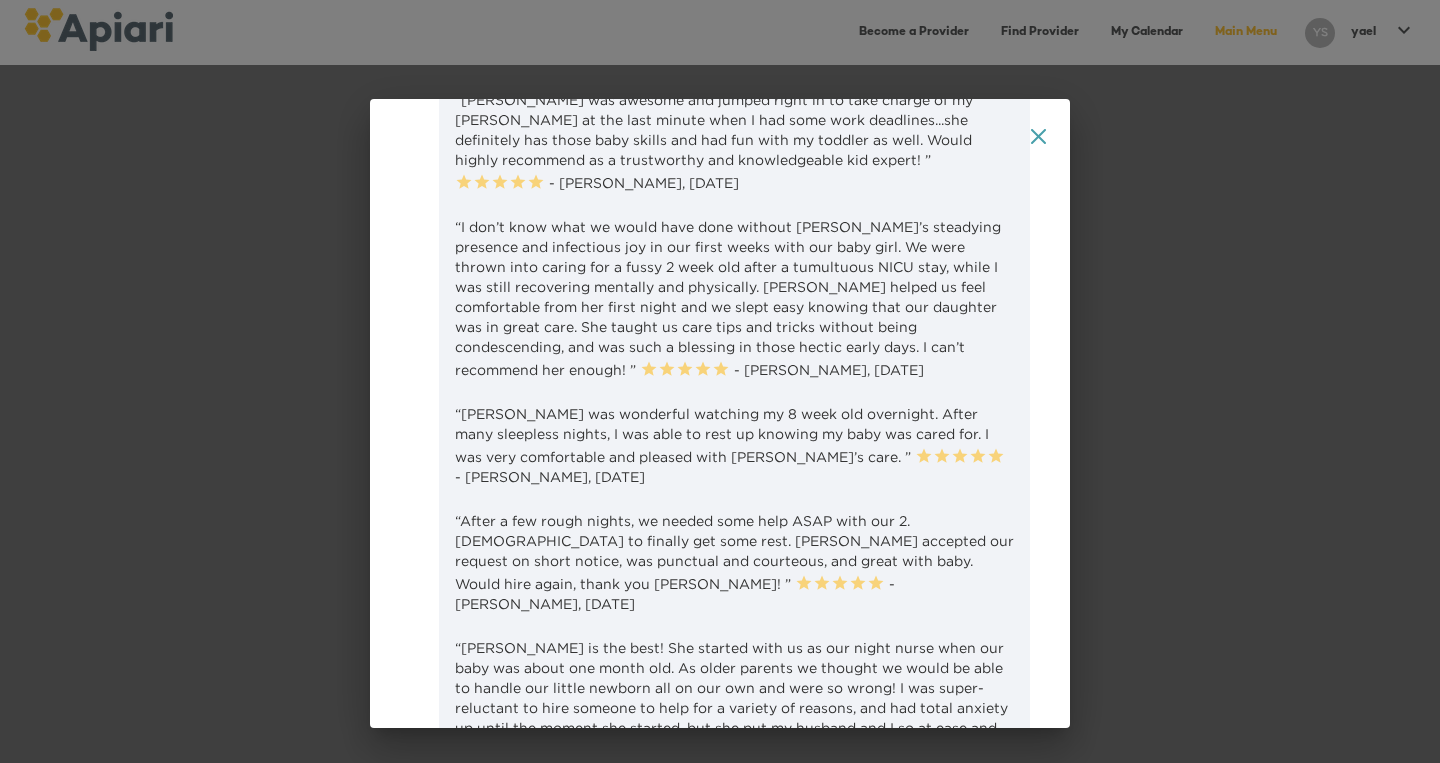 scroll, scrollTop: 1663, scrollLeft: 0, axis: vertical 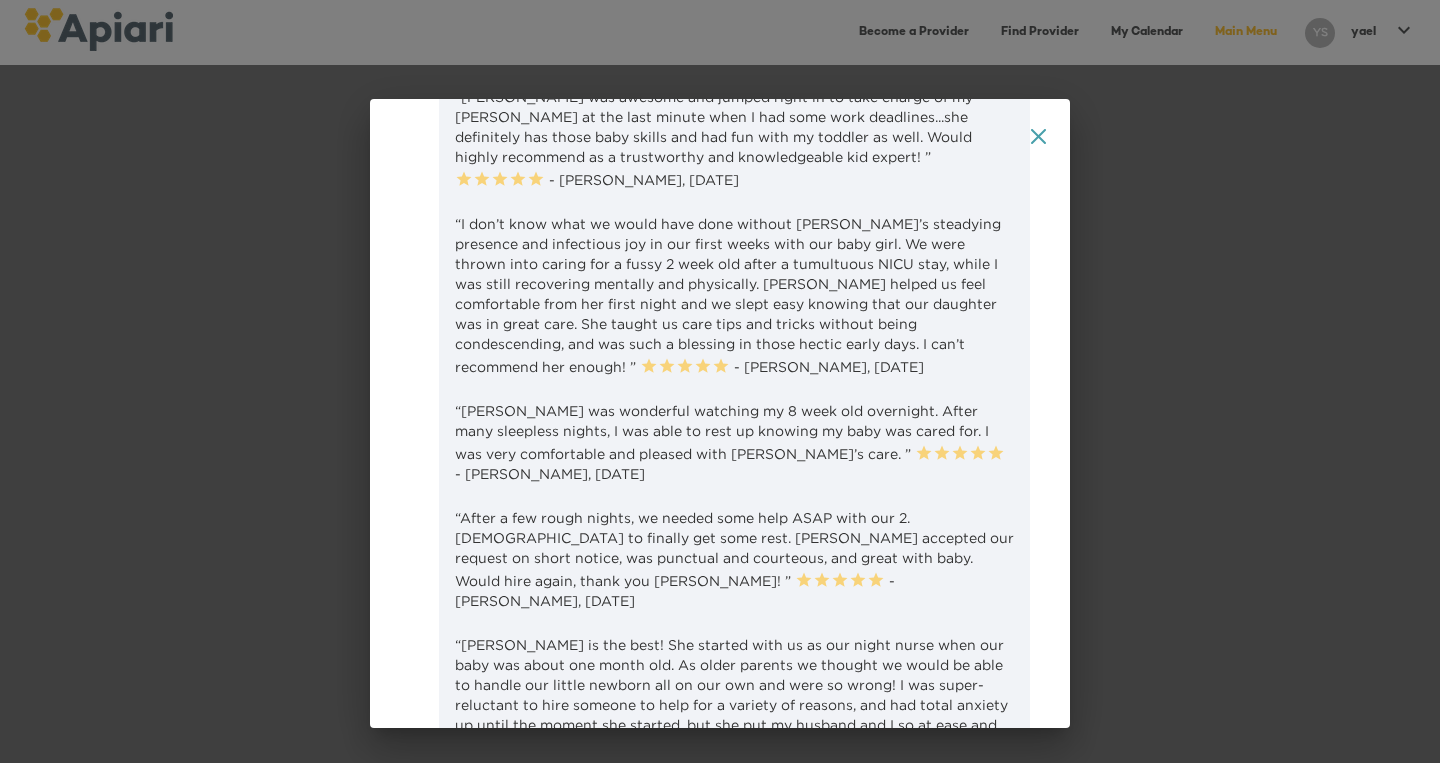 click on "23979DC4-A7E4-489C-88E7-37869341D308 Created with sketchtool. VIEW CALENDAR 1D759D7F-3F7B-4DDF-9B3F-E73684449D2E Created with sketchtool. INTERVIEW AC64D2A4-619E-42D5-B649-190C76ABCDDA Created with sketchtool. ADD TO MY  TEAM   12686743-09FA-4EEB-95D2-F2C0DBB3467E Created with sketchtool. Qualifications 🎖 [MEDICAL_DATA] Commitment Read More 21D33A33-32E5-4B60-AC6D-4B2F28DBB9C0 Created with sketchtool. Has Car 21D33A33-32E5-4B60-AC6D-4B2F28DBB9C0 Created with sketchtool. 17 Years Experience Night Nurse 21D33A33-32E5-4B60-AC6D-4B2F28DBB9C0 Created with sketchtool. Background Check [DATE] 12686743-09FA-4EEB-95D2-F2C0DBB3467E Created with sketchtool. Certifications 21D33A33-32E5-4B60-AC6D-4B2F28DBB9C0 Created with sketchtool. New Born Care Specialist 21D33A33-32E5-4B60-AC6D-4B2F28DBB9C0 Created with sketchtool. CPR  21D33A33-32E5-4B60-AC6D-4B2F28DBB9C0 Created with sketchtool. AED 21D33A33-32E5-4B60-AC6D-4B2F28DBB9C0 Created with sketchtool. [MEDICAL_DATA] Vaccine + Booster [DATE]
Email
Share" at bounding box center [535, 2000] 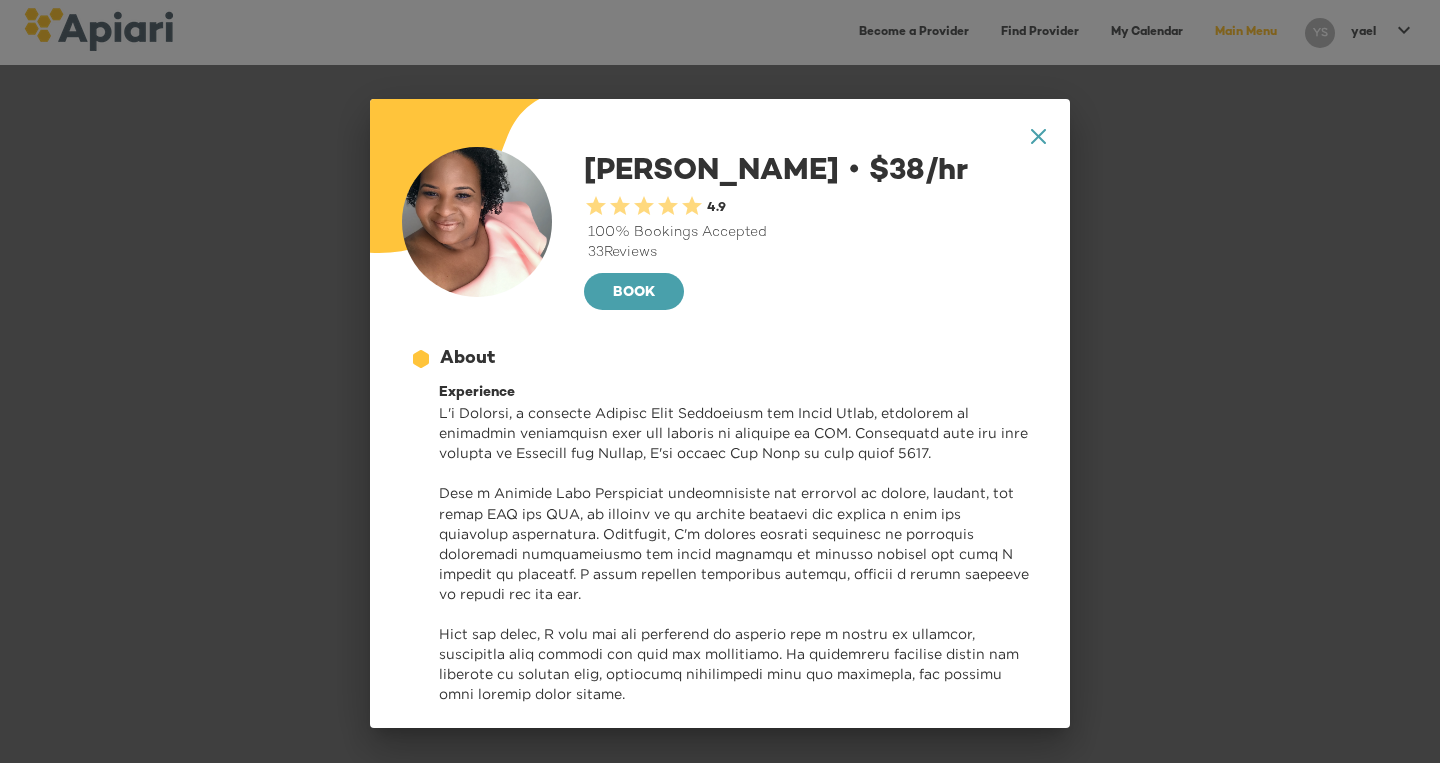 scroll, scrollTop: 0, scrollLeft: 0, axis: both 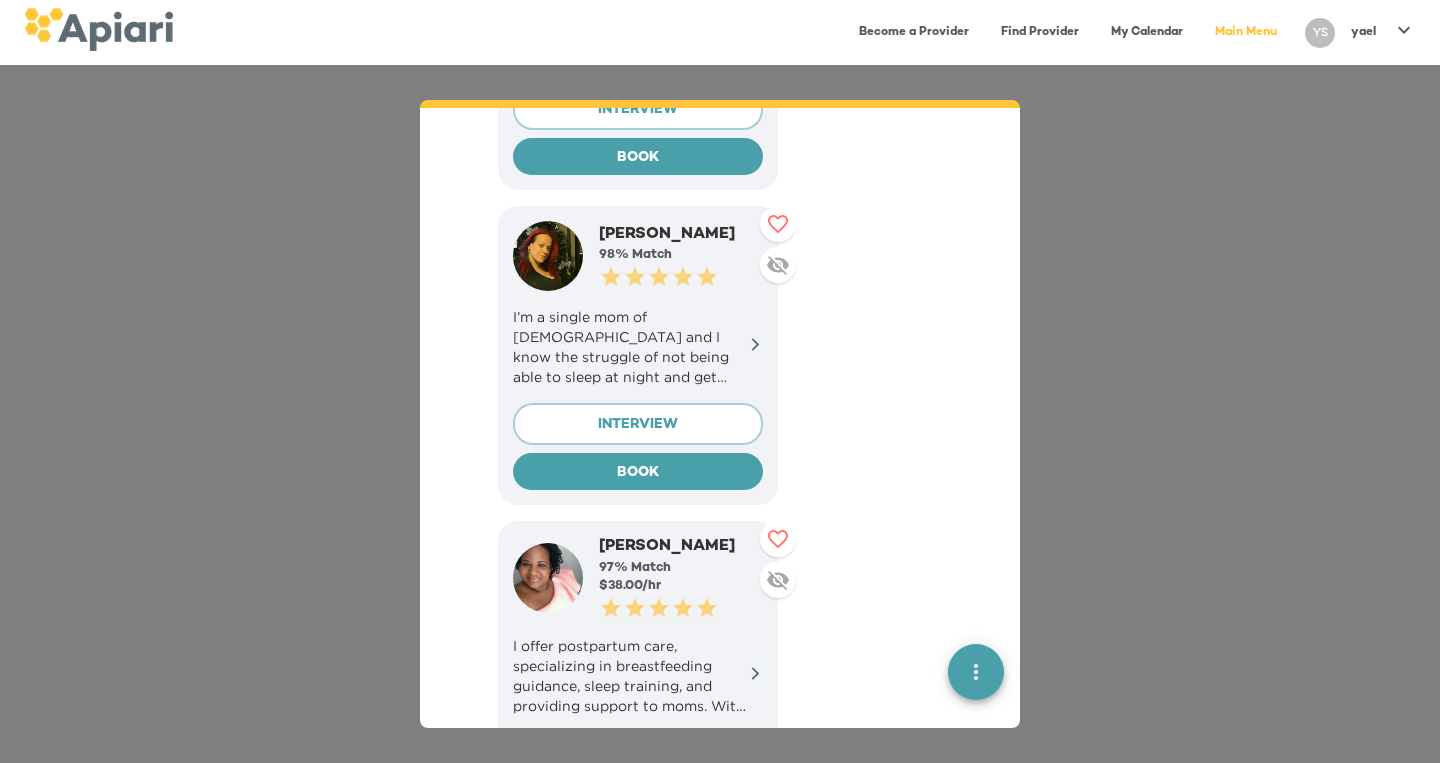 click 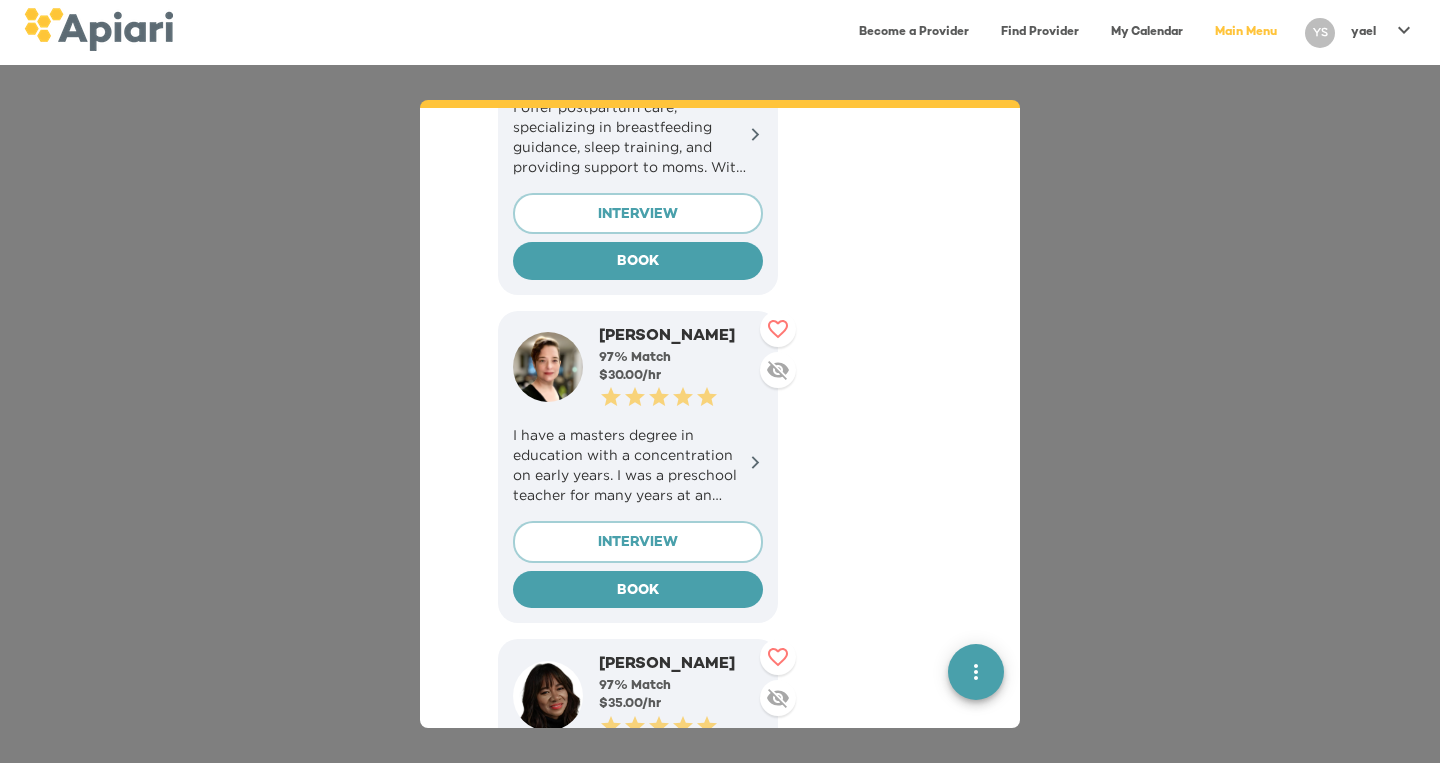 scroll, scrollTop: 2841, scrollLeft: 0, axis: vertical 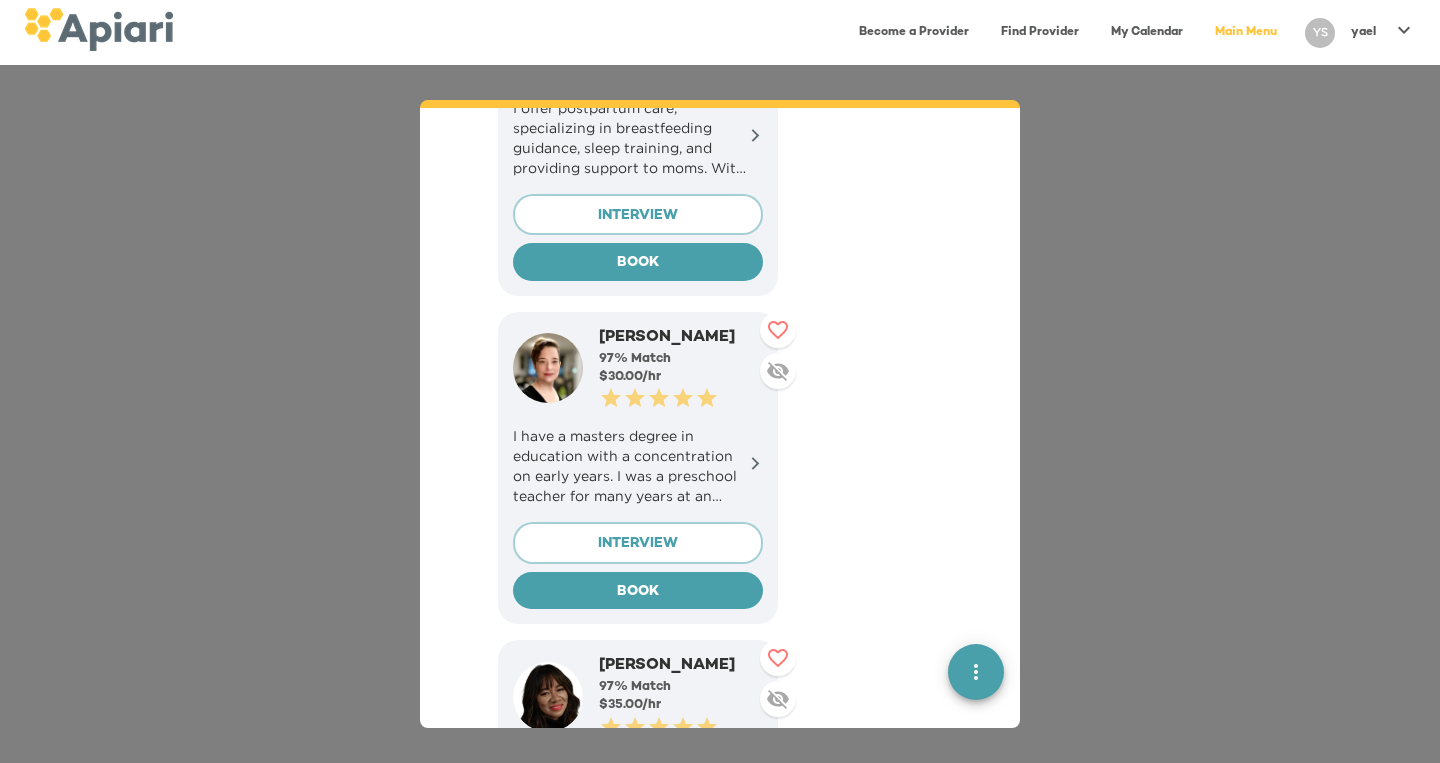 click on "I have a masters degree in education with a concentration on early years. I was a preschool teacher for many years at an [GEOGRAPHIC_DATA]." at bounding box center (638, 466) 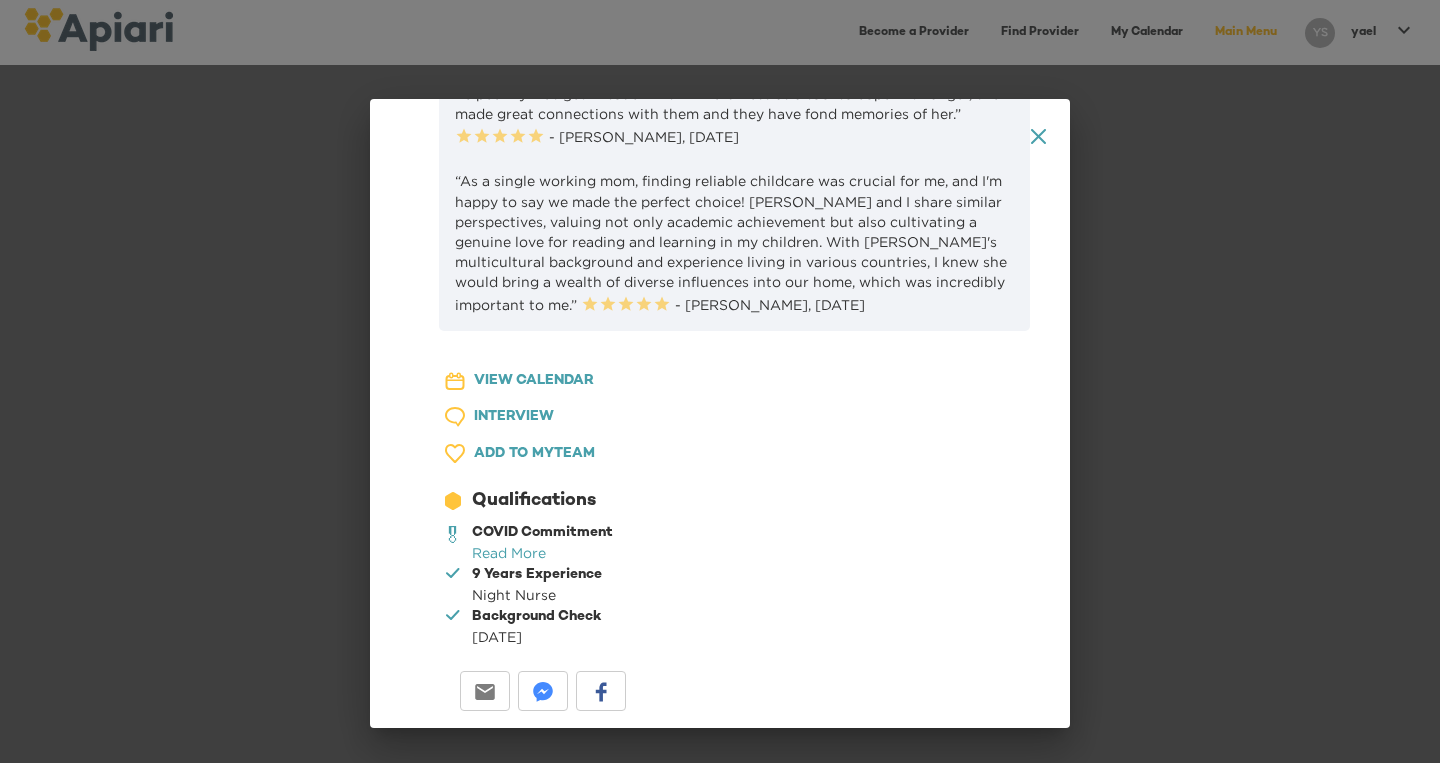 scroll, scrollTop: 876, scrollLeft: 0, axis: vertical 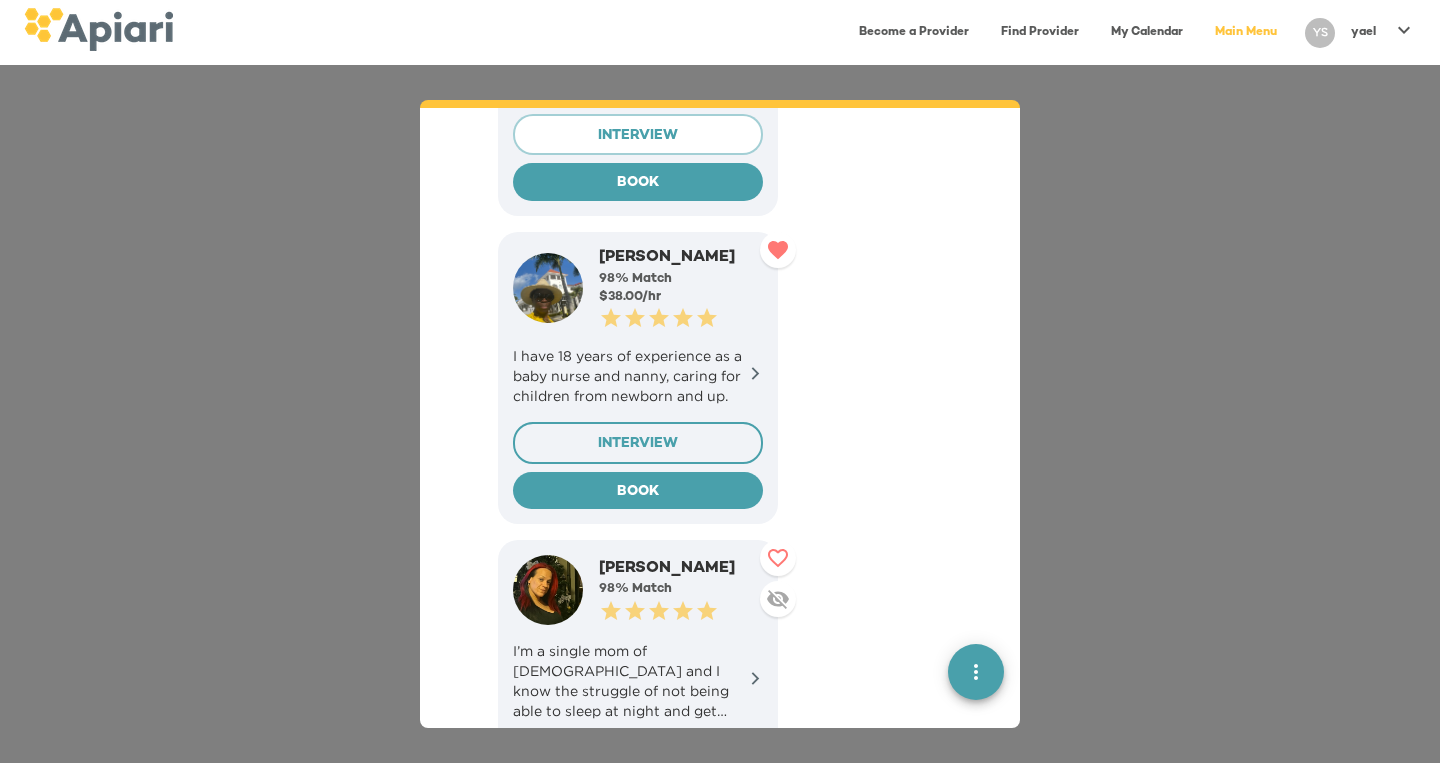 click on "INTERVIEW" at bounding box center (638, 444) 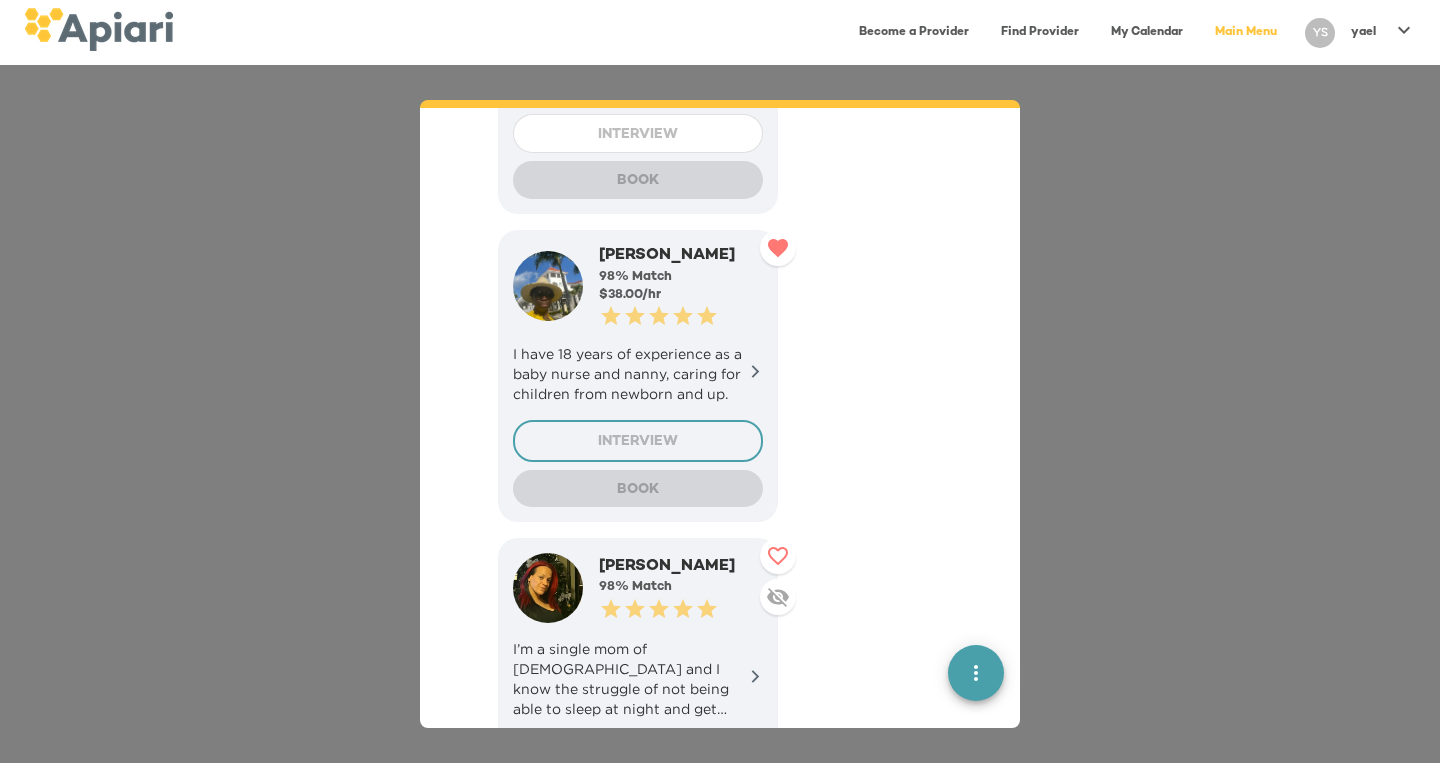 scroll, scrollTop: 3880, scrollLeft: 0, axis: vertical 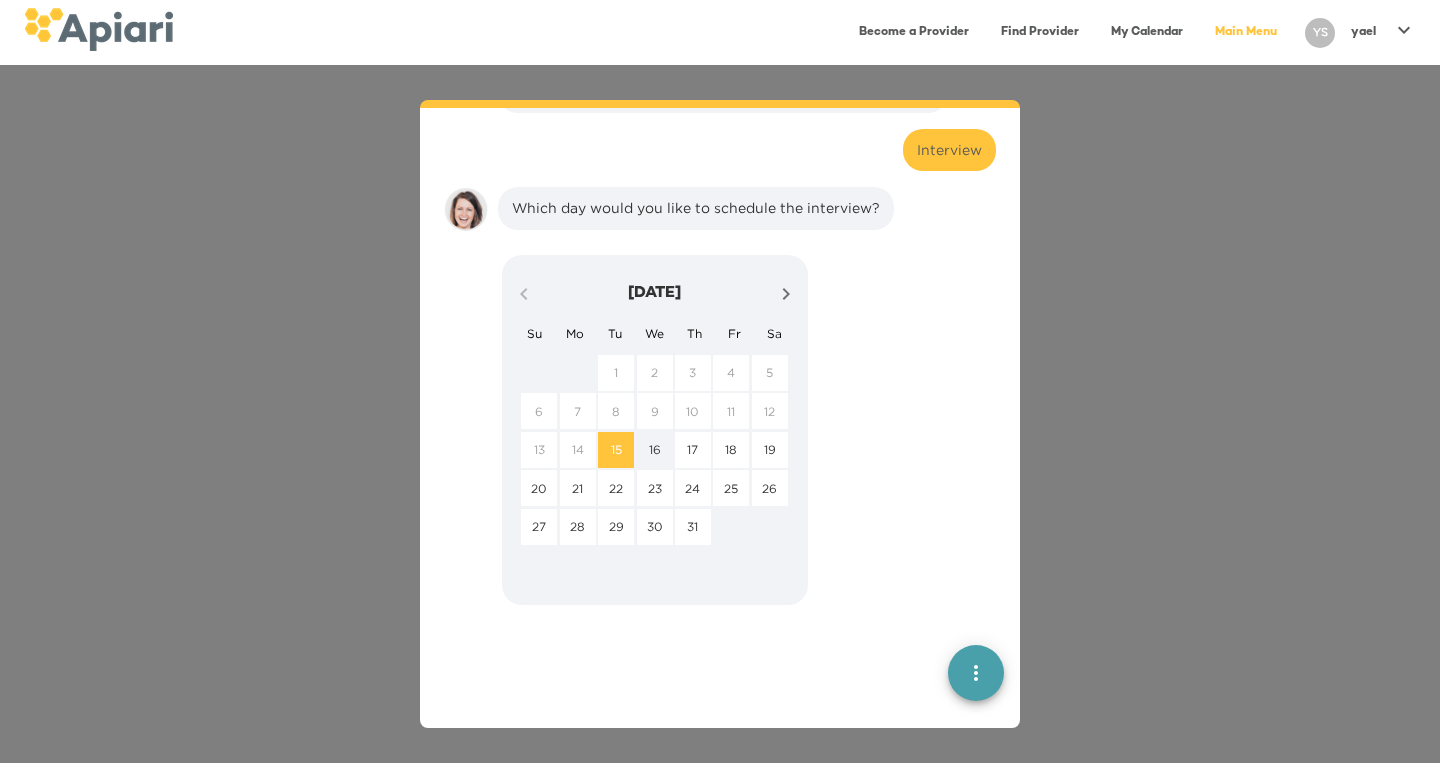 click on "16" at bounding box center [655, 449] 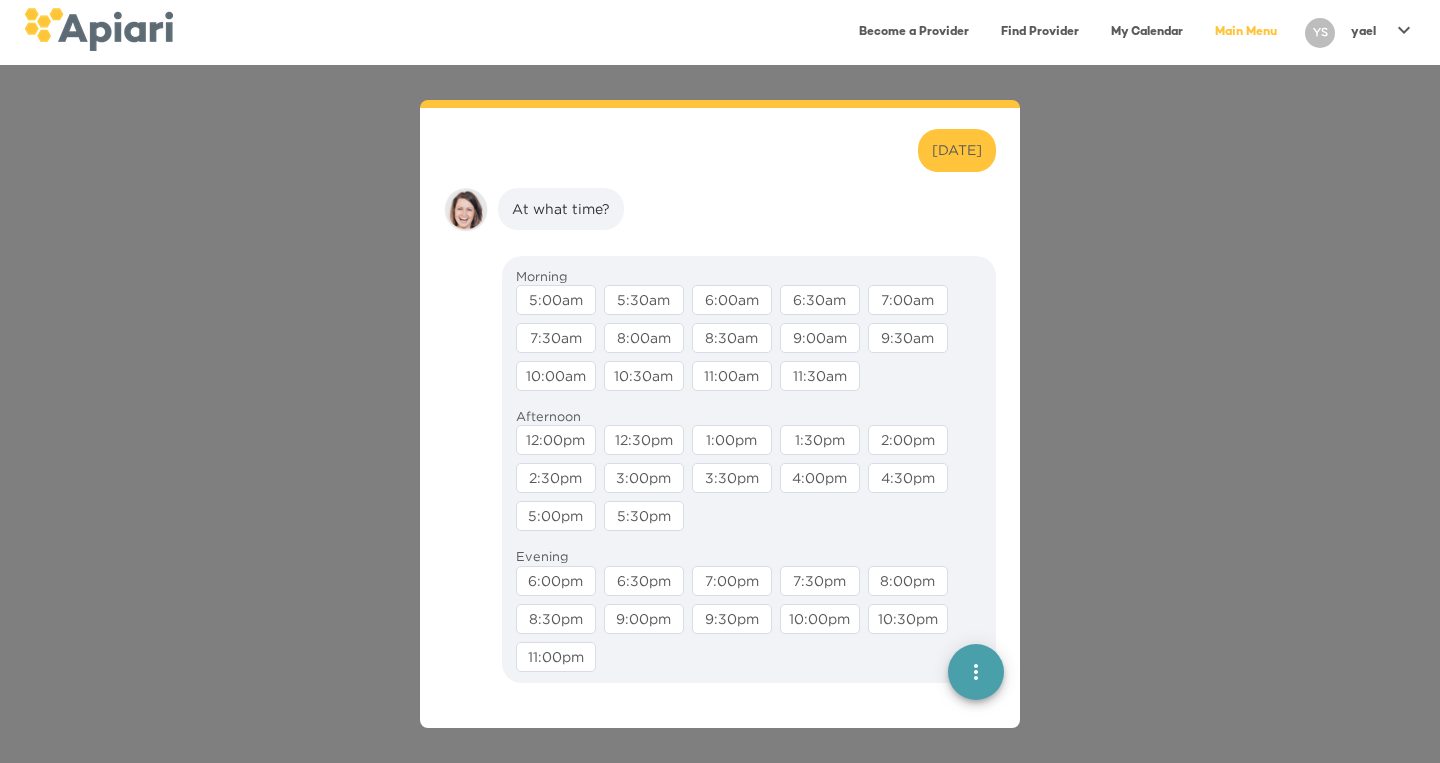 scroll, scrollTop: 4035, scrollLeft: 0, axis: vertical 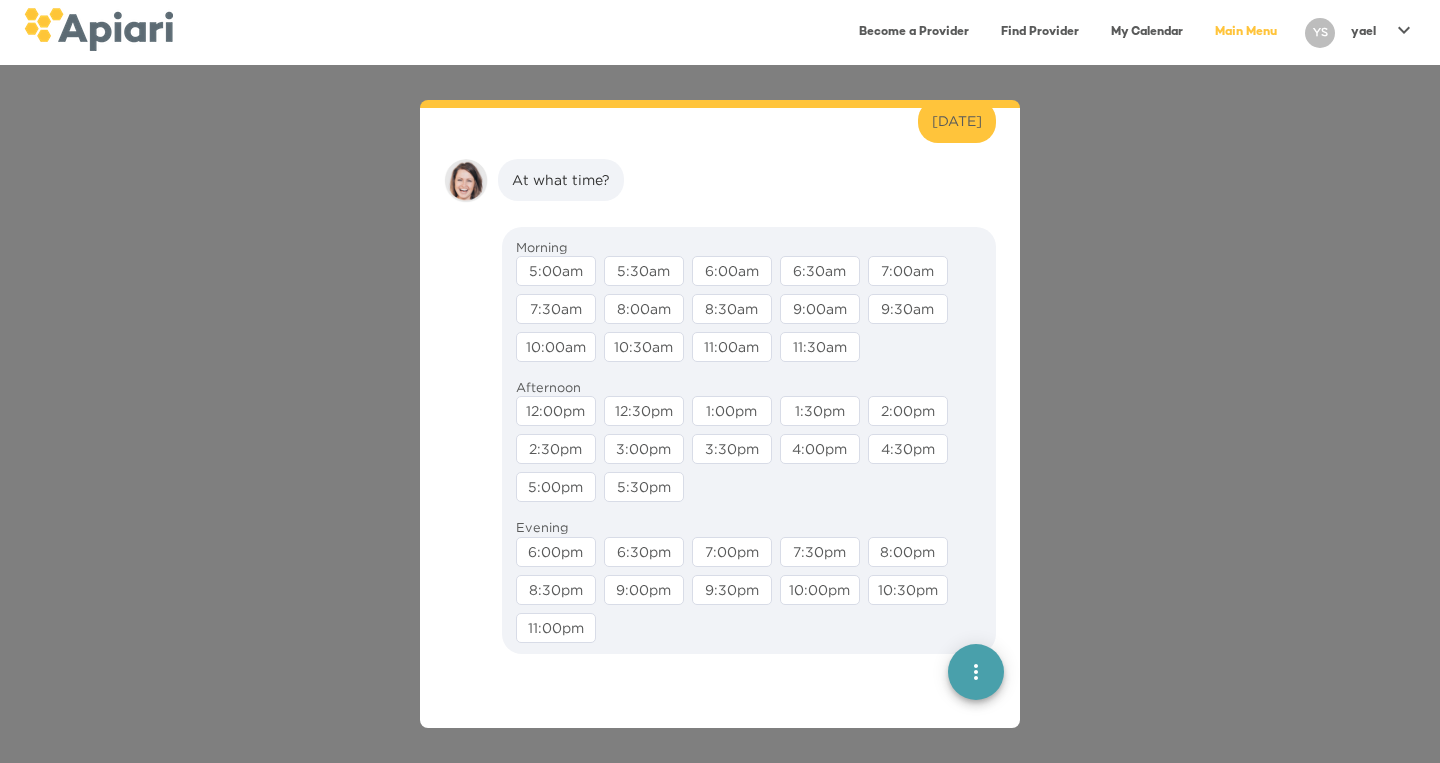 click on "5:00pm" at bounding box center (556, 487) 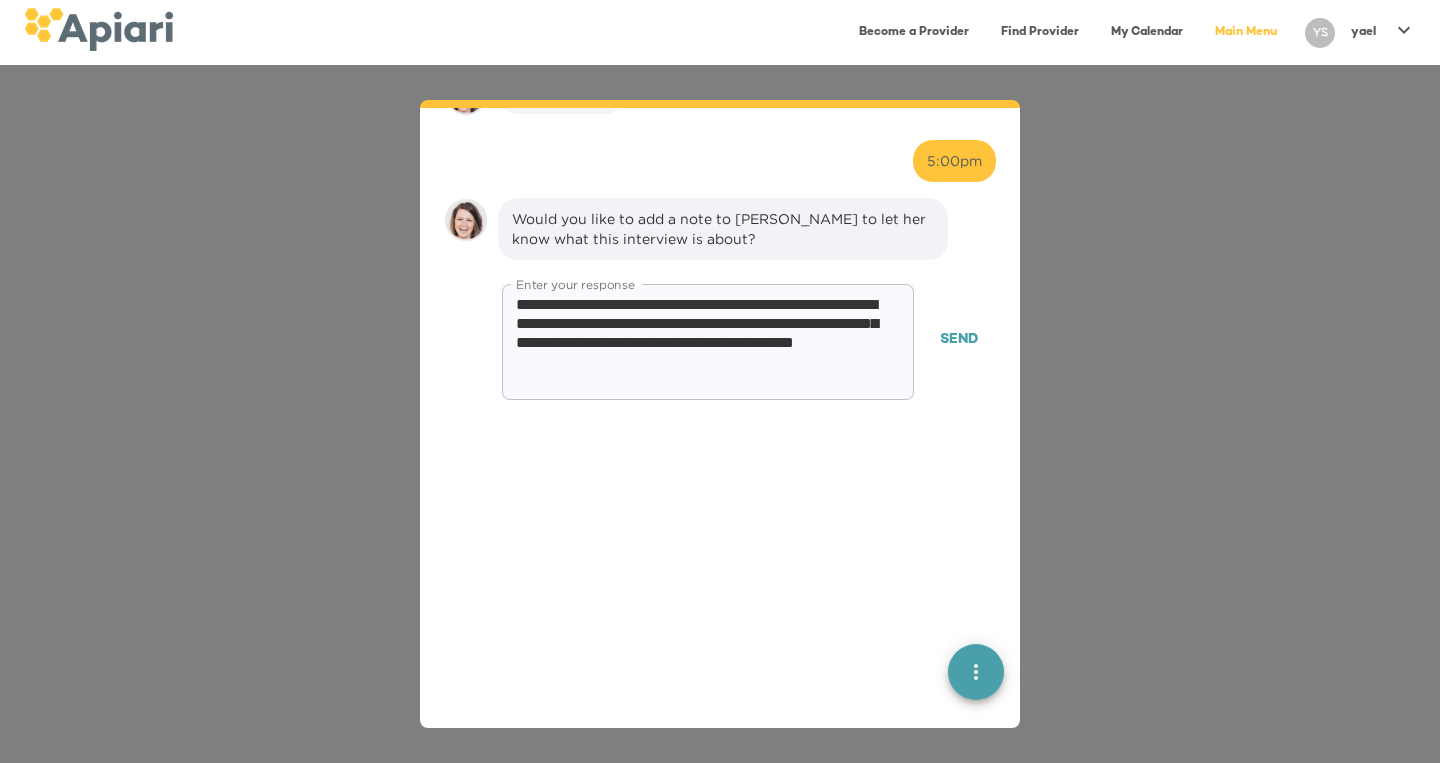 scroll, scrollTop: 4141, scrollLeft: 0, axis: vertical 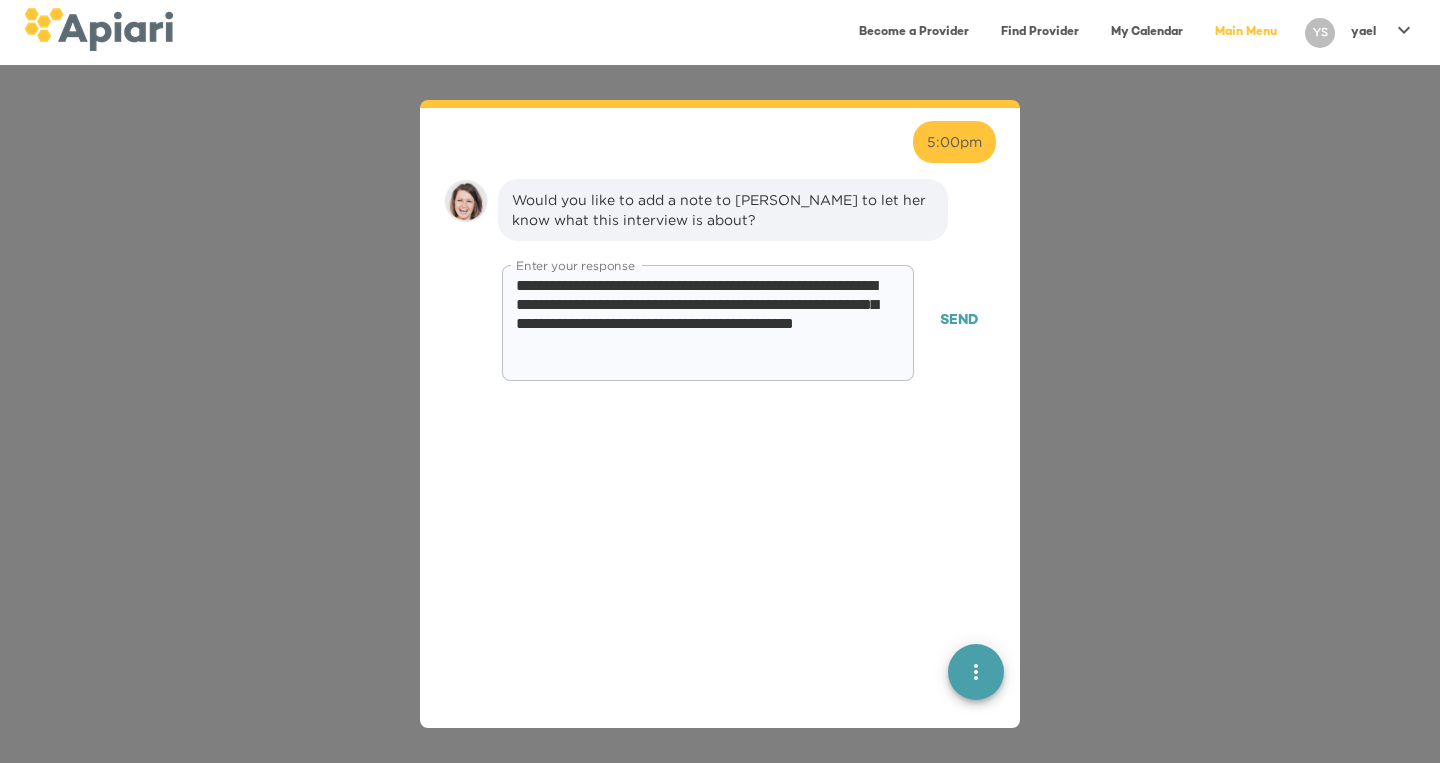 click on "**********" at bounding box center (707, 323) 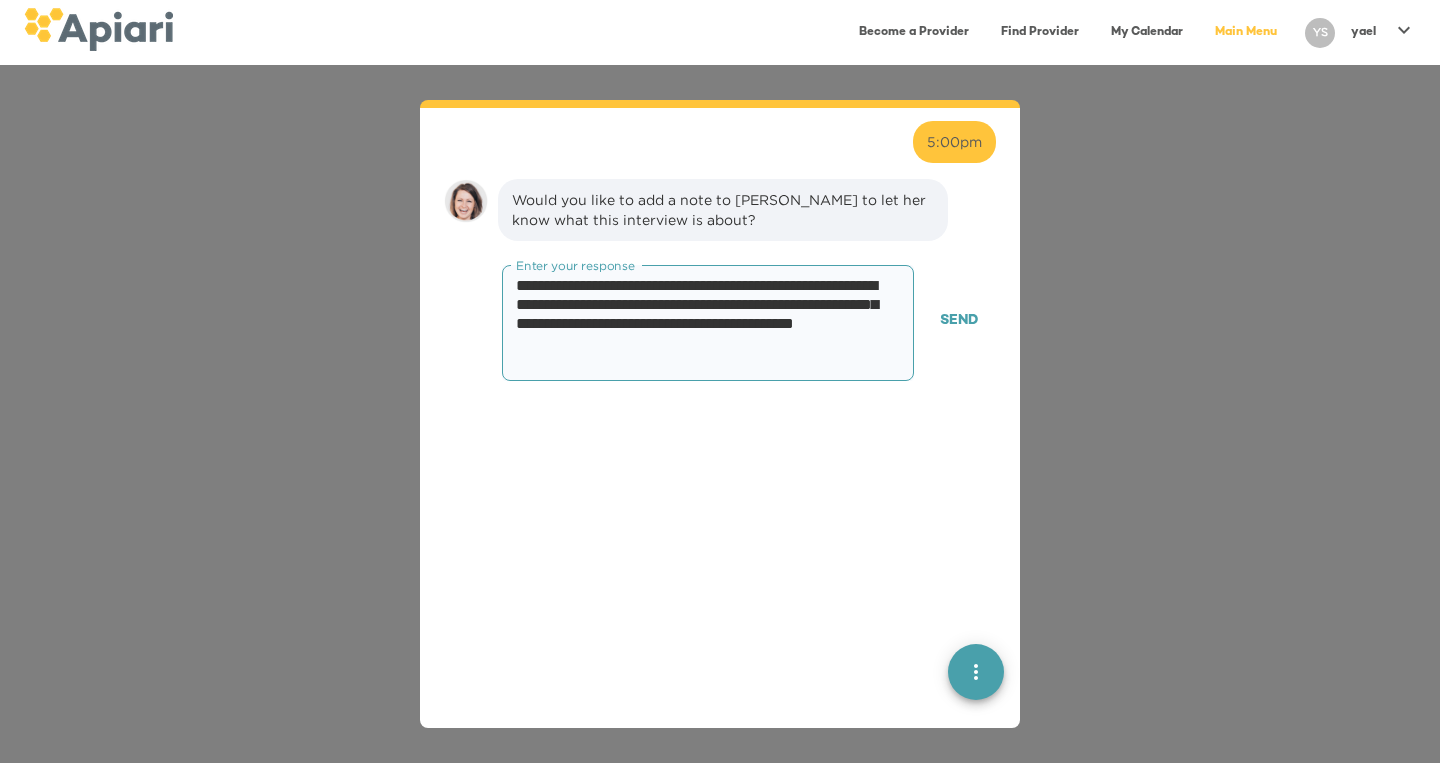 click on "**********" at bounding box center (707, 323) 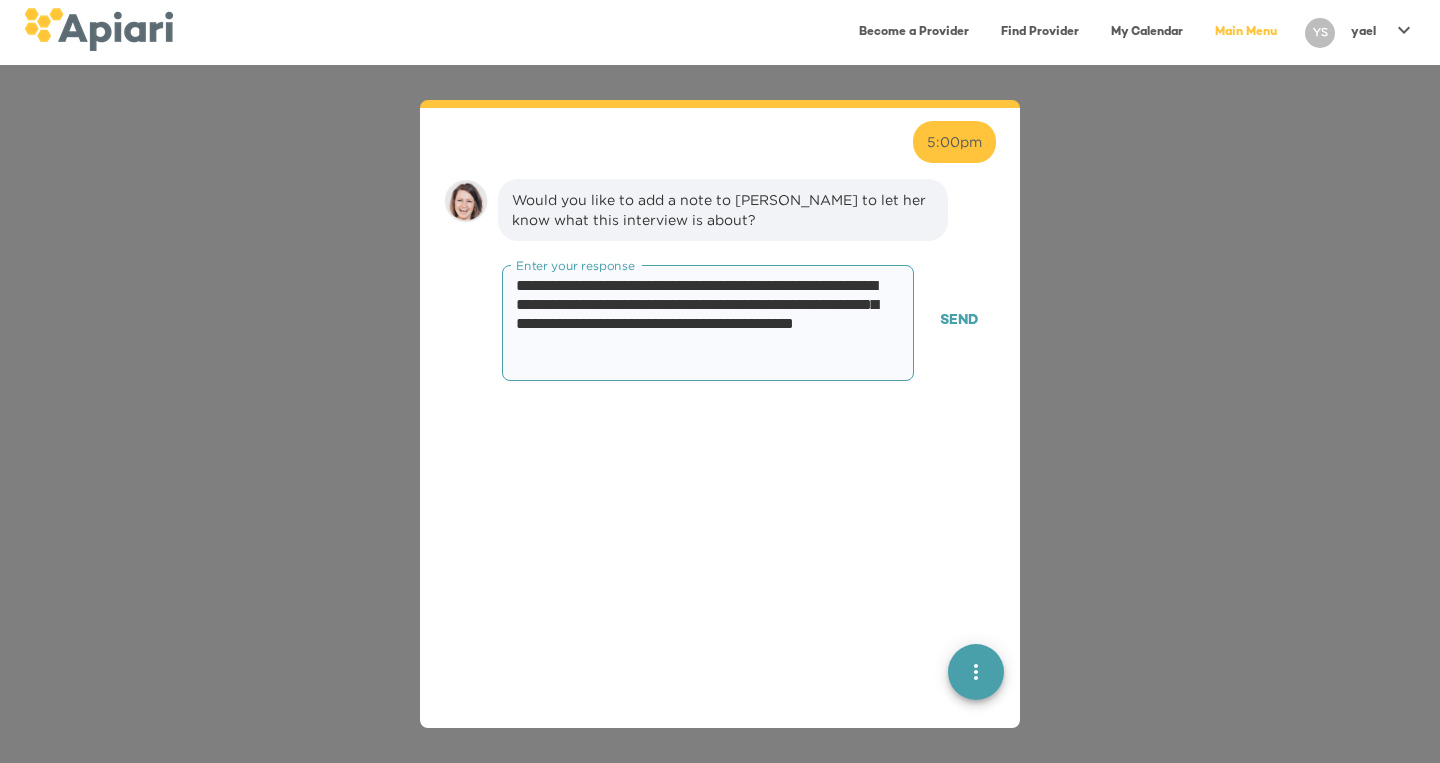 drag, startPoint x: 775, startPoint y: 234, endPoint x: 627, endPoint y: 279, distance: 154.69002 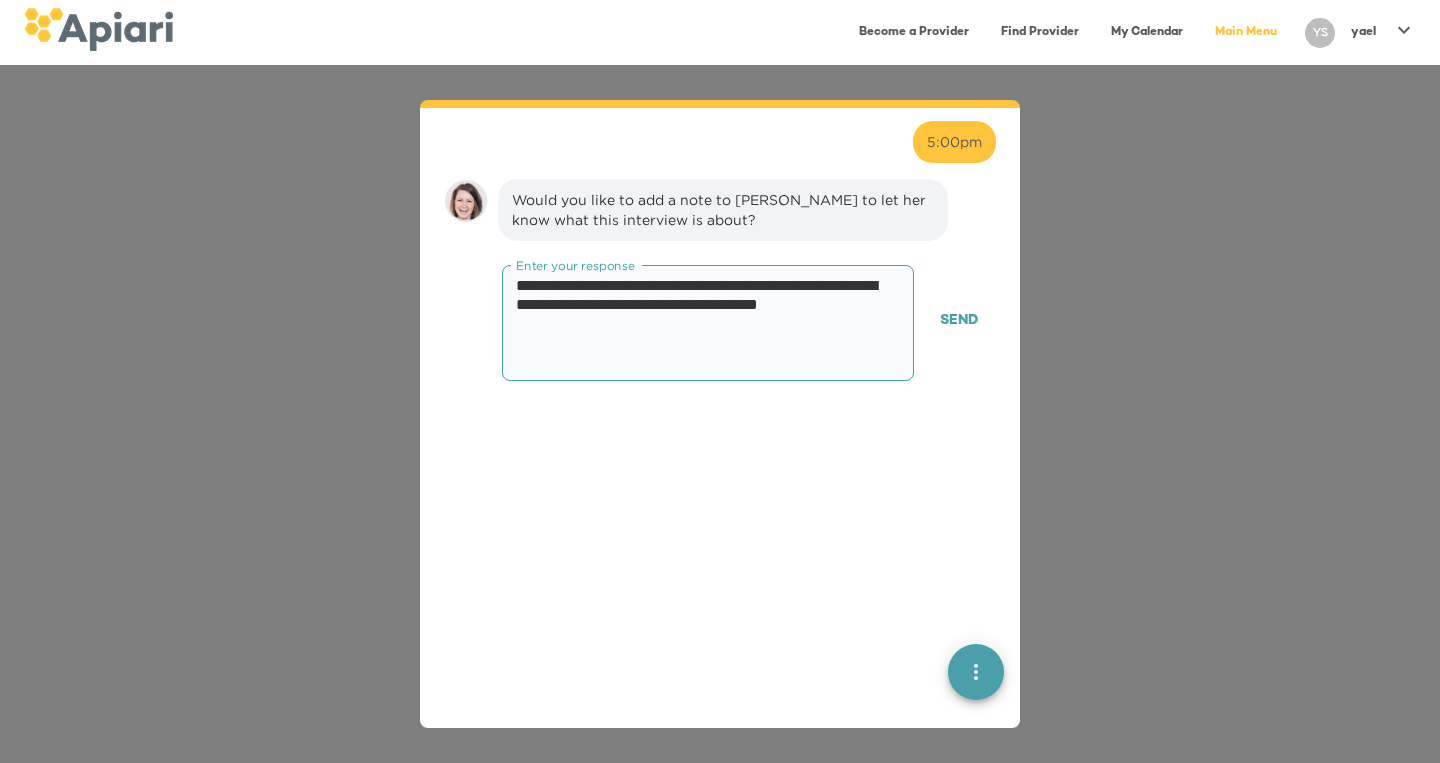 click on "**********" at bounding box center (707, 323) 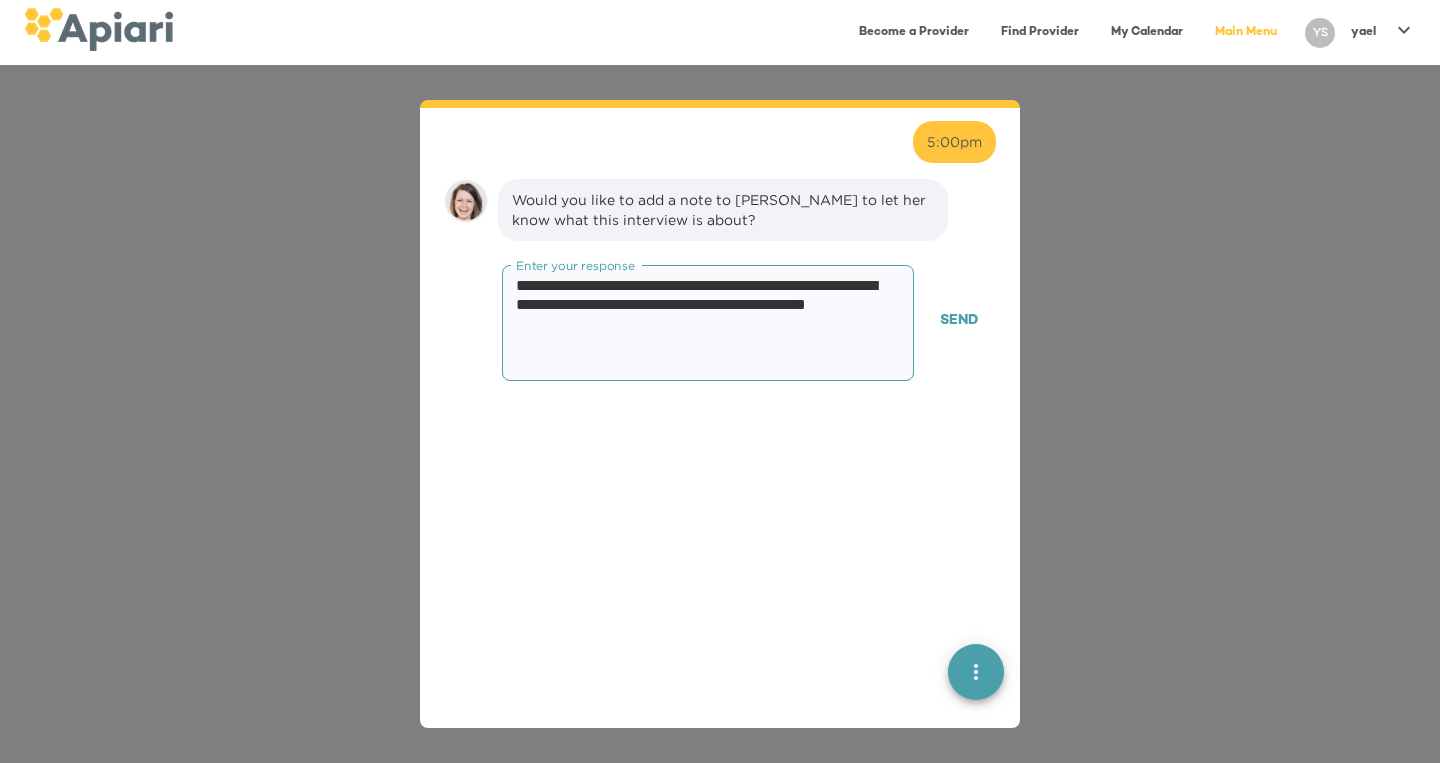click on "**********" at bounding box center (707, 323) 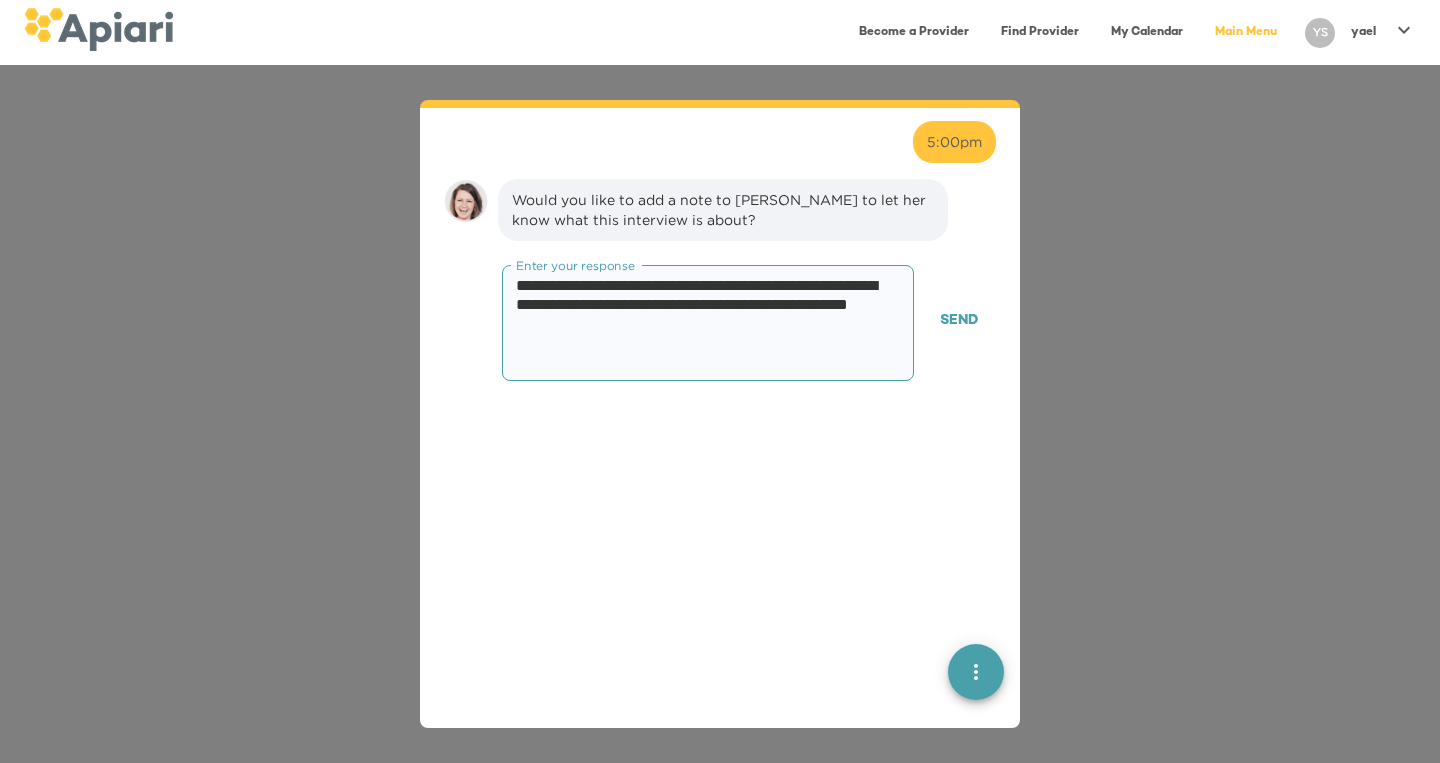 drag, startPoint x: 587, startPoint y: 258, endPoint x: 745, endPoint y: 260, distance: 158.01266 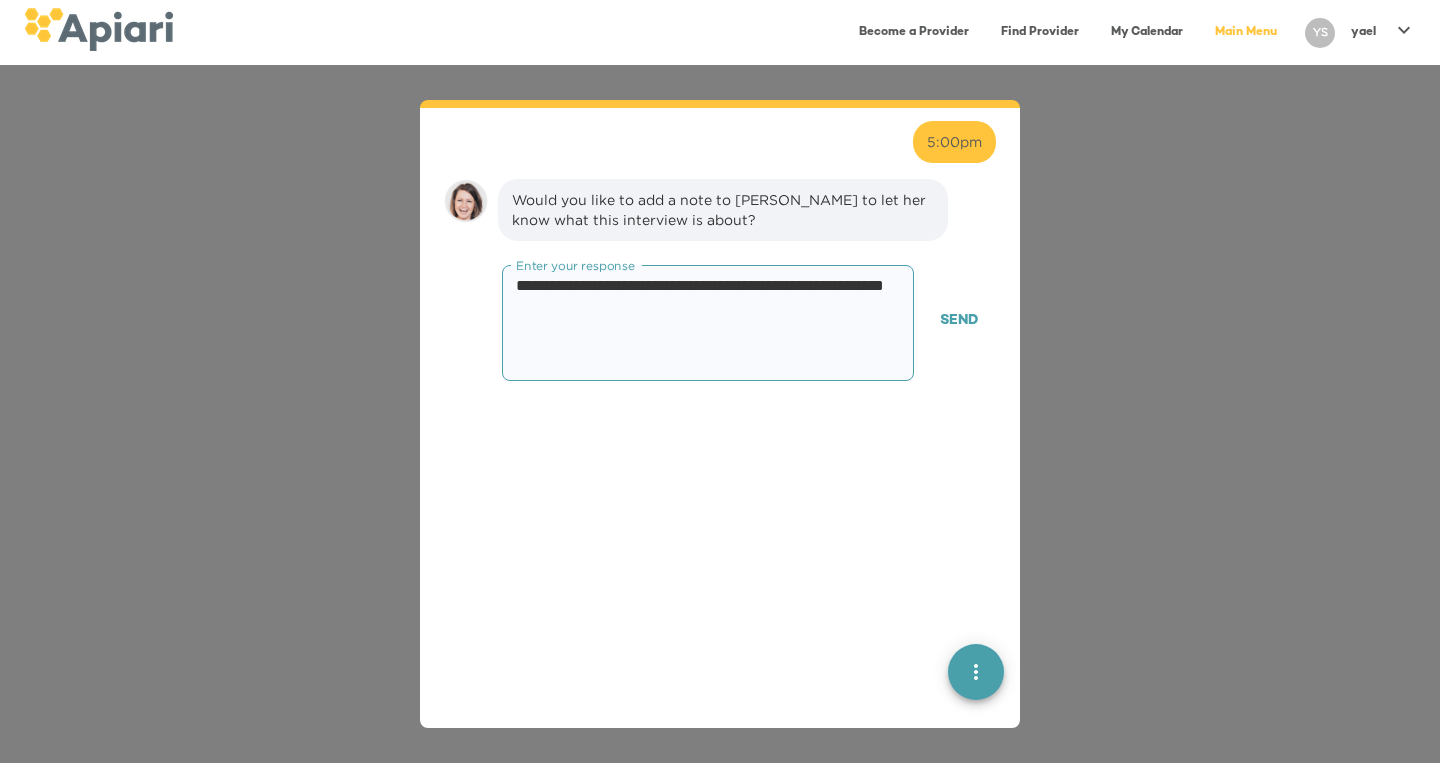 click on "**********" at bounding box center (707, 323) 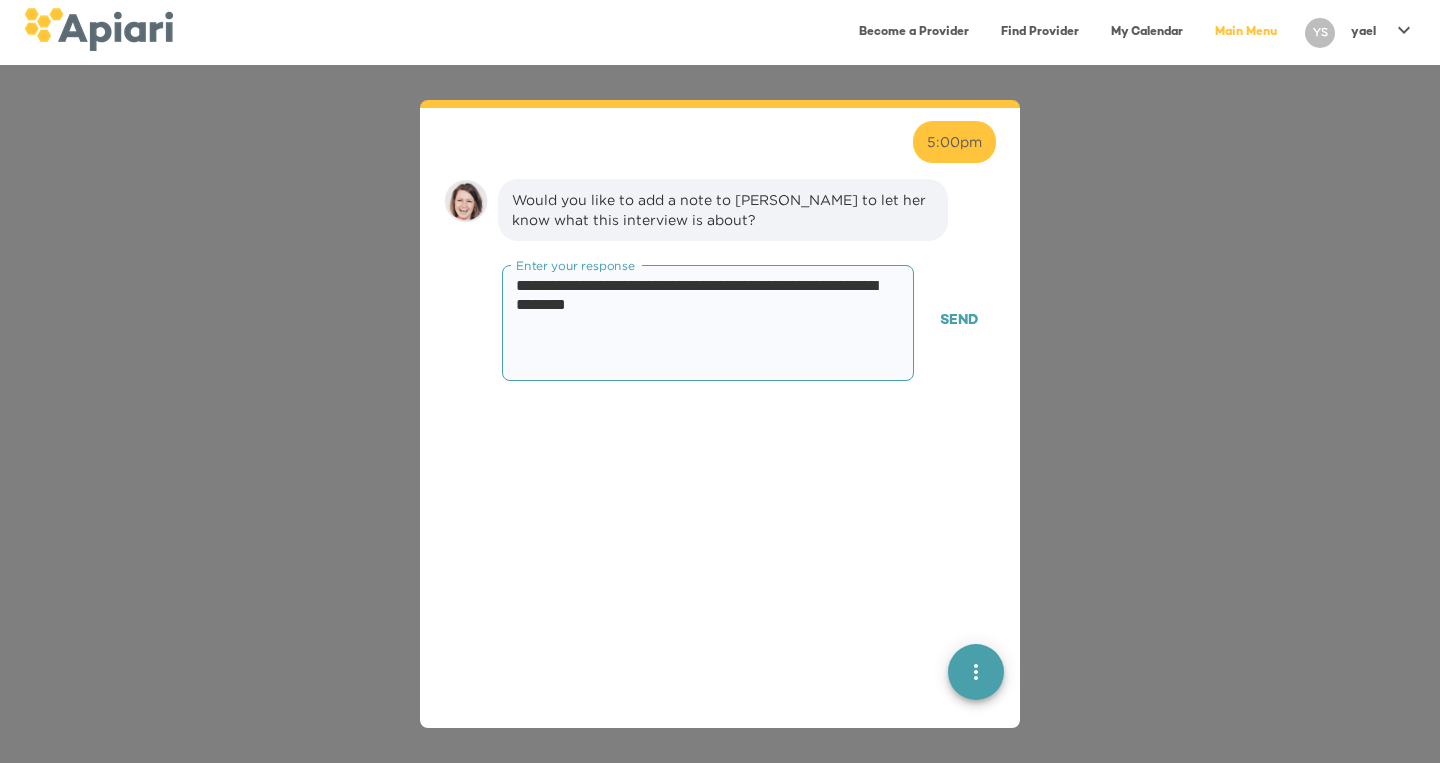 click on "**********" at bounding box center (707, 323) 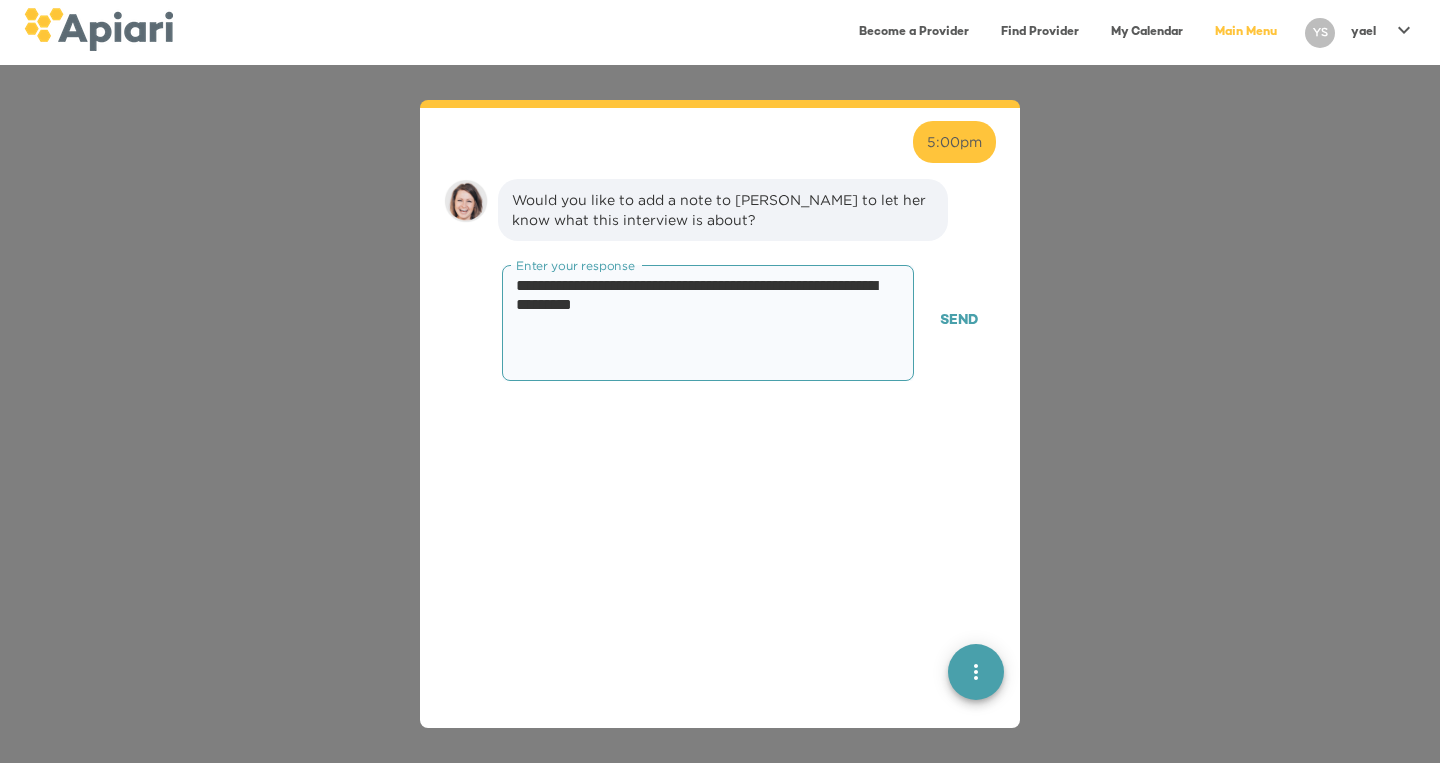 type on "**********" 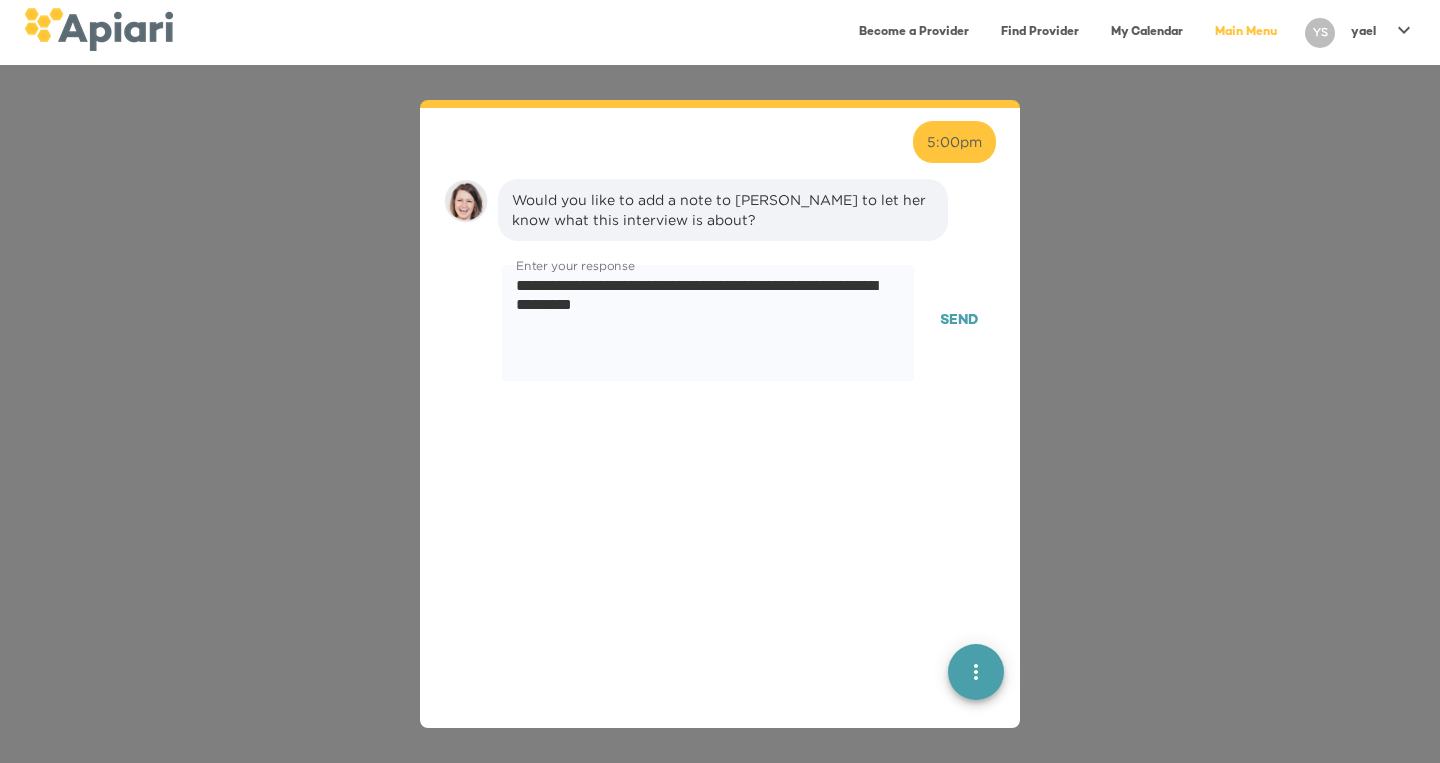 click on "Send" at bounding box center (959, 321) 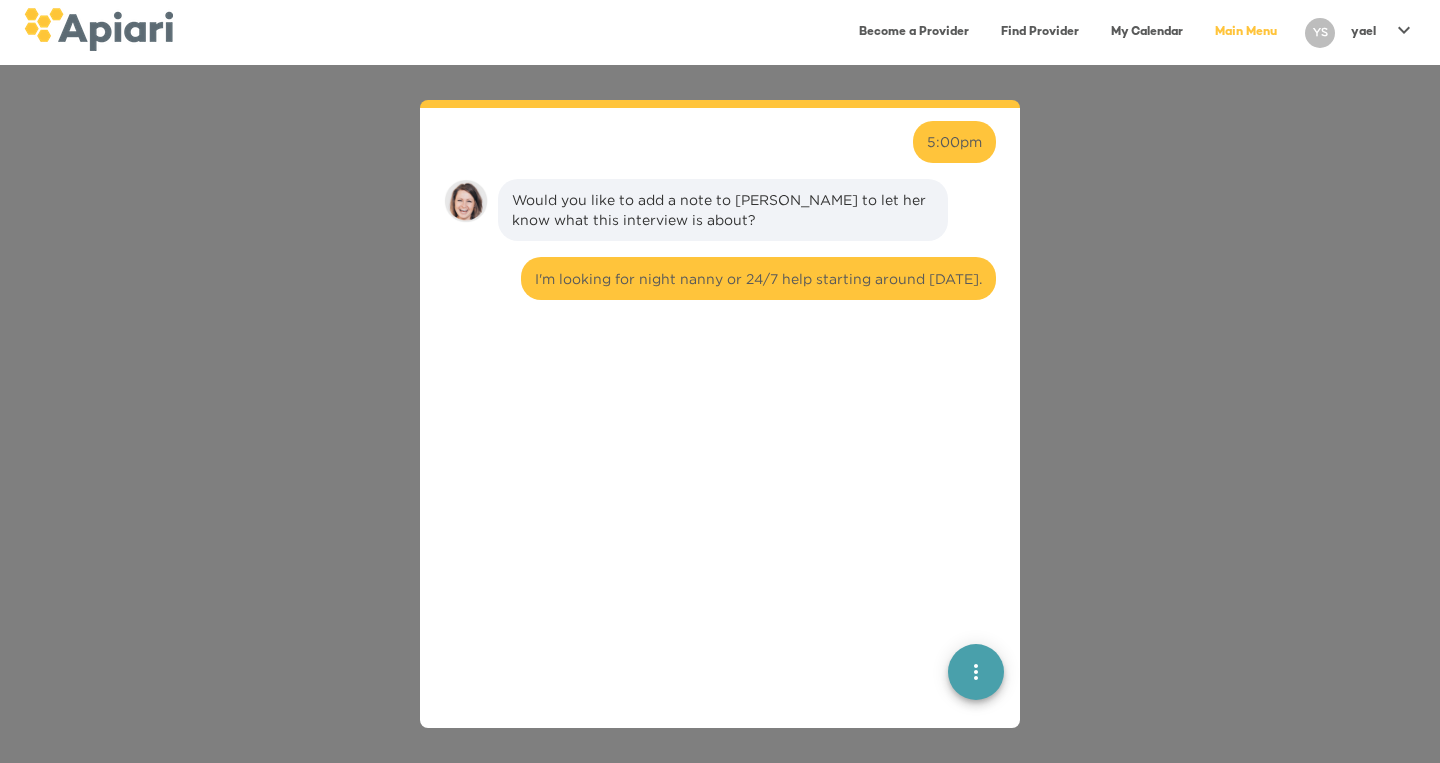 scroll, scrollTop: 4269, scrollLeft: 0, axis: vertical 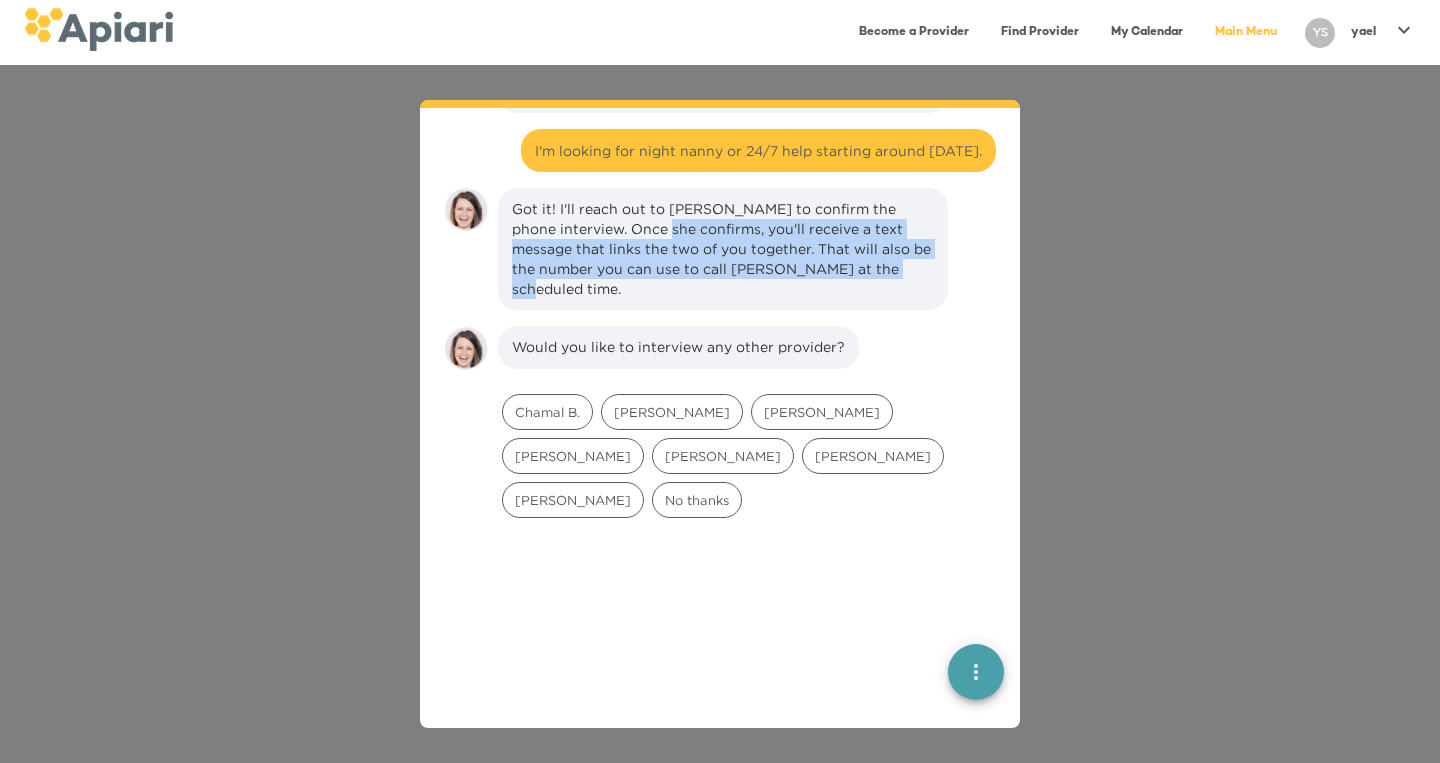 drag, startPoint x: 595, startPoint y: 176, endPoint x: 647, endPoint y: 243, distance: 84.811554 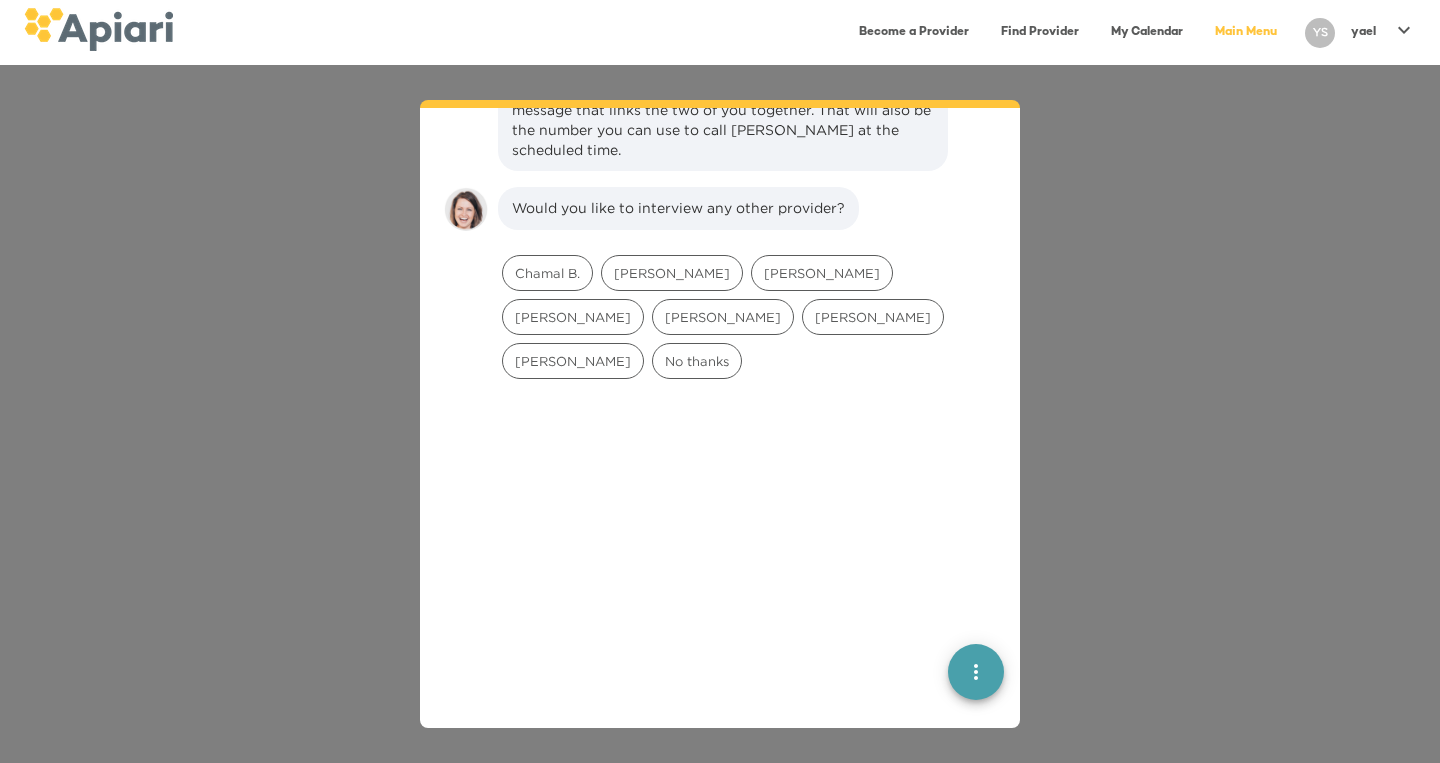 scroll, scrollTop: 4366, scrollLeft: 0, axis: vertical 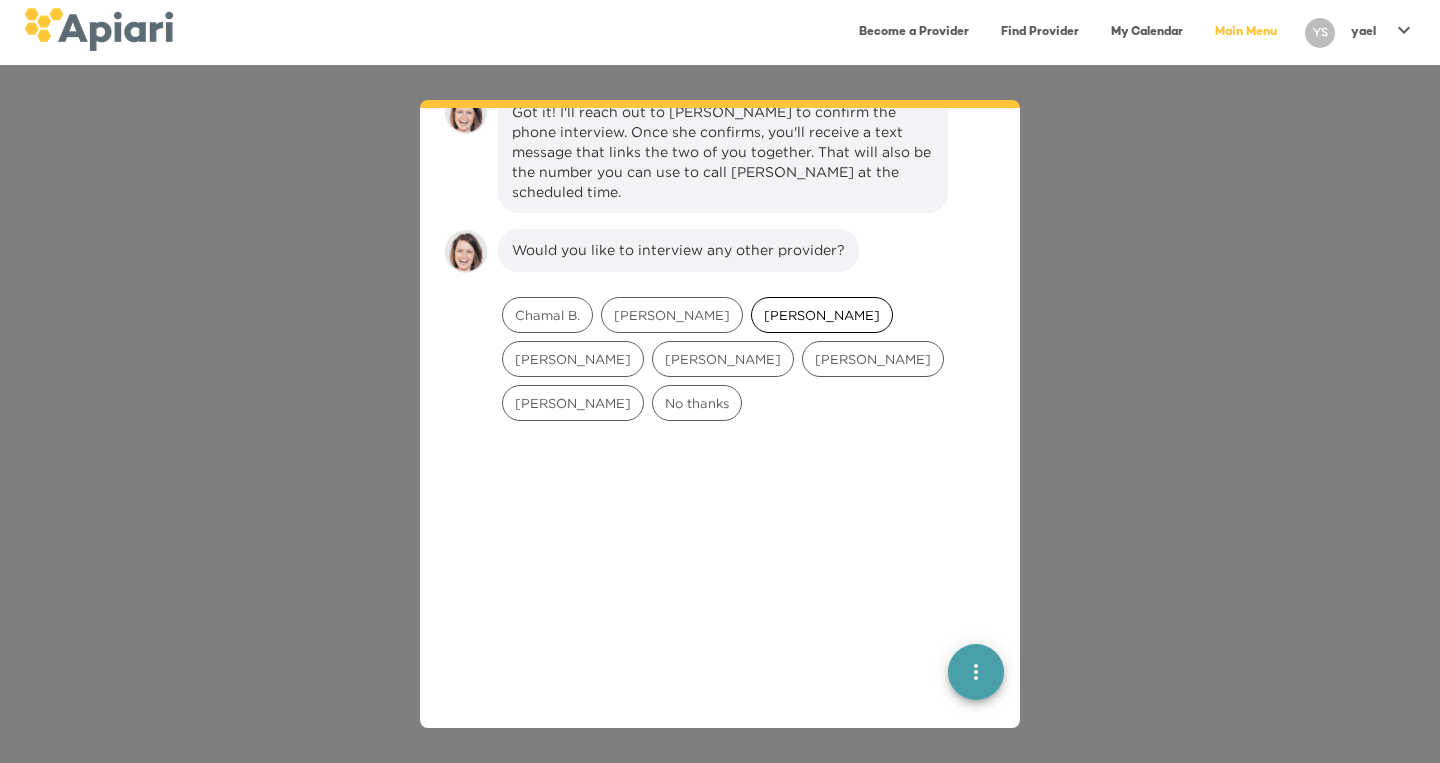 click on "[PERSON_NAME]" at bounding box center [822, 315] 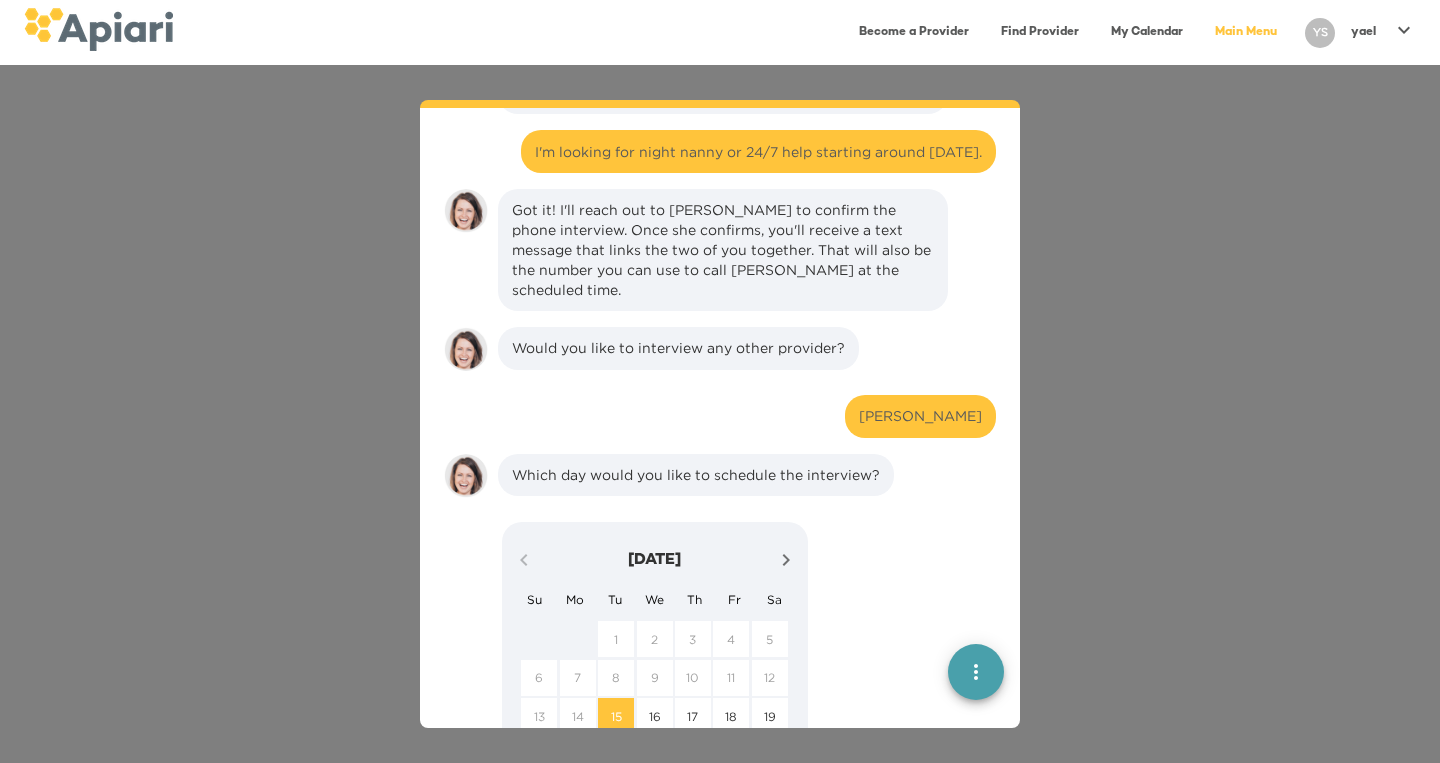 scroll, scrollTop: 4270, scrollLeft: 0, axis: vertical 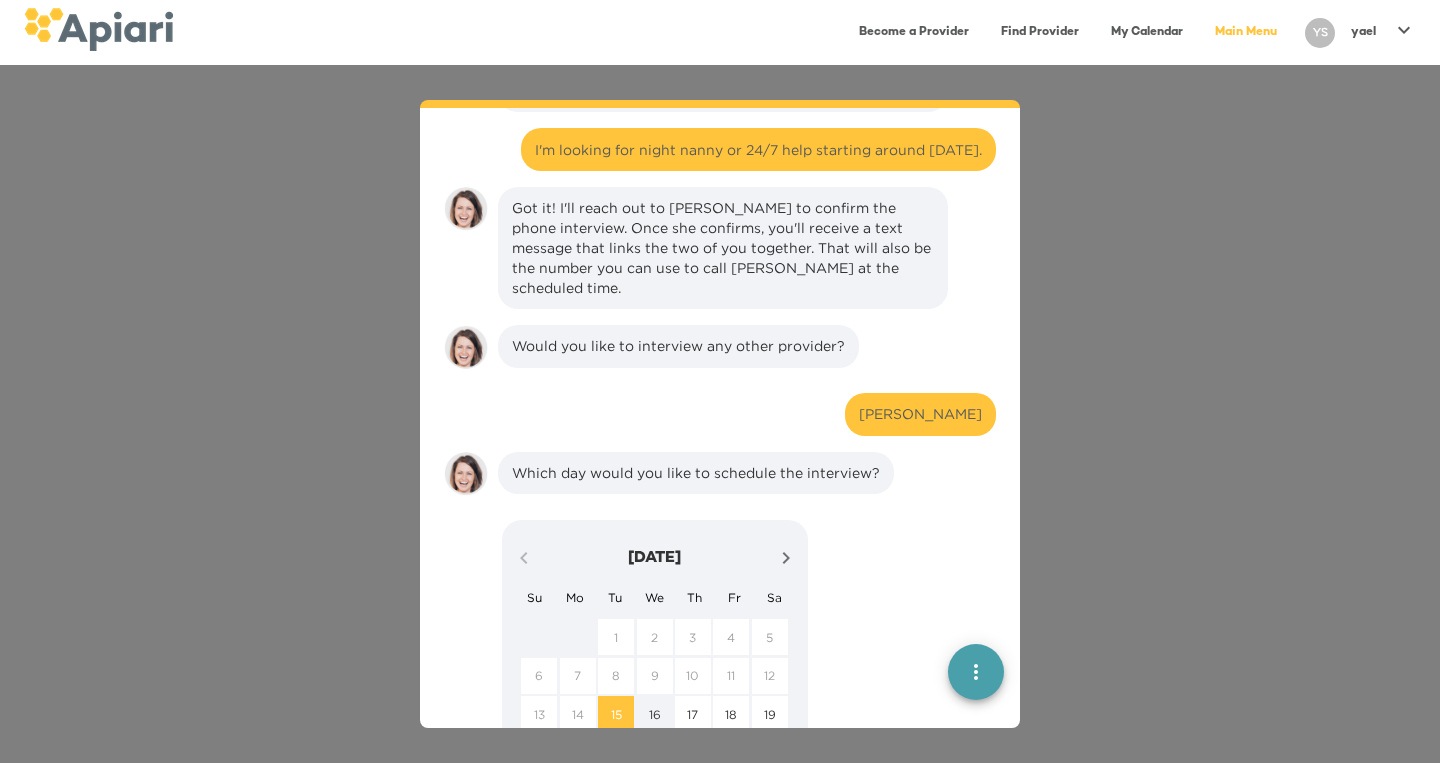 click on "16" at bounding box center [655, 714] 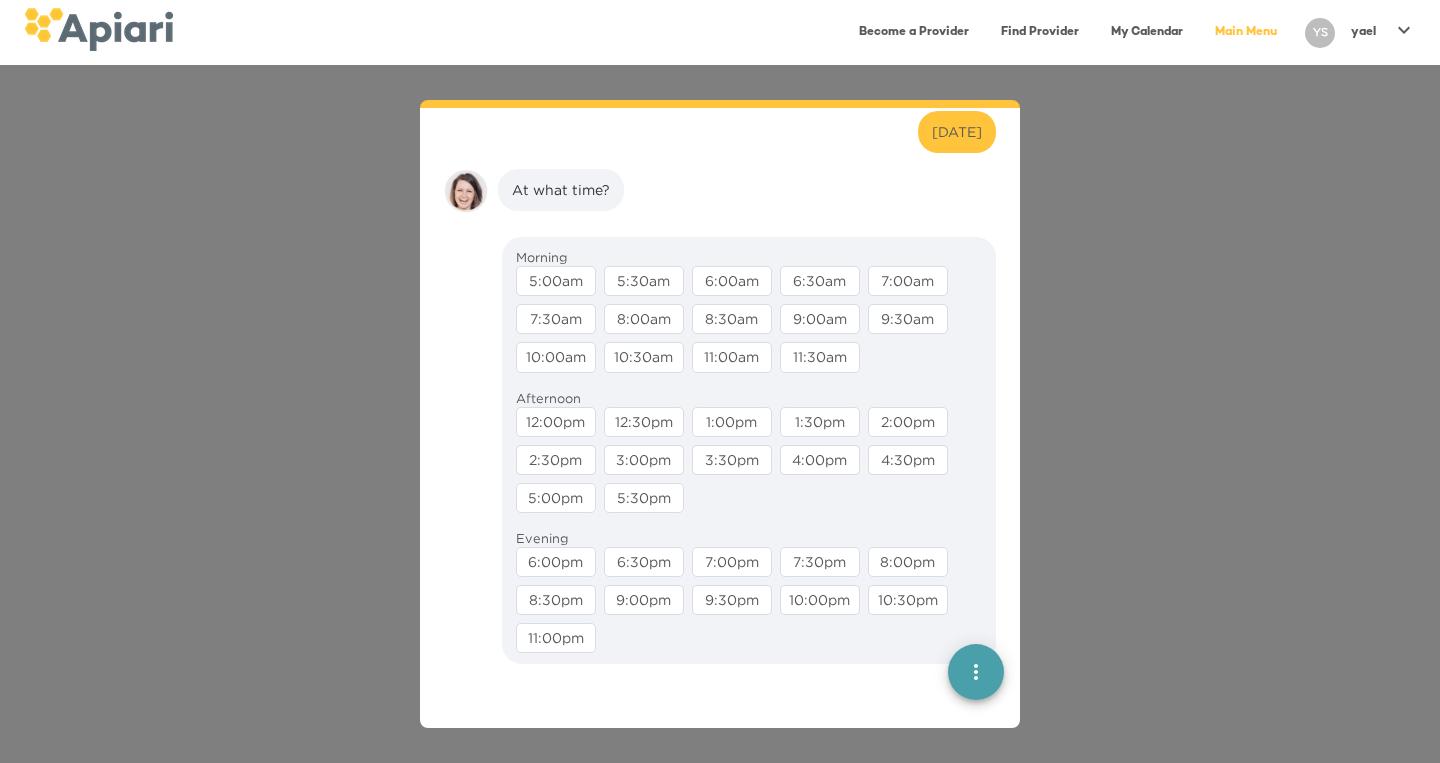 scroll, scrollTop: 4693, scrollLeft: 0, axis: vertical 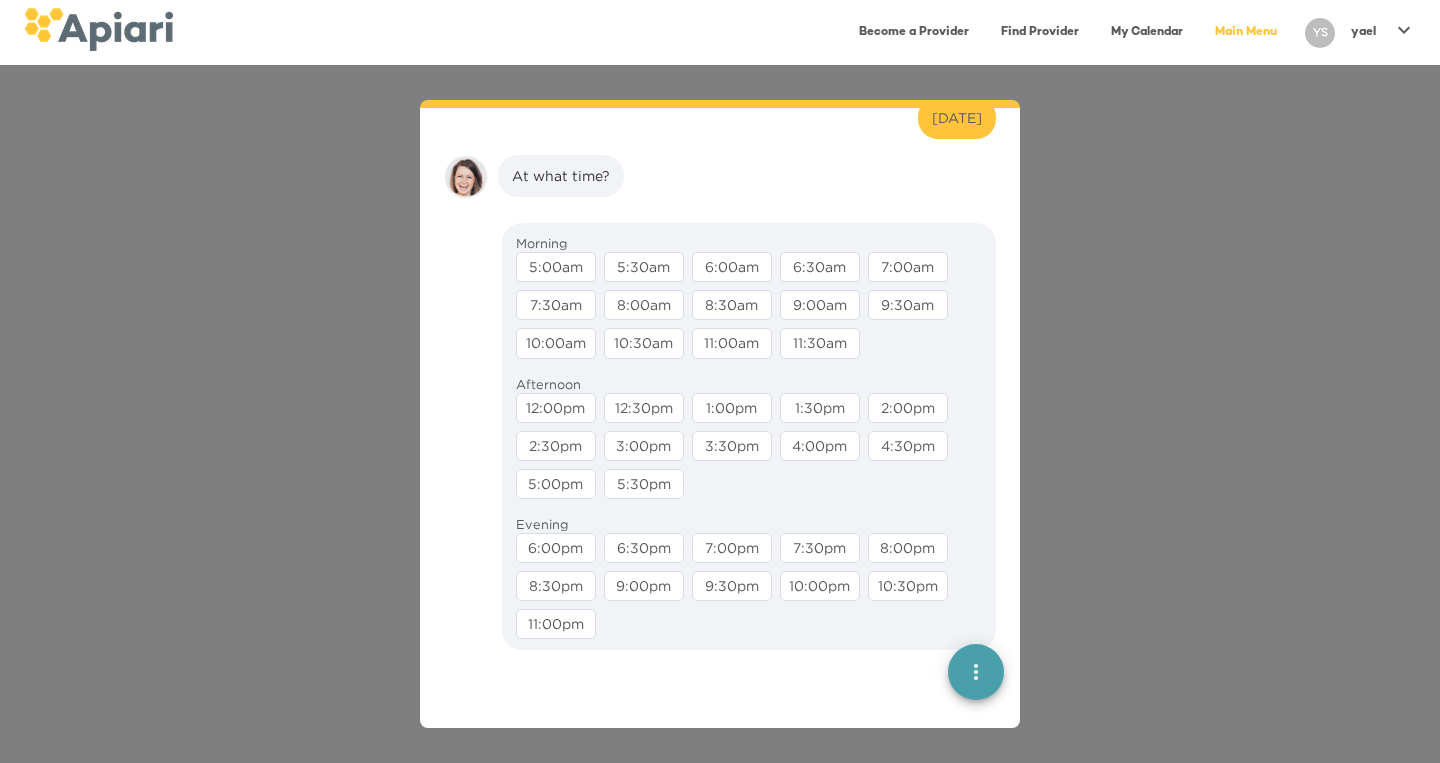 click on "5:30pm" at bounding box center (644, 484) 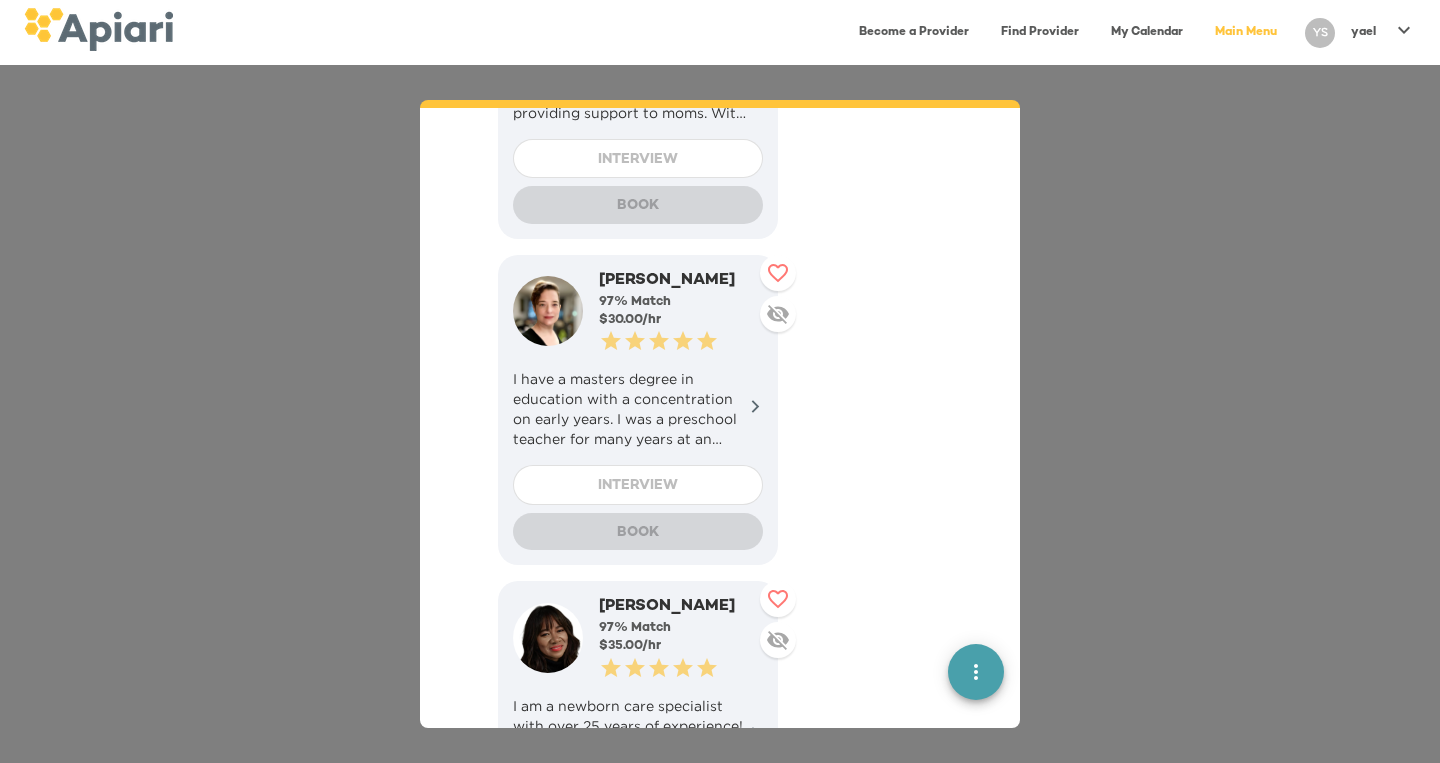 scroll, scrollTop: 3076, scrollLeft: 0, axis: vertical 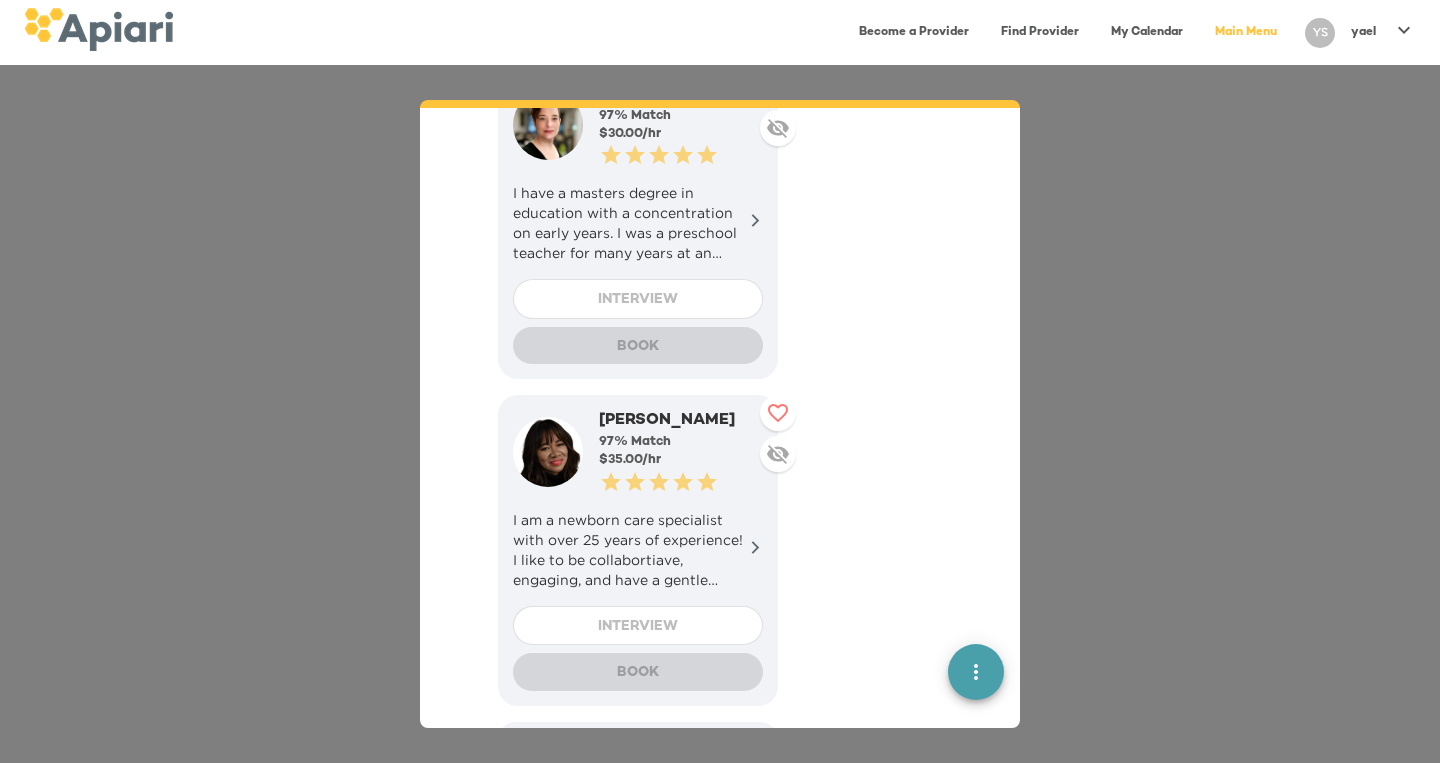 click on "I am a newborn care specialist with over 25 years of experience! I like to be collabortiave, engaging, and have a gentle heart!" at bounding box center [638, 550] 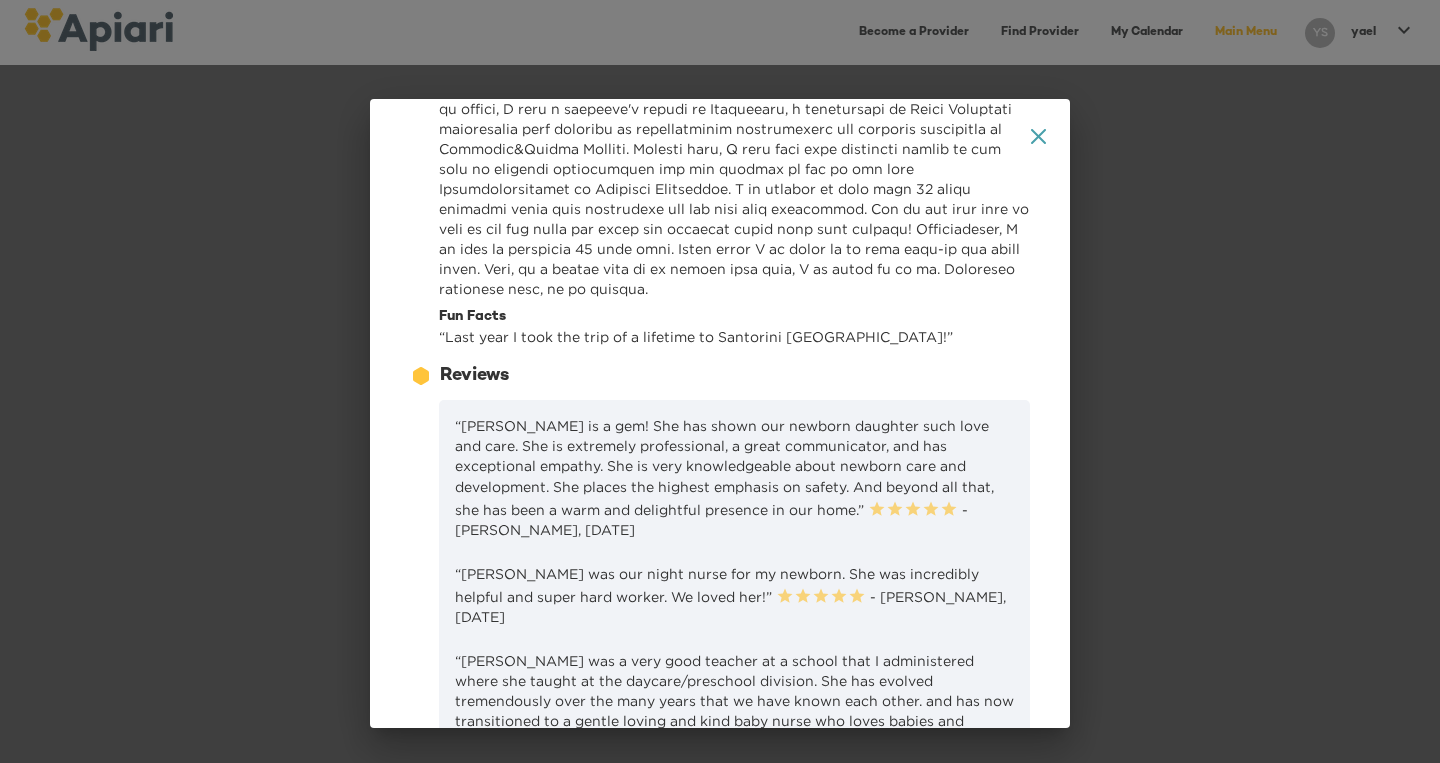 scroll, scrollTop: 449, scrollLeft: 0, axis: vertical 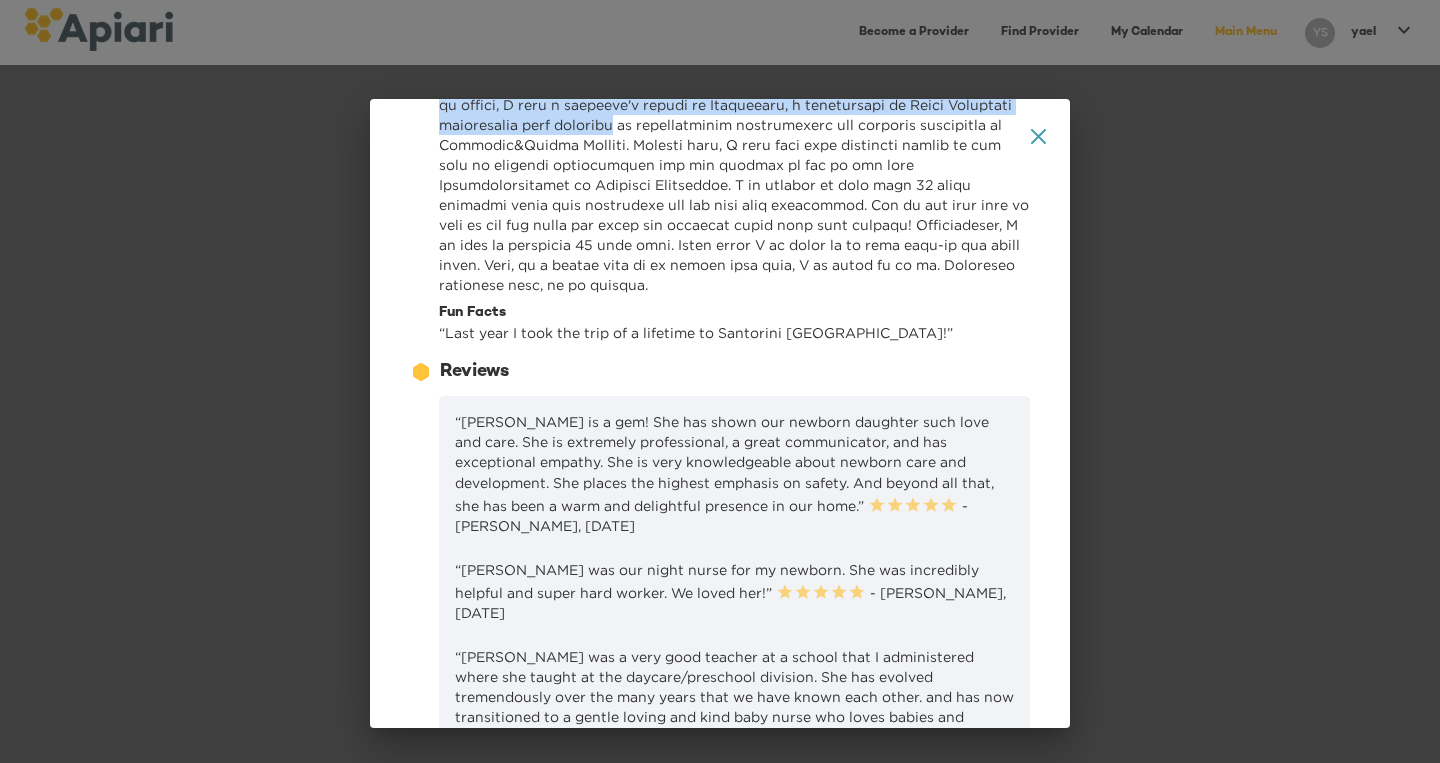 drag, startPoint x: 617, startPoint y: 304, endPoint x: 630, endPoint y: 364, distance: 61.39218 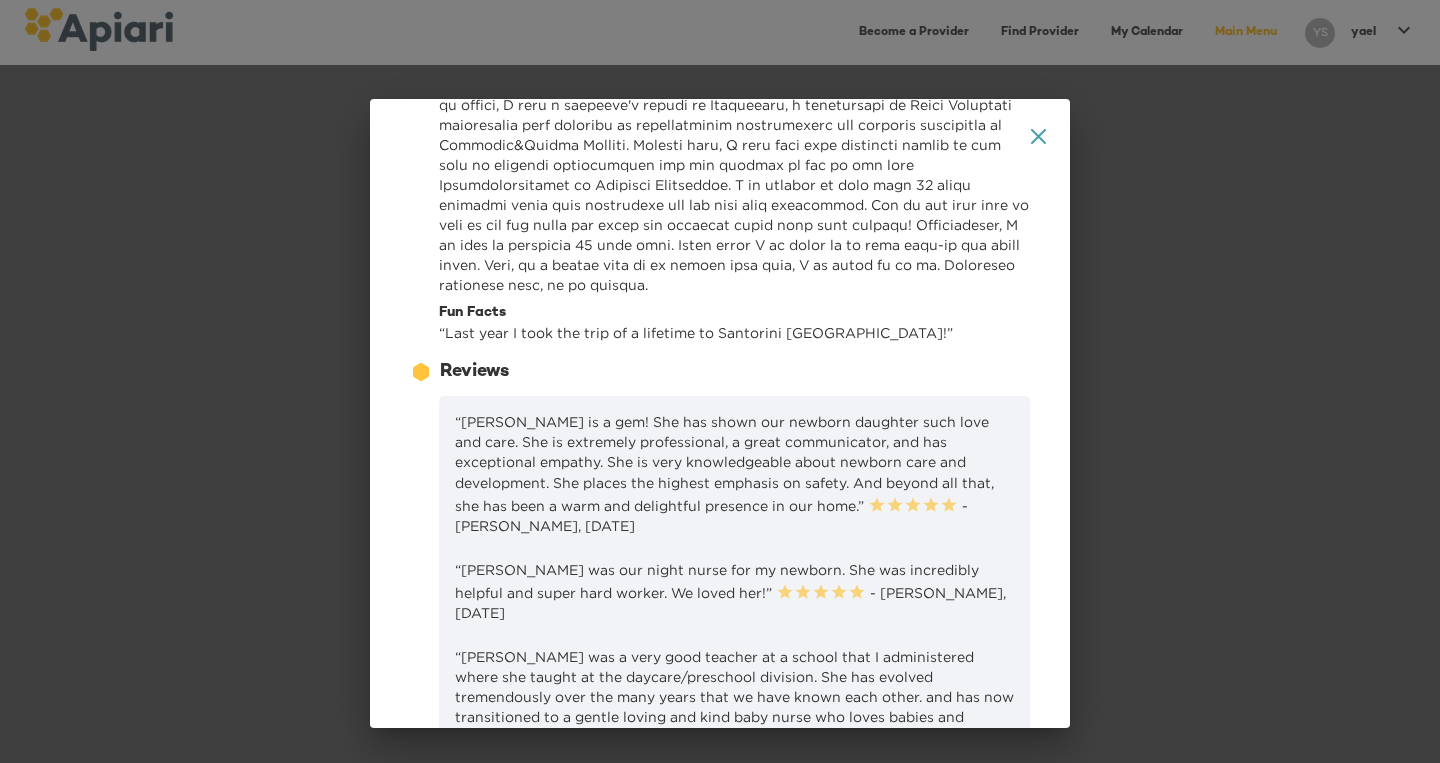 click at bounding box center [734, 124] 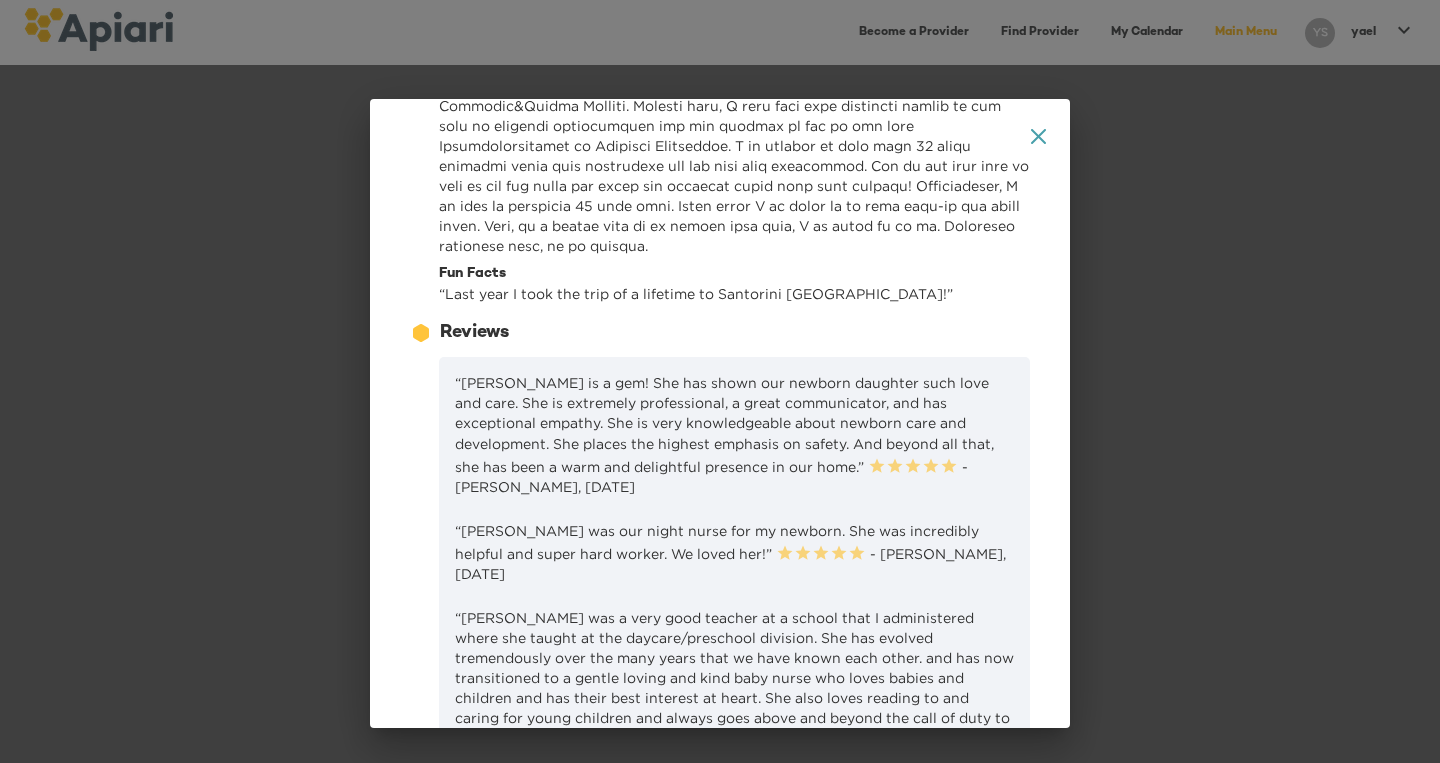 scroll, scrollTop: 500, scrollLeft: 0, axis: vertical 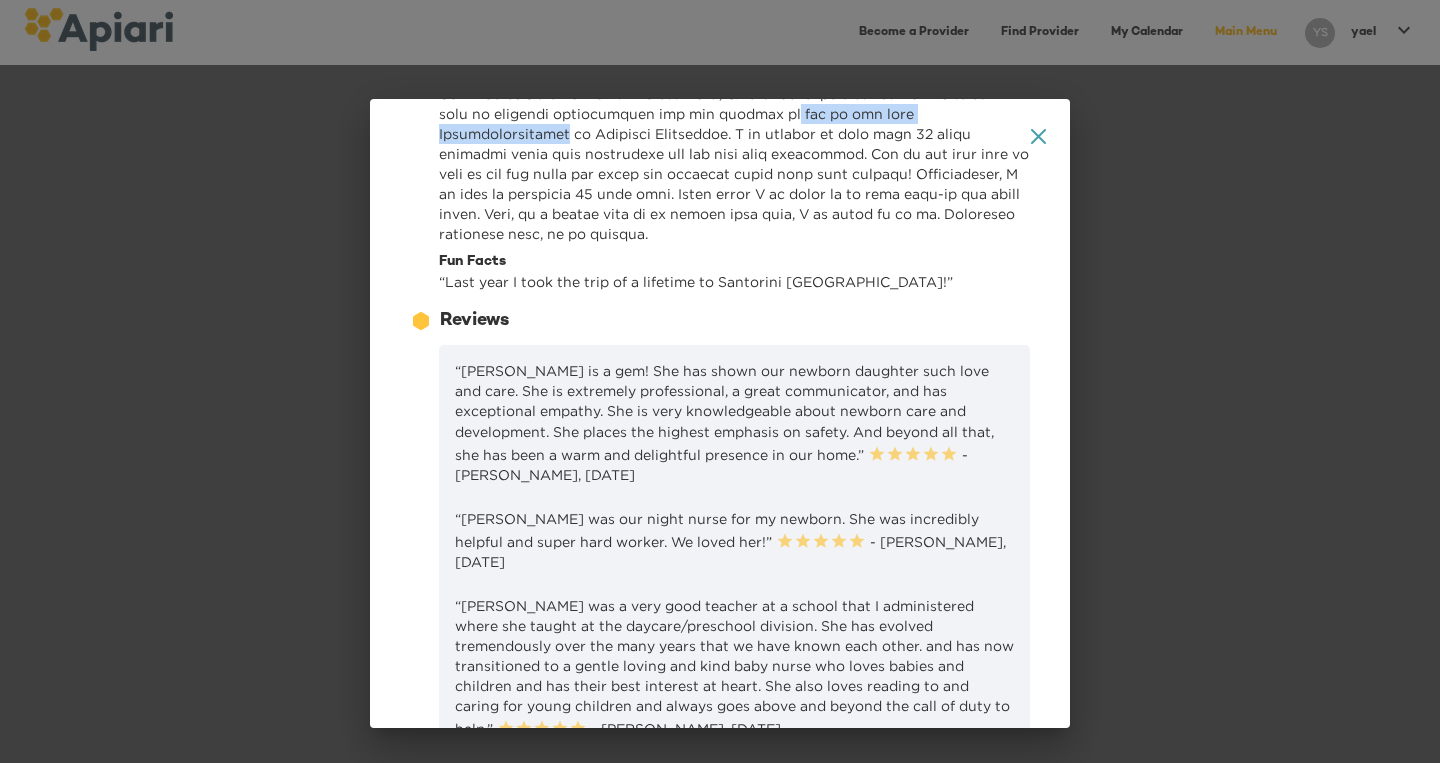 drag, startPoint x: 563, startPoint y: 405, endPoint x: 564, endPoint y: 431, distance: 26.019224 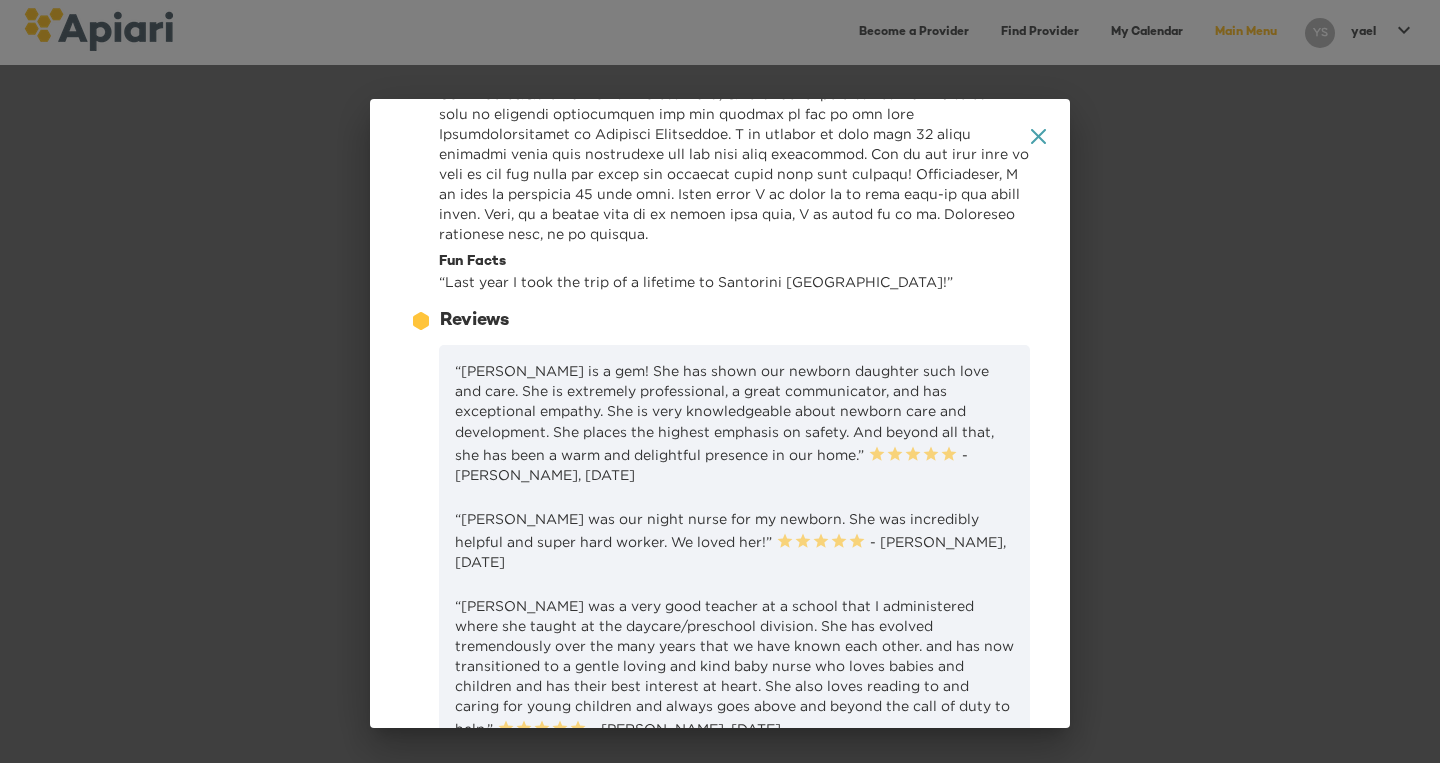 click at bounding box center (734, 73) 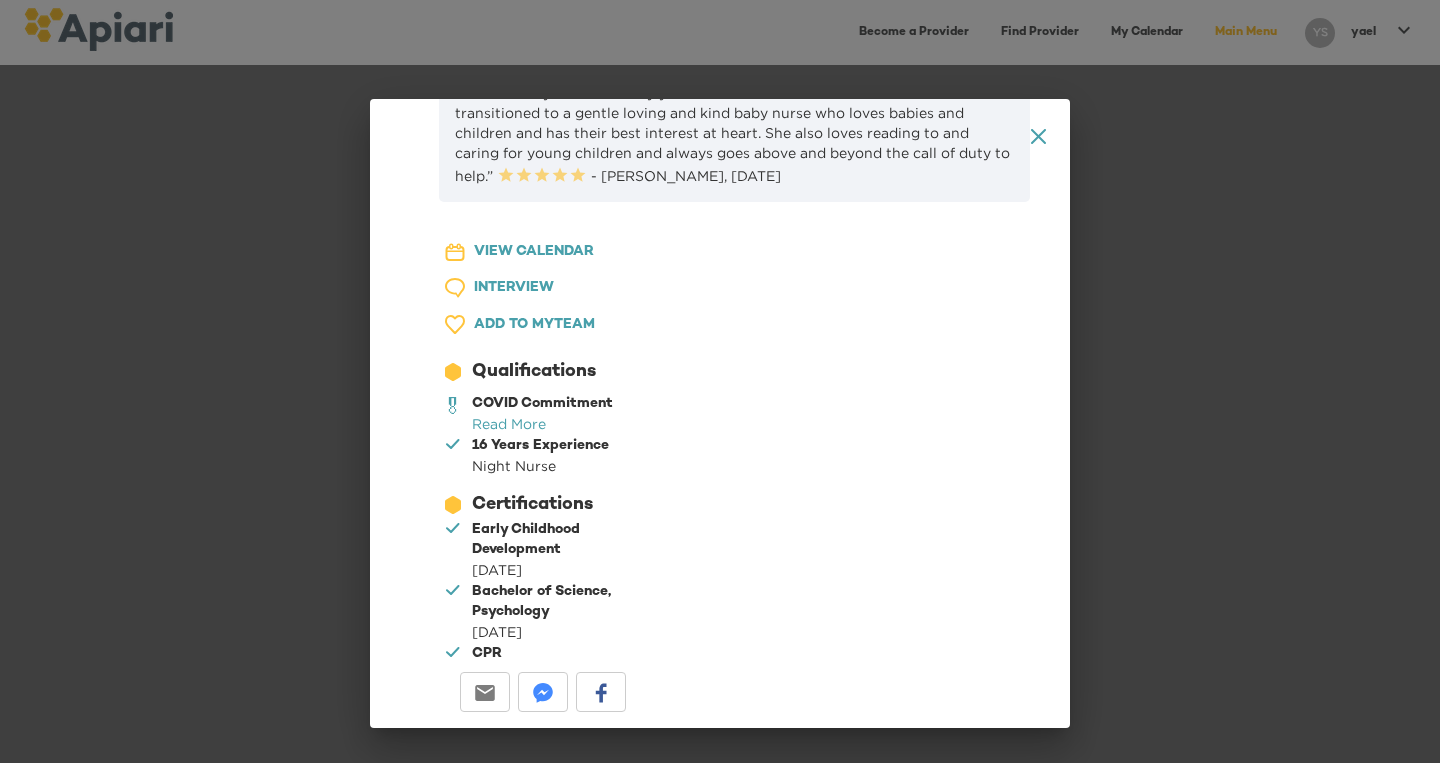scroll, scrollTop: 1225, scrollLeft: 0, axis: vertical 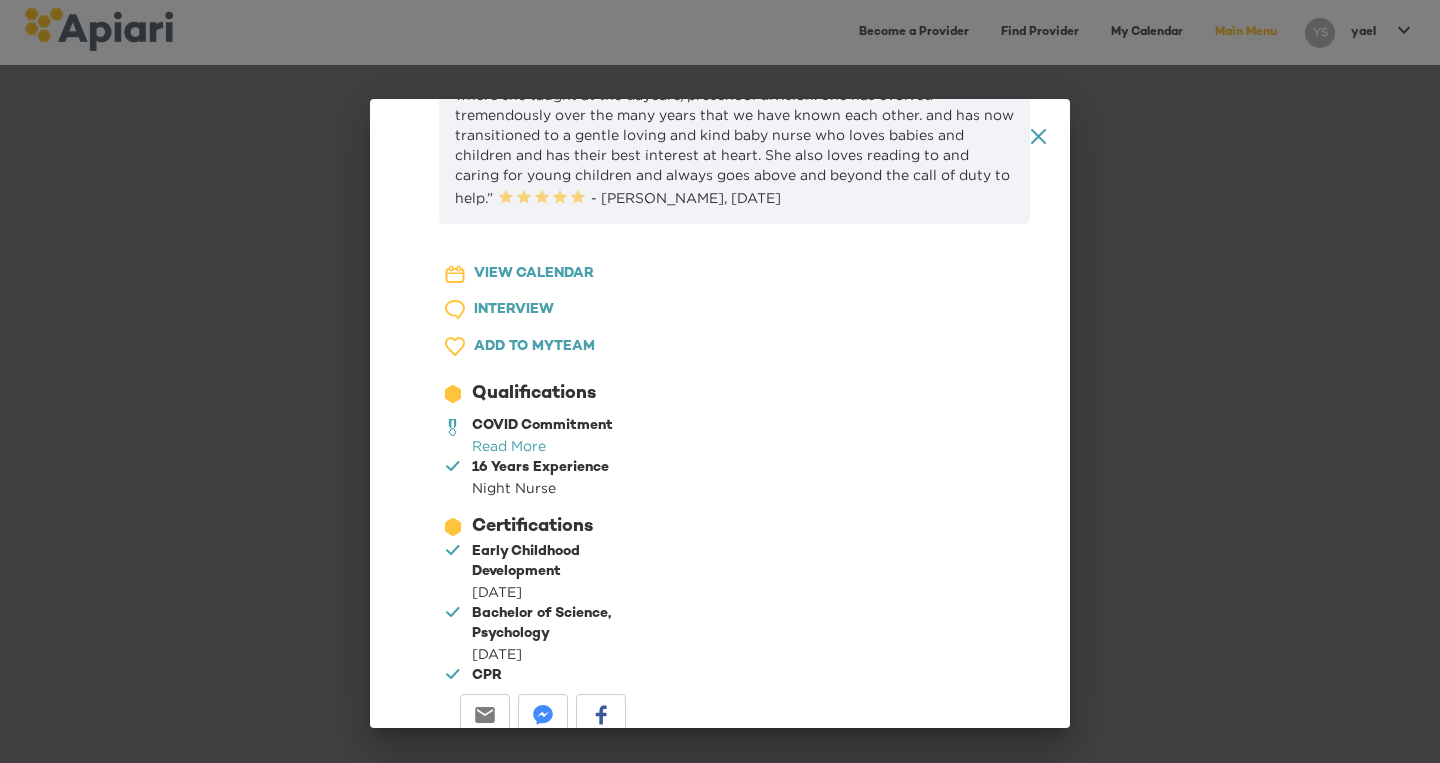 drag, startPoint x: 526, startPoint y: 270, endPoint x: 546, endPoint y: 344, distance: 76.655075 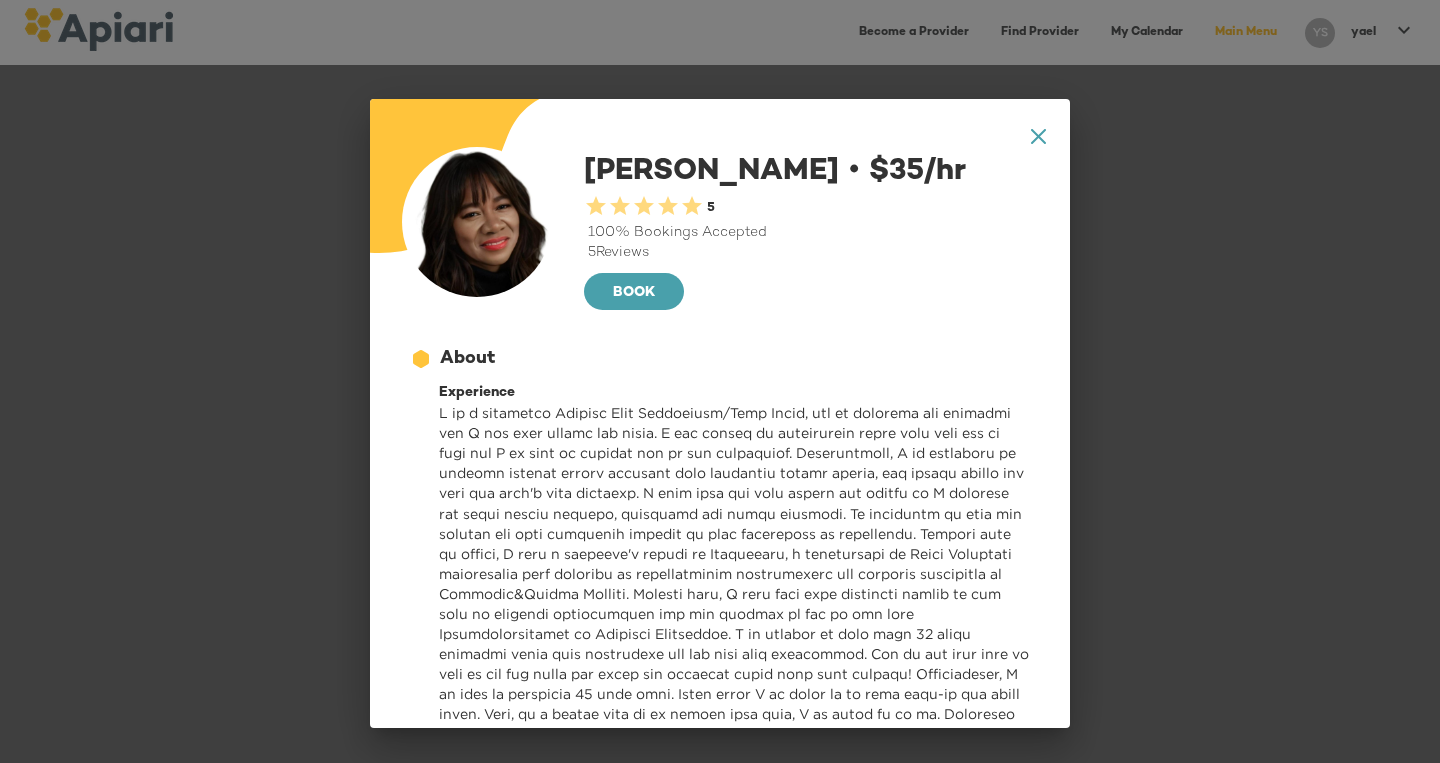 scroll, scrollTop: 0, scrollLeft: 0, axis: both 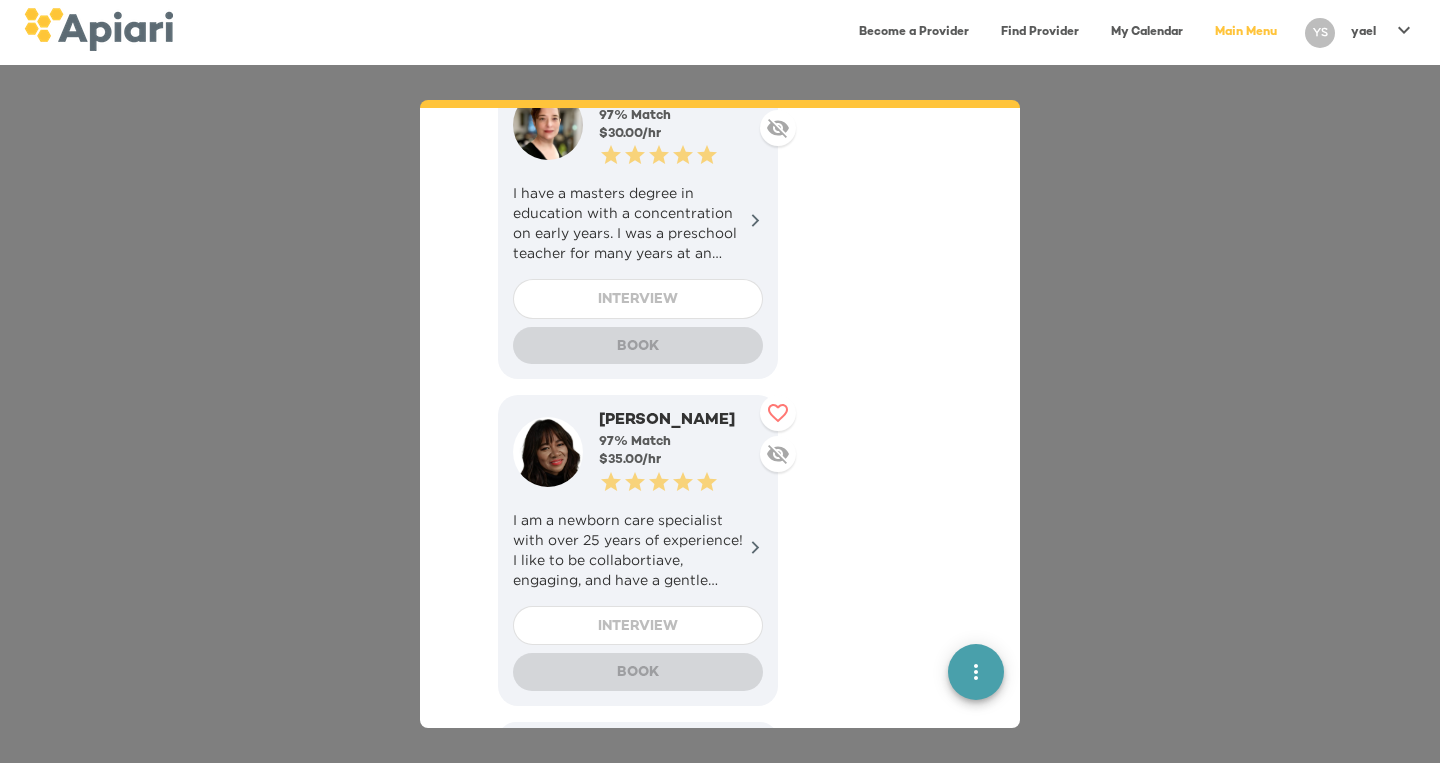 click 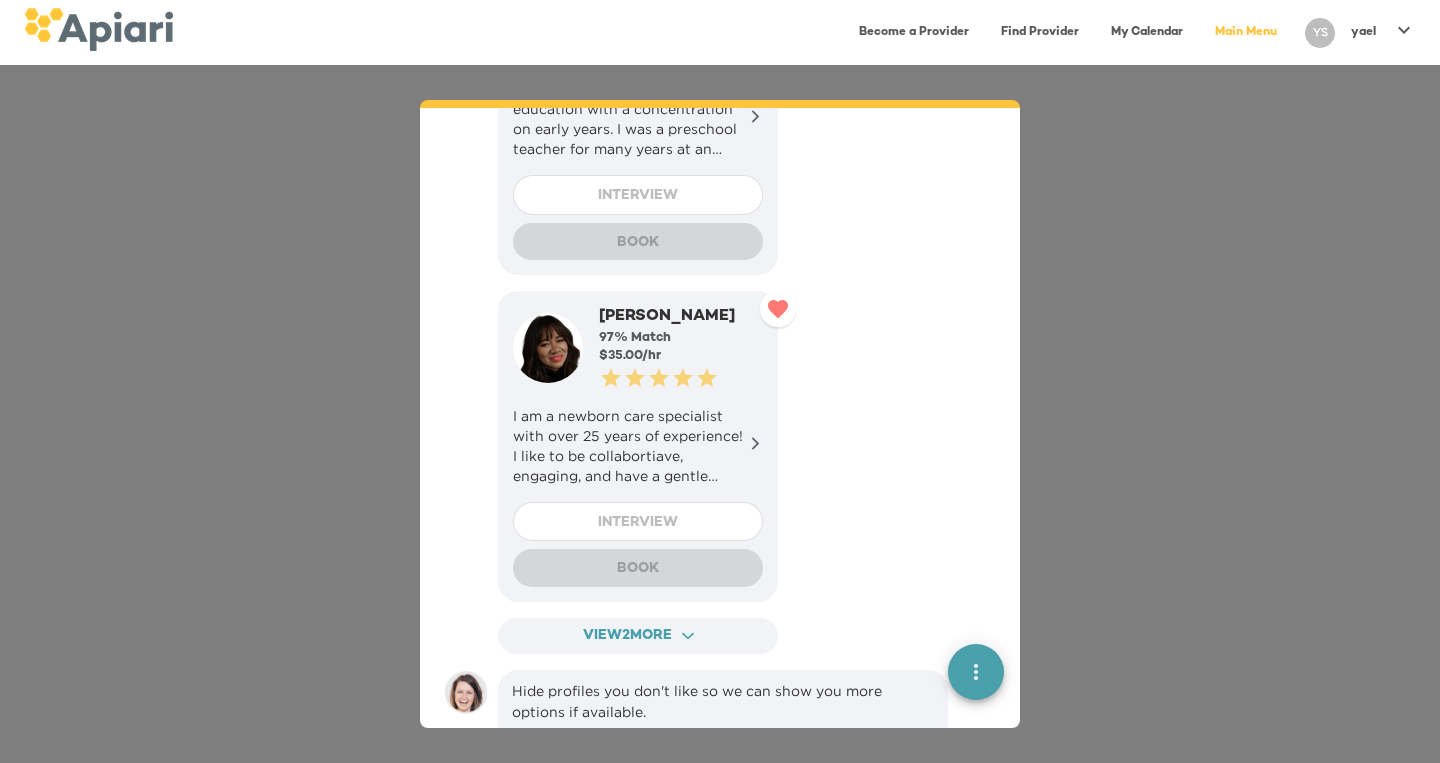 scroll, scrollTop: 3192, scrollLeft: 0, axis: vertical 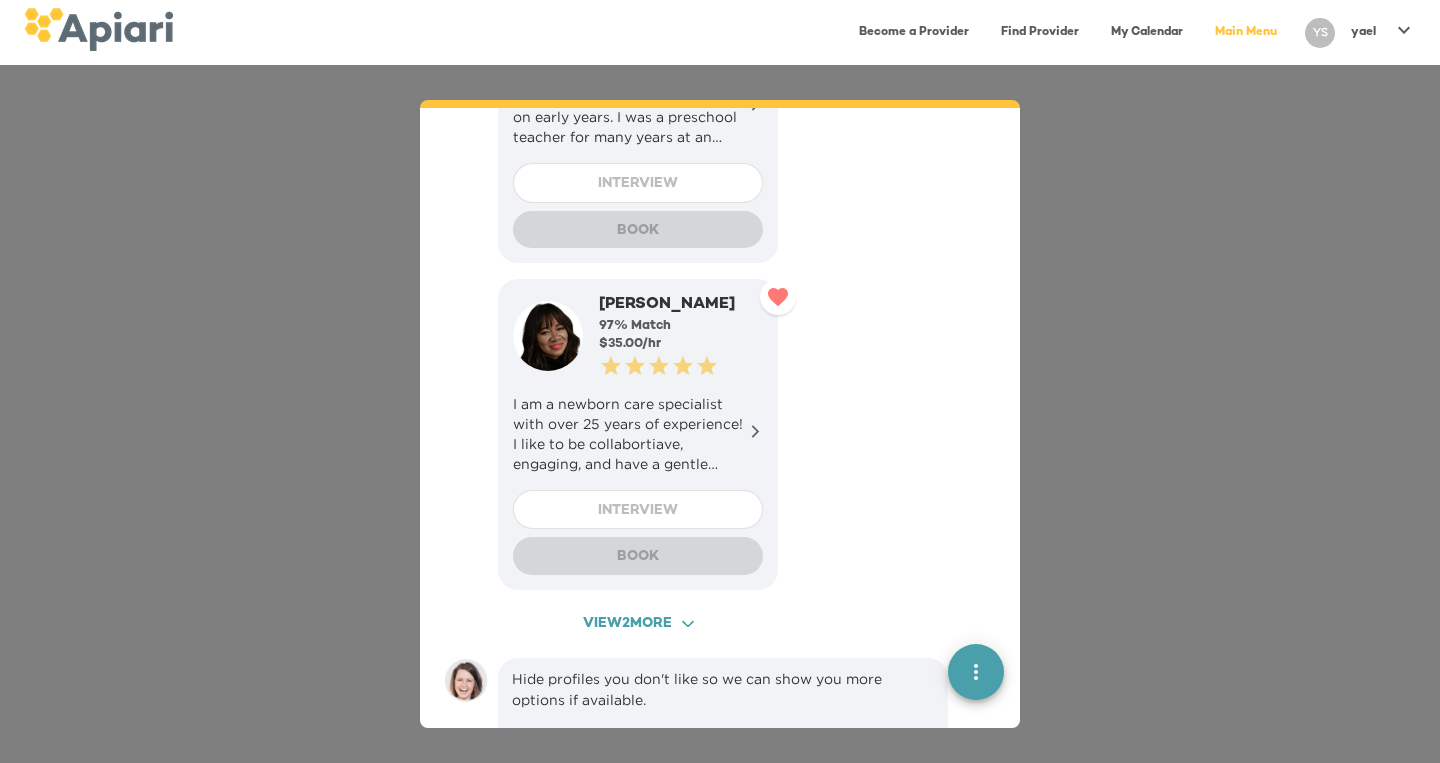 click on "View  2  more ACAF9A9D-F959-4453-8A96-698DF63F3F06 Created with sketchtool." at bounding box center (638, 624) 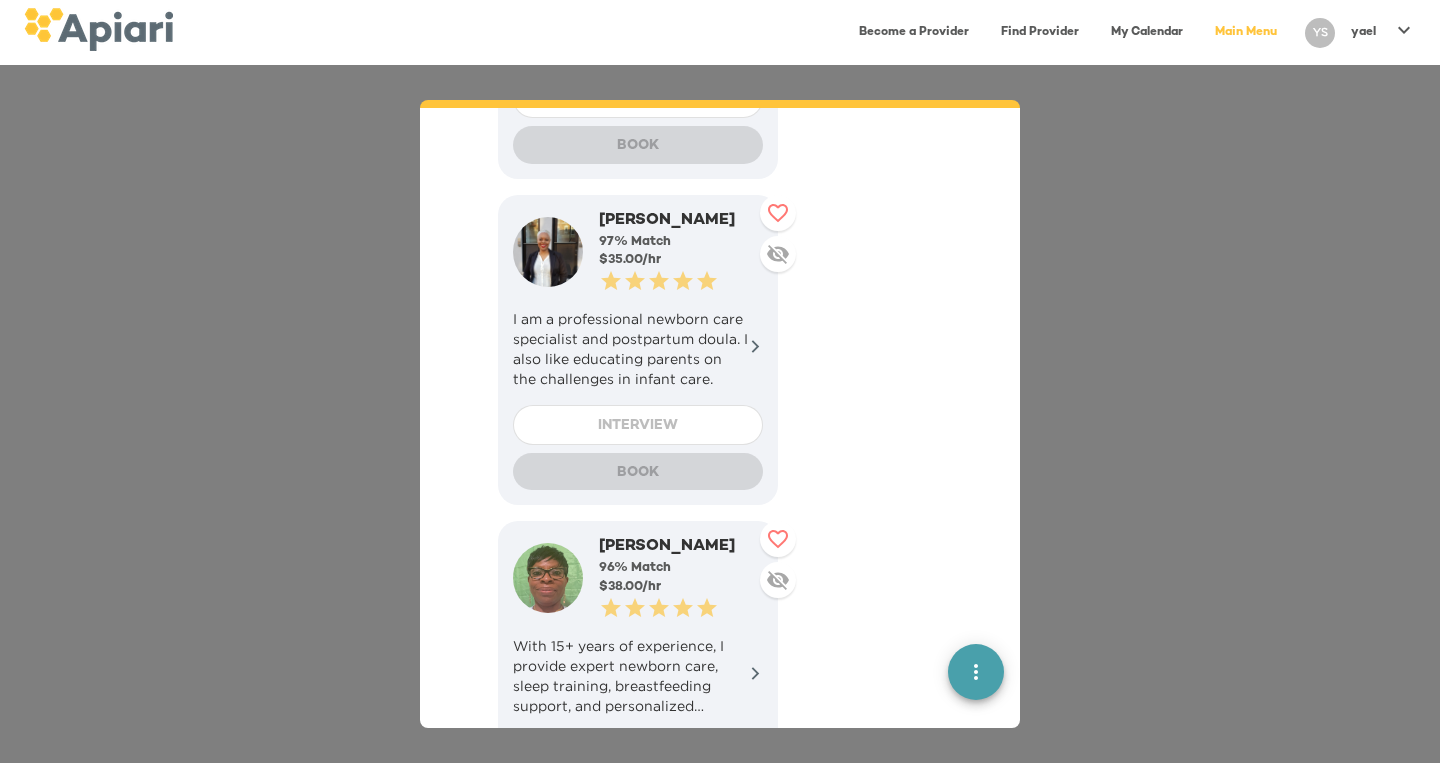 scroll, scrollTop: 3601, scrollLeft: 0, axis: vertical 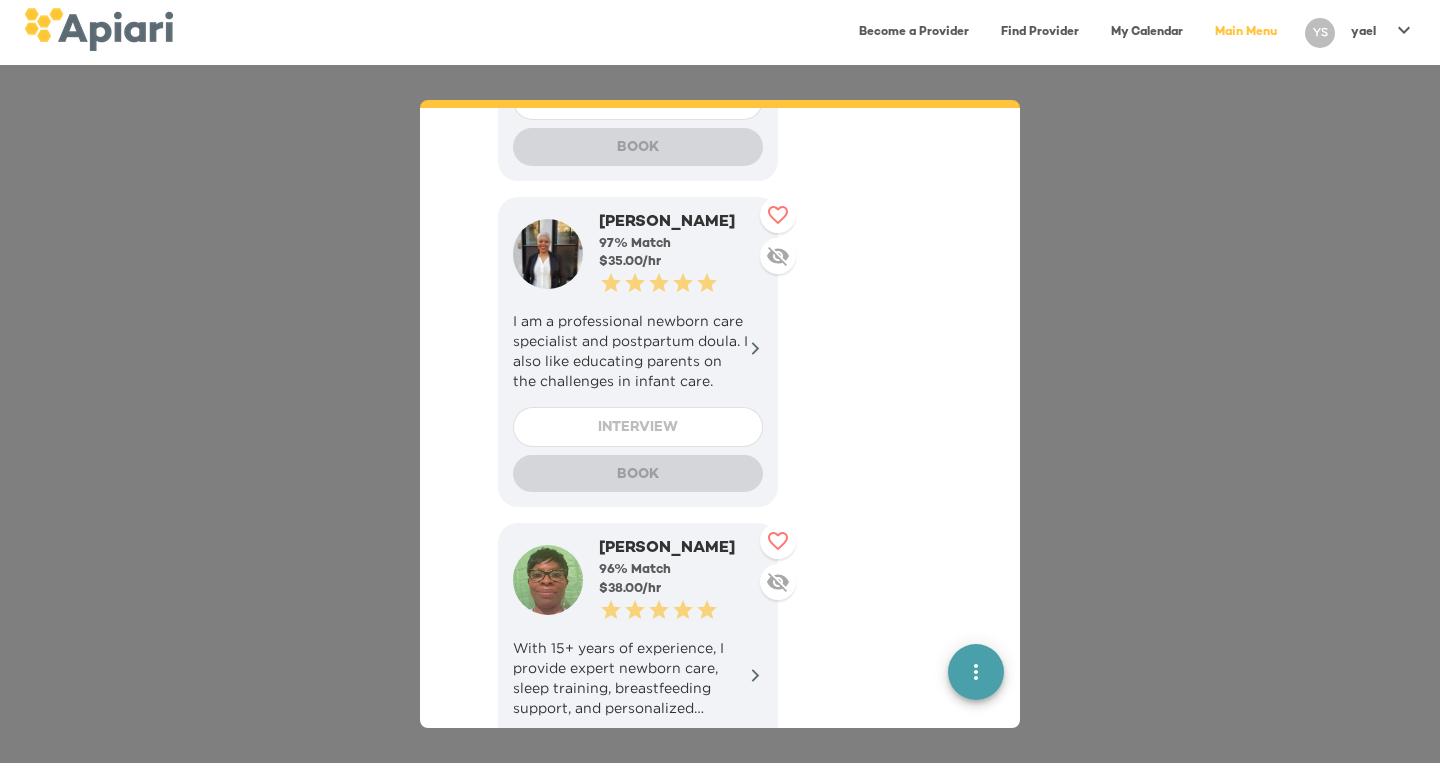 click on "I am a professional newborn care specialist and postpartum doula. I also like educating parents on the challenges in infant care." at bounding box center (638, 351) 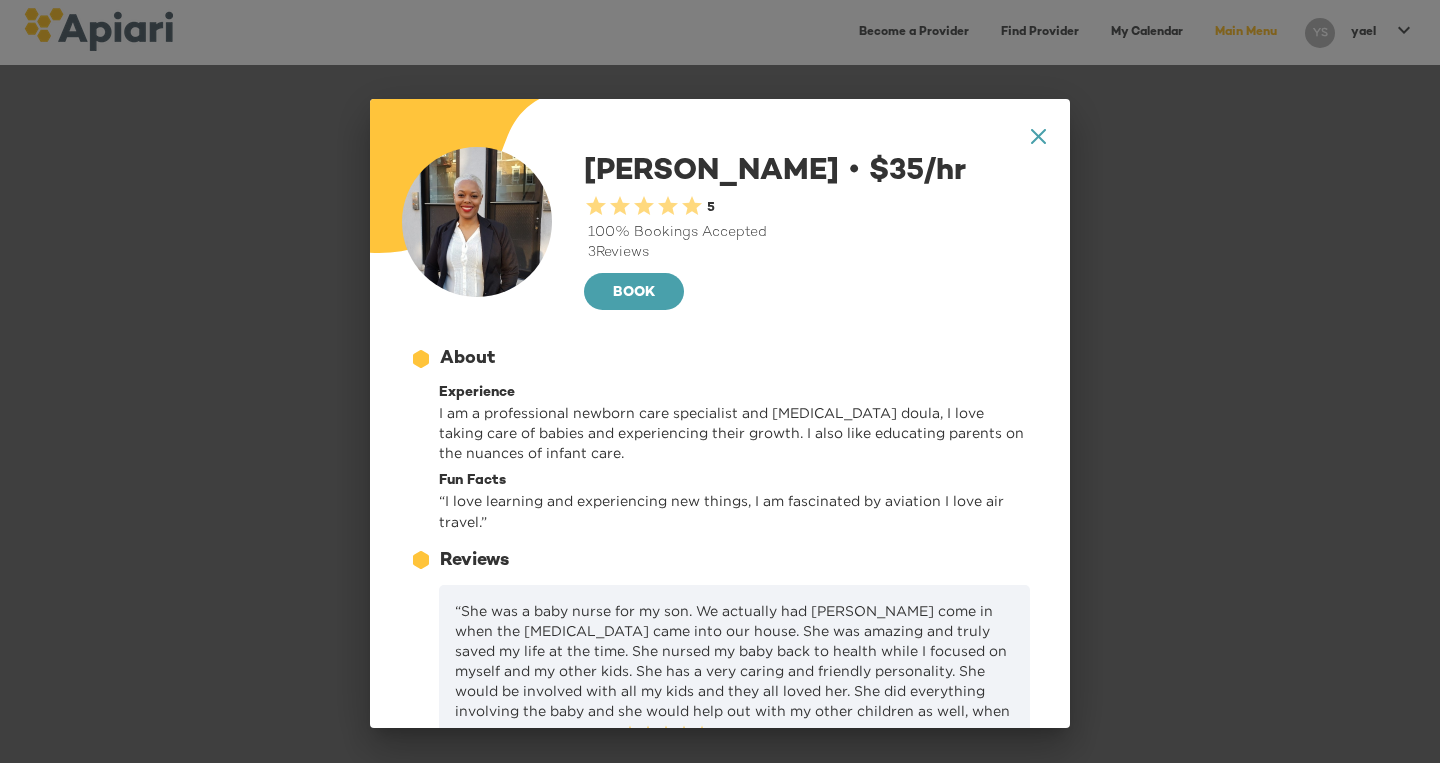 scroll, scrollTop: 0, scrollLeft: 0, axis: both 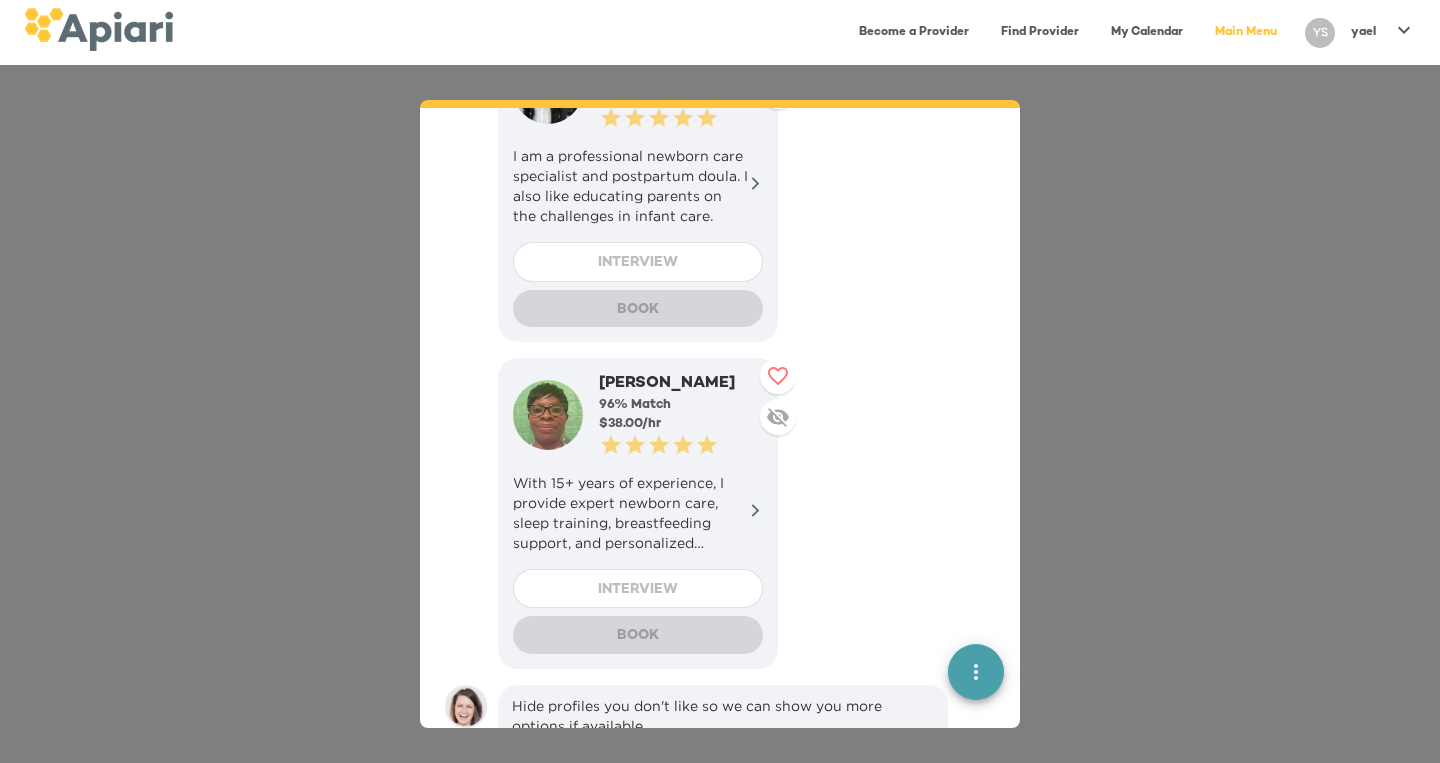 click on "With 15+ years of experience, I provide expert newborn care, sleep training, breastfeeding support, and personalized guidance for parents." at bounding box center [638, 513] 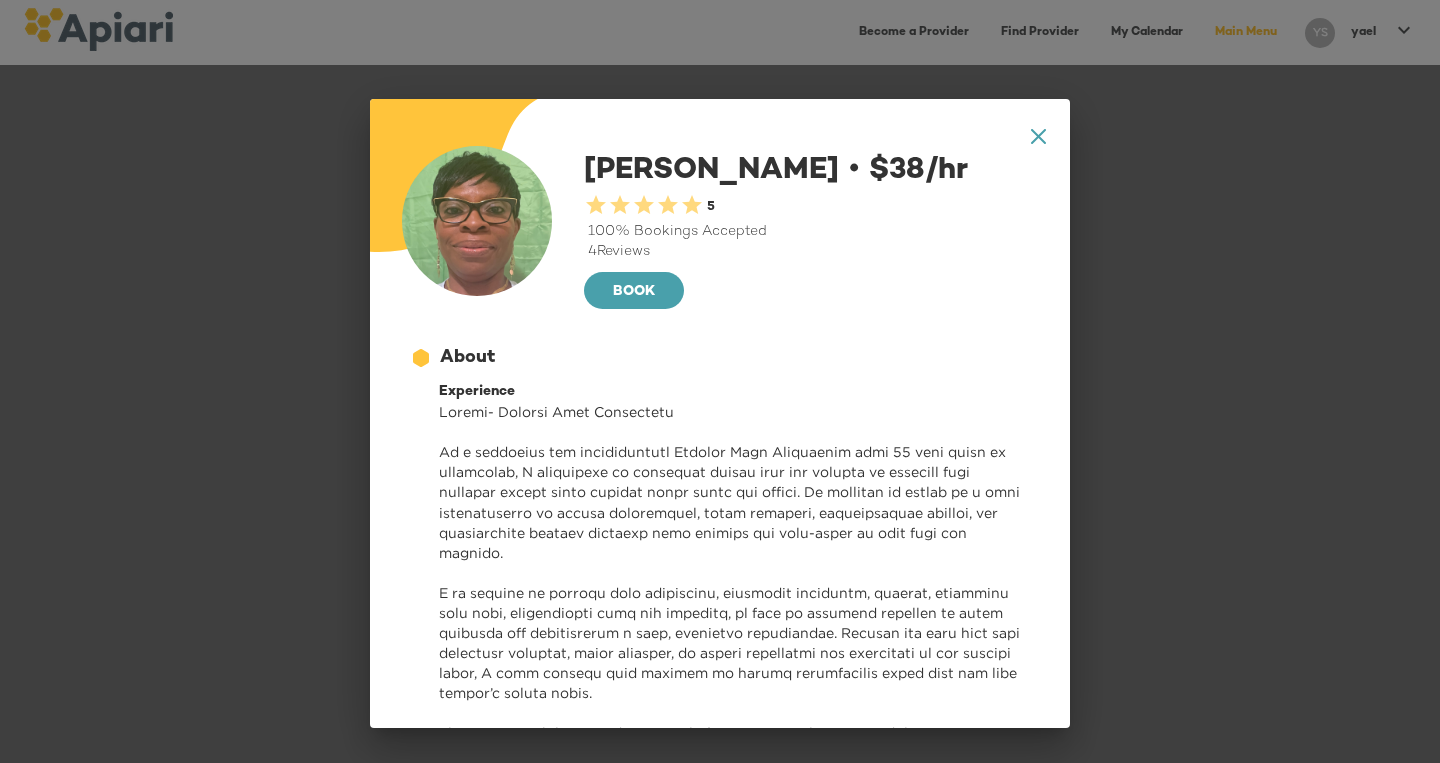 scroll, scrollTop: 9, scrollLeft: 0, axis: vertical 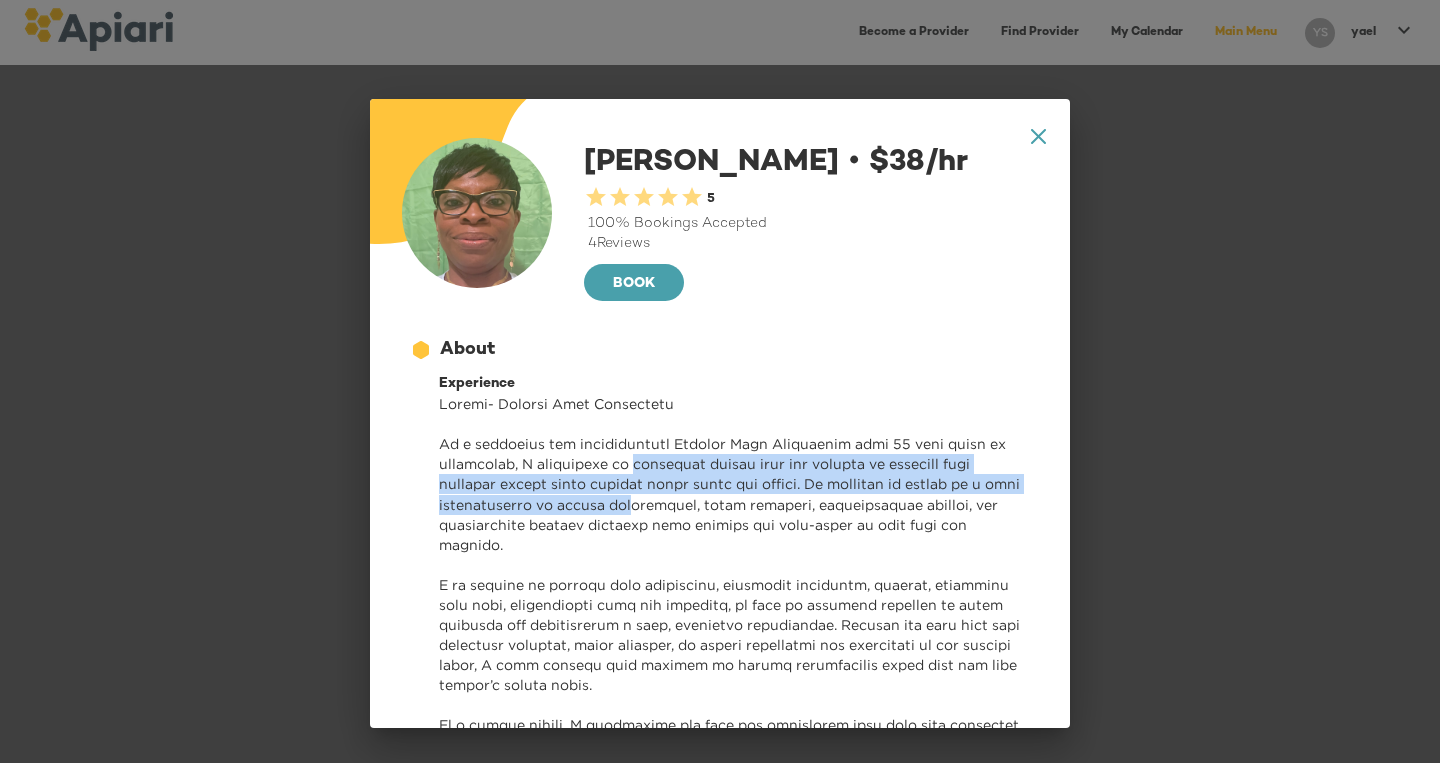 drag, startPoint x: 636, startPoint y: 544, endPoint x: 670, endPoint y: 615, distance: 78.72102 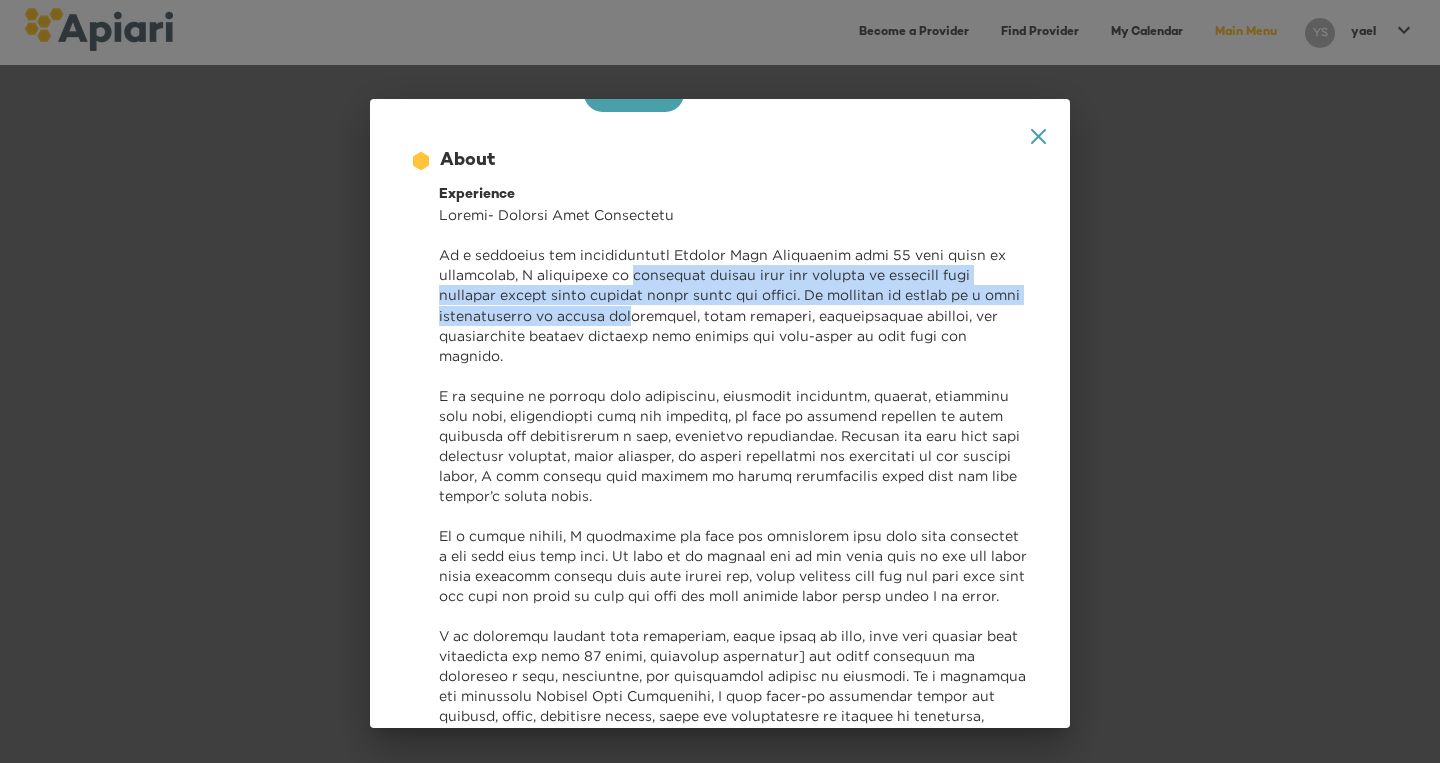 scroll, scrollTop: 201, scrollLeft: 0, axis: vertical 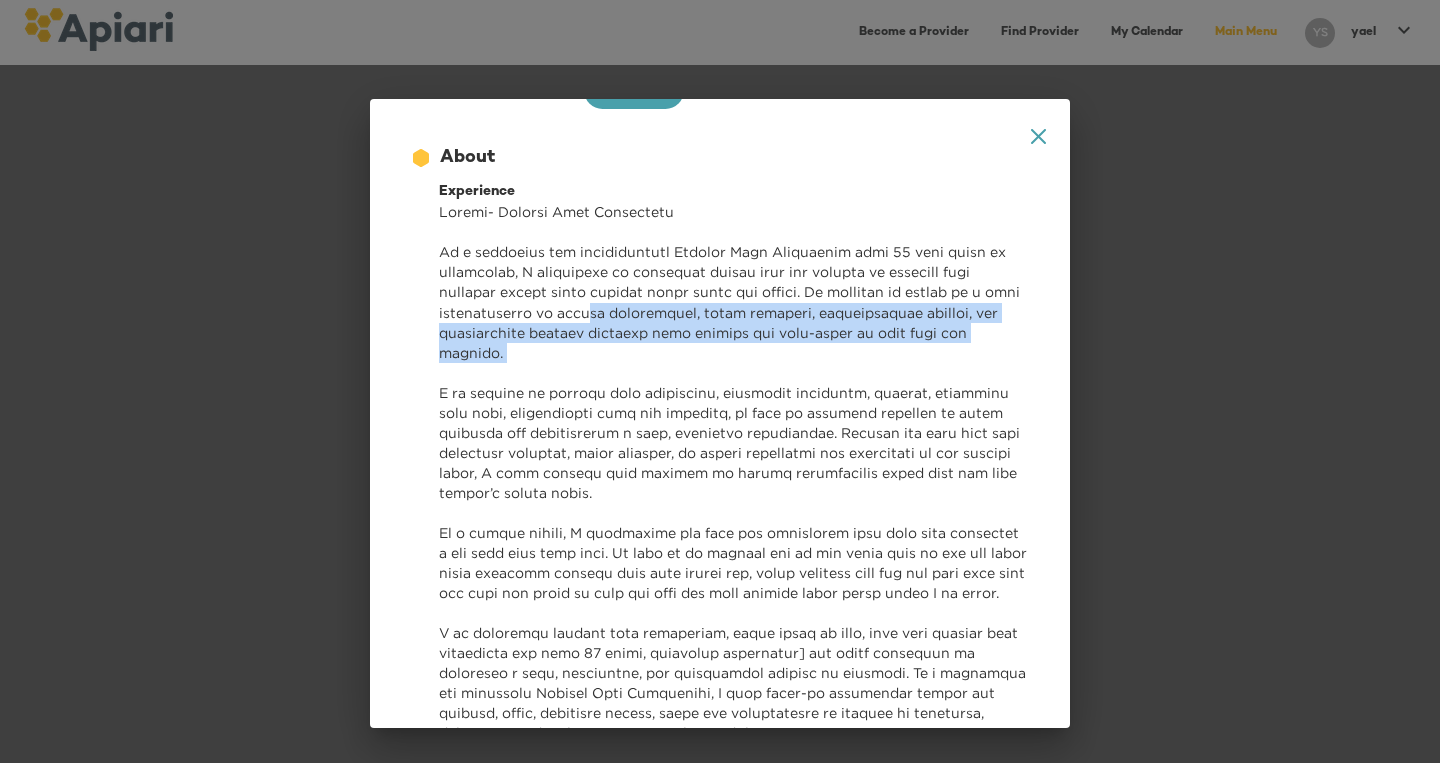 drag, startPoint x: 626, startPoint y: 421, endPoint x: 624, endPoint y: 501, distance: 80.024994 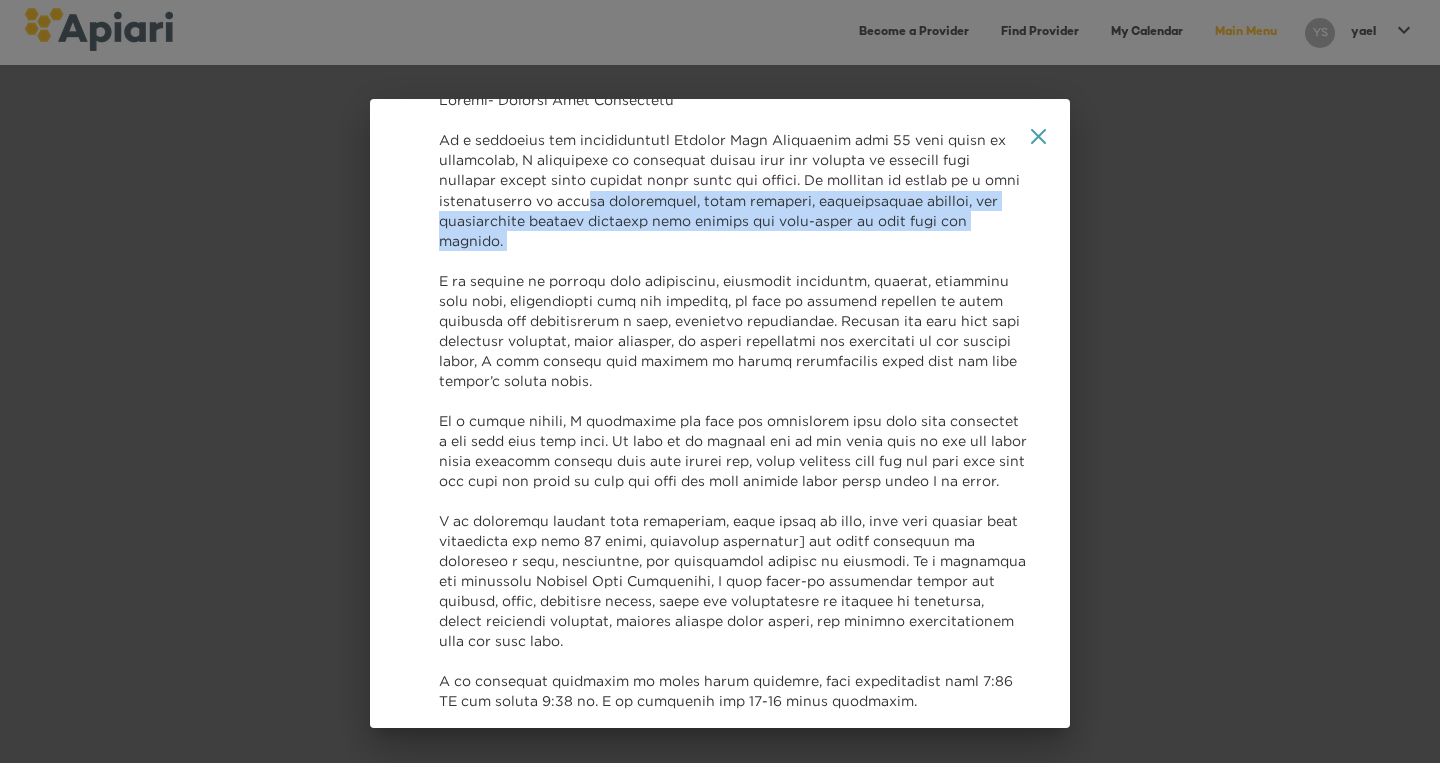 scroll, scrollTop: 314, scrollLeft: 0, axis: vertical 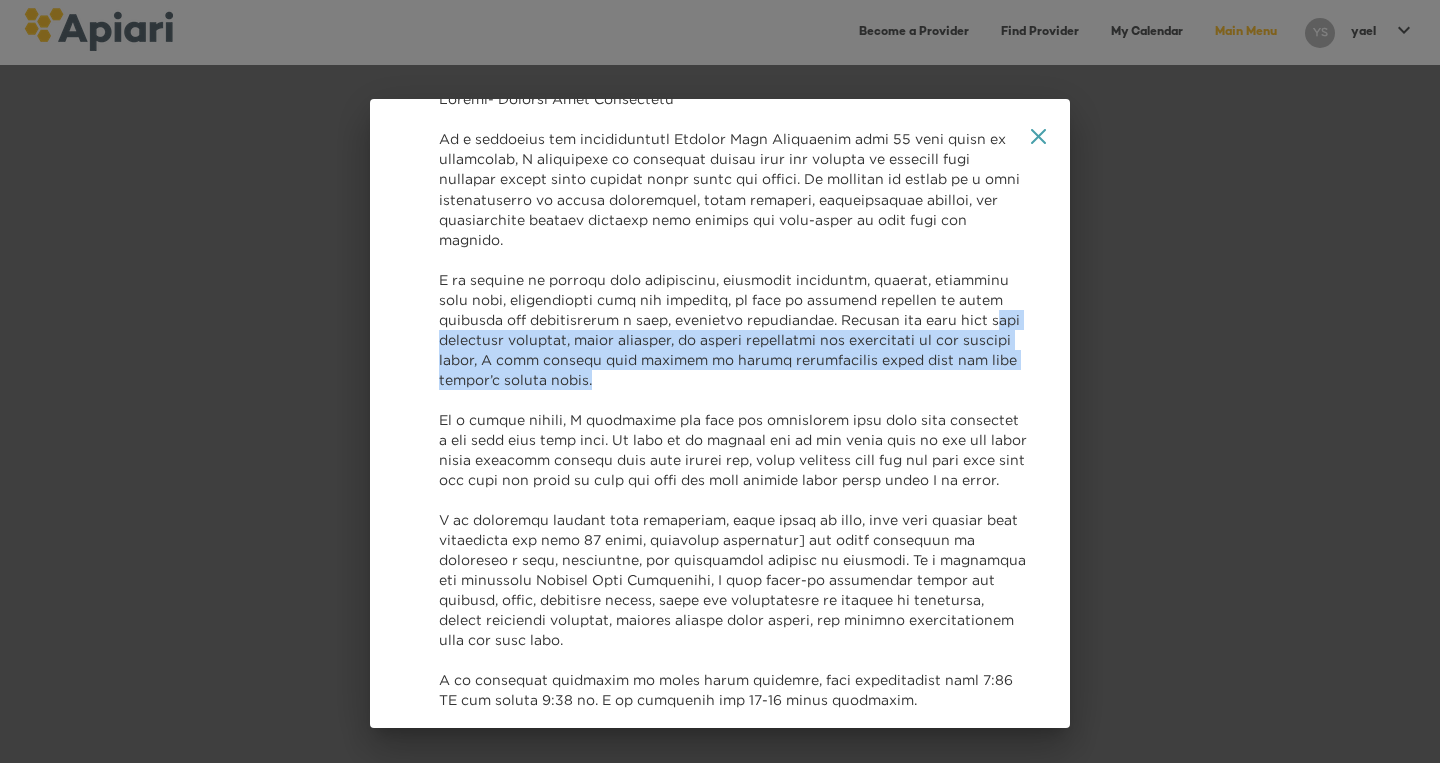 drag, startPoint x: 620, startPoint y: 510, endPoint x: 636, endPoint y: 619, distance: 110.16805 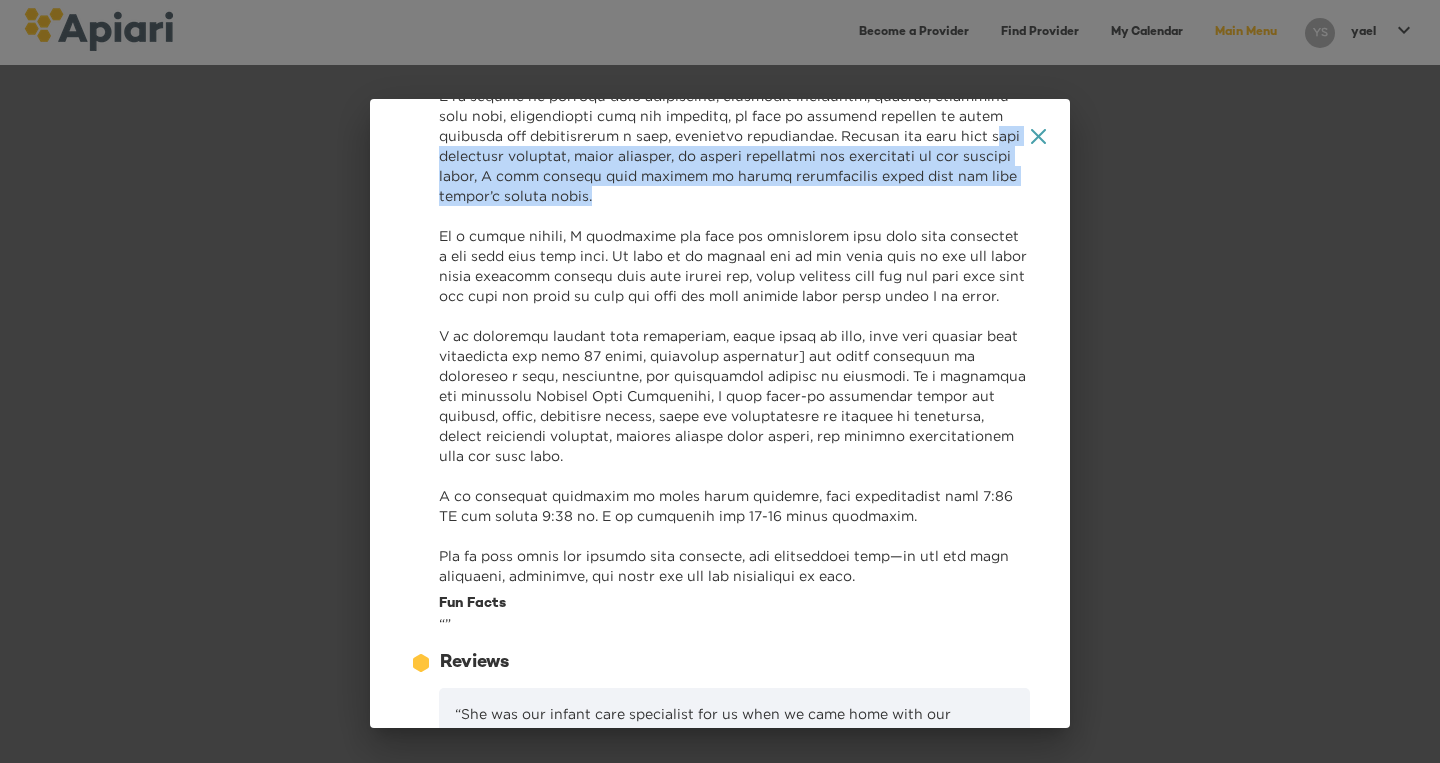 scroll, scrollTop: 563, scrollLeft: 0, axis: vertical 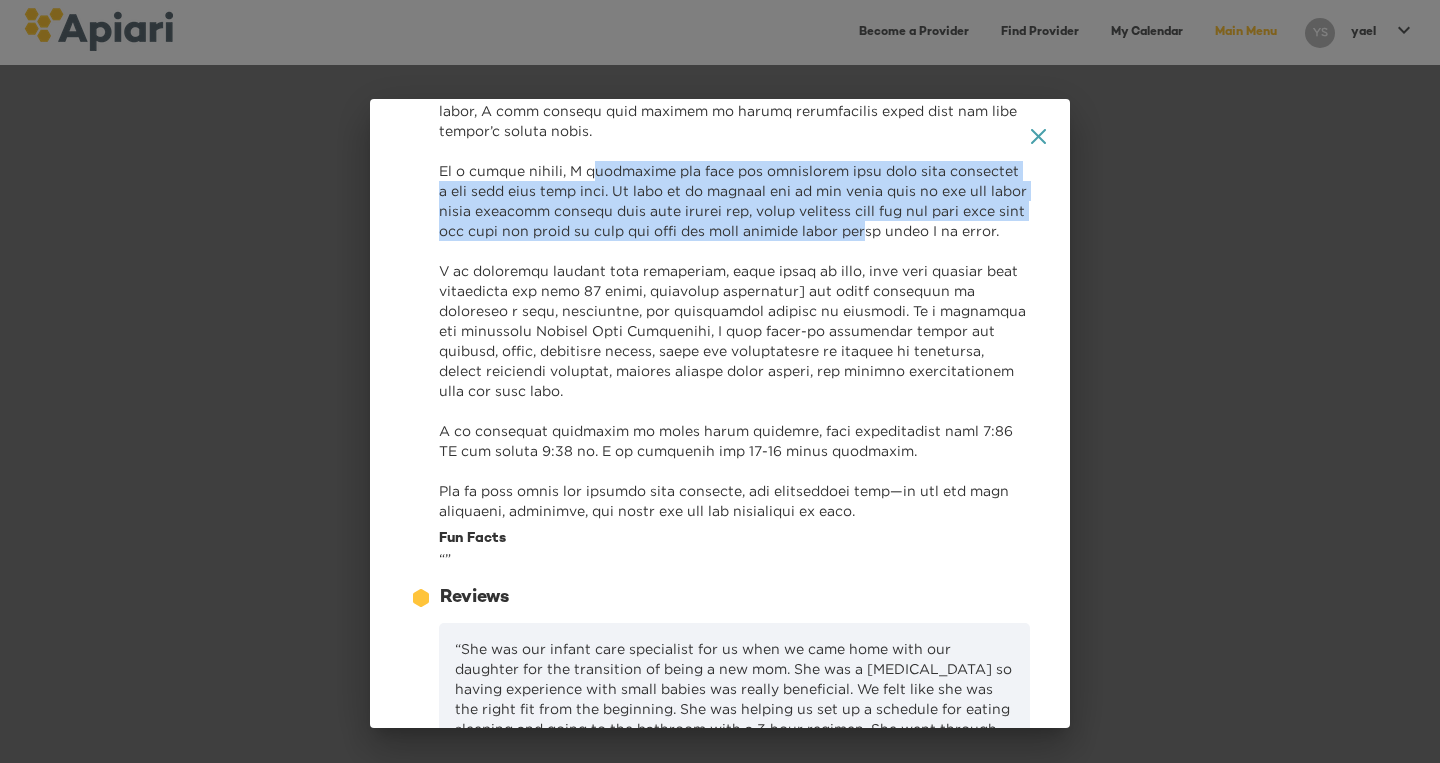 drag, startPoint x: 595, startPoint y: 409, endPoint x: 650, endPoint y: 546, distance: 147.62791 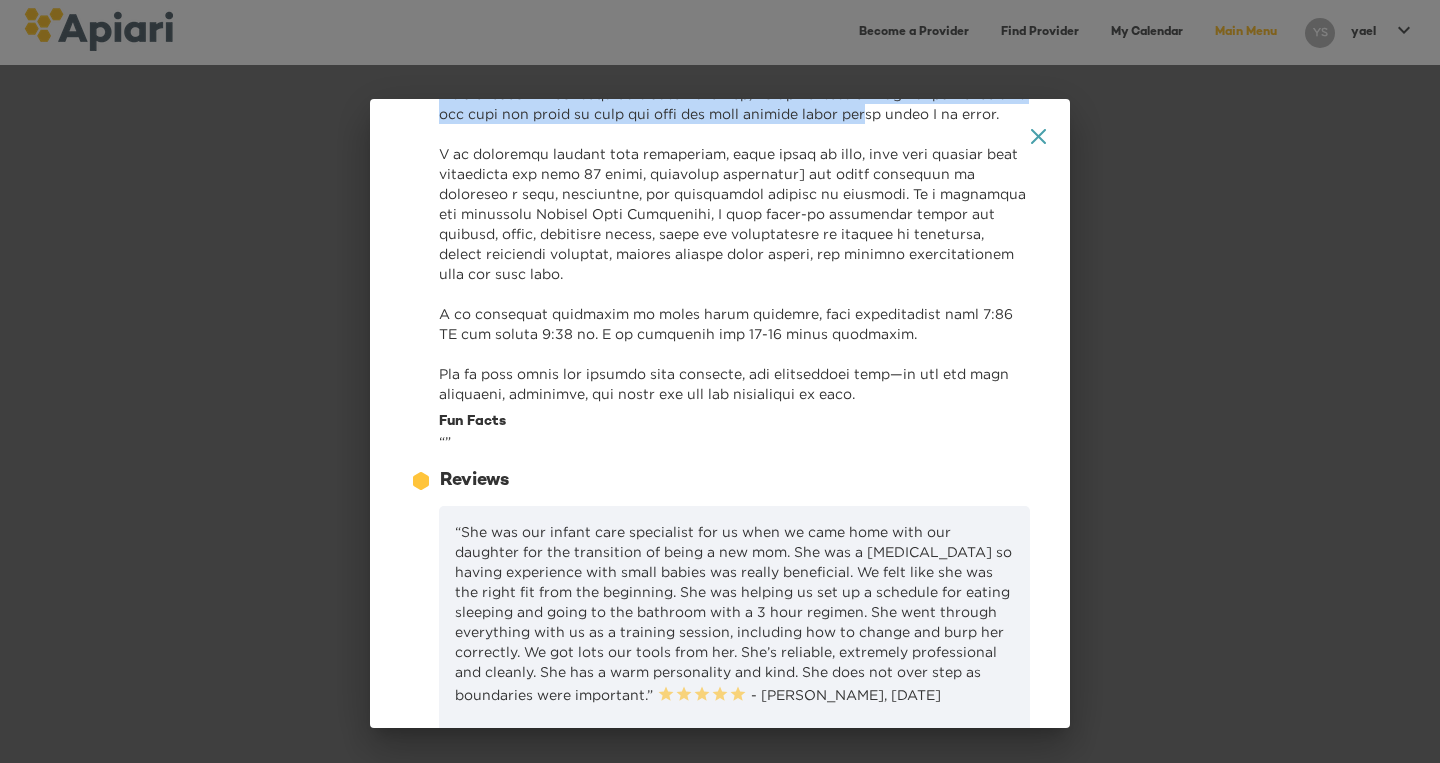 scroll, scrollTop: 685, scrollLeft: 0, axis: vertical 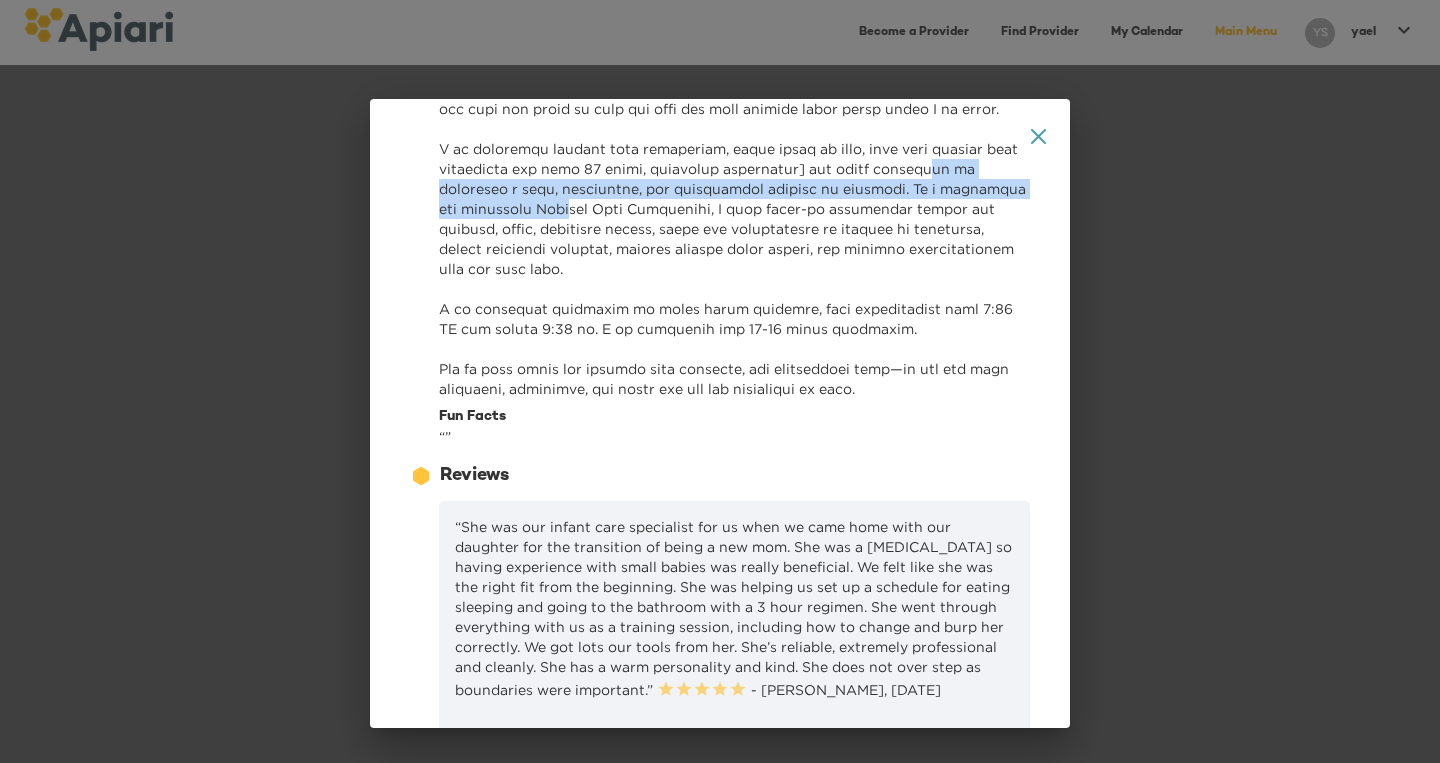 drag, startPoint x: 647, startPoint y: 553, endPoint x: 649, endPoint y: 604, distance: 51.0392 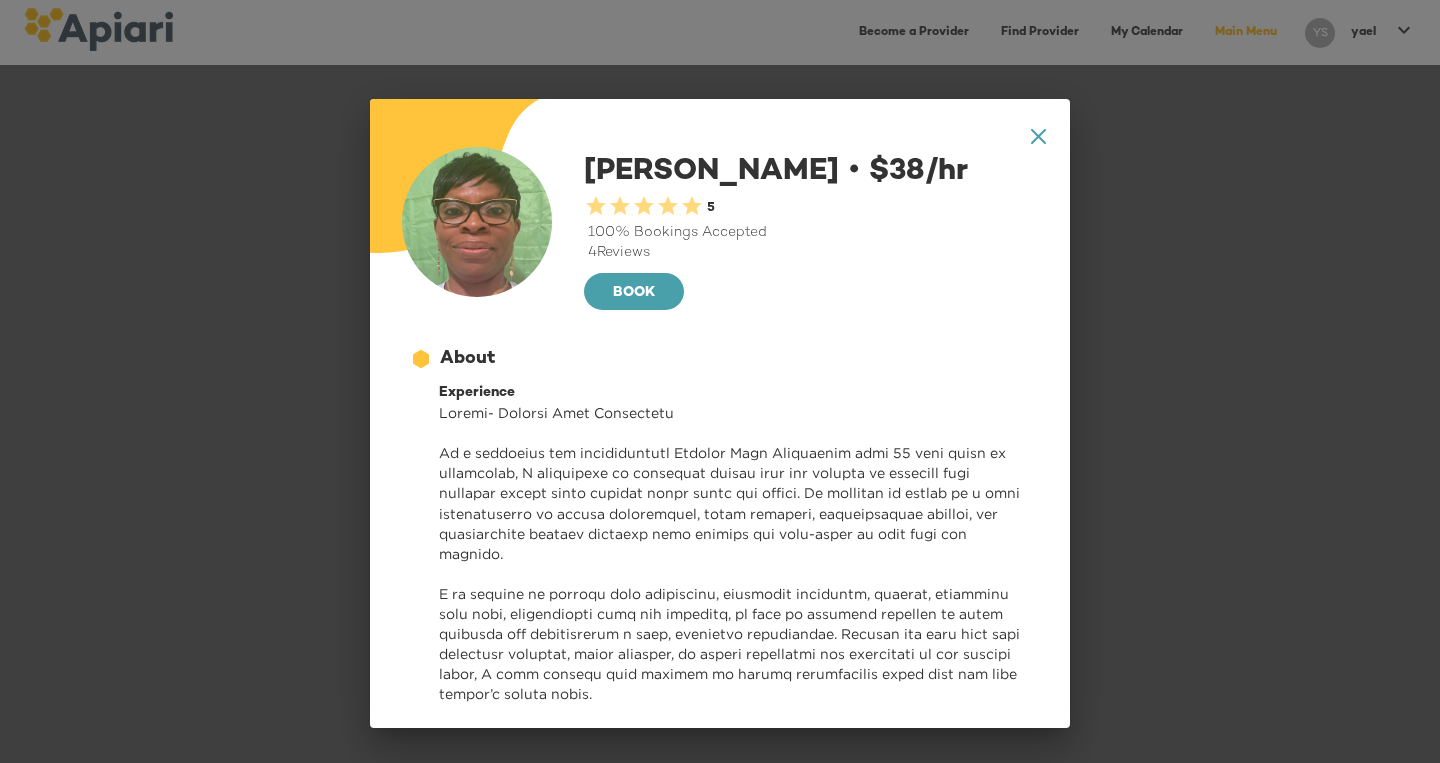 scroll, scrollTop: 0, scrollLeft: 0, axis: both 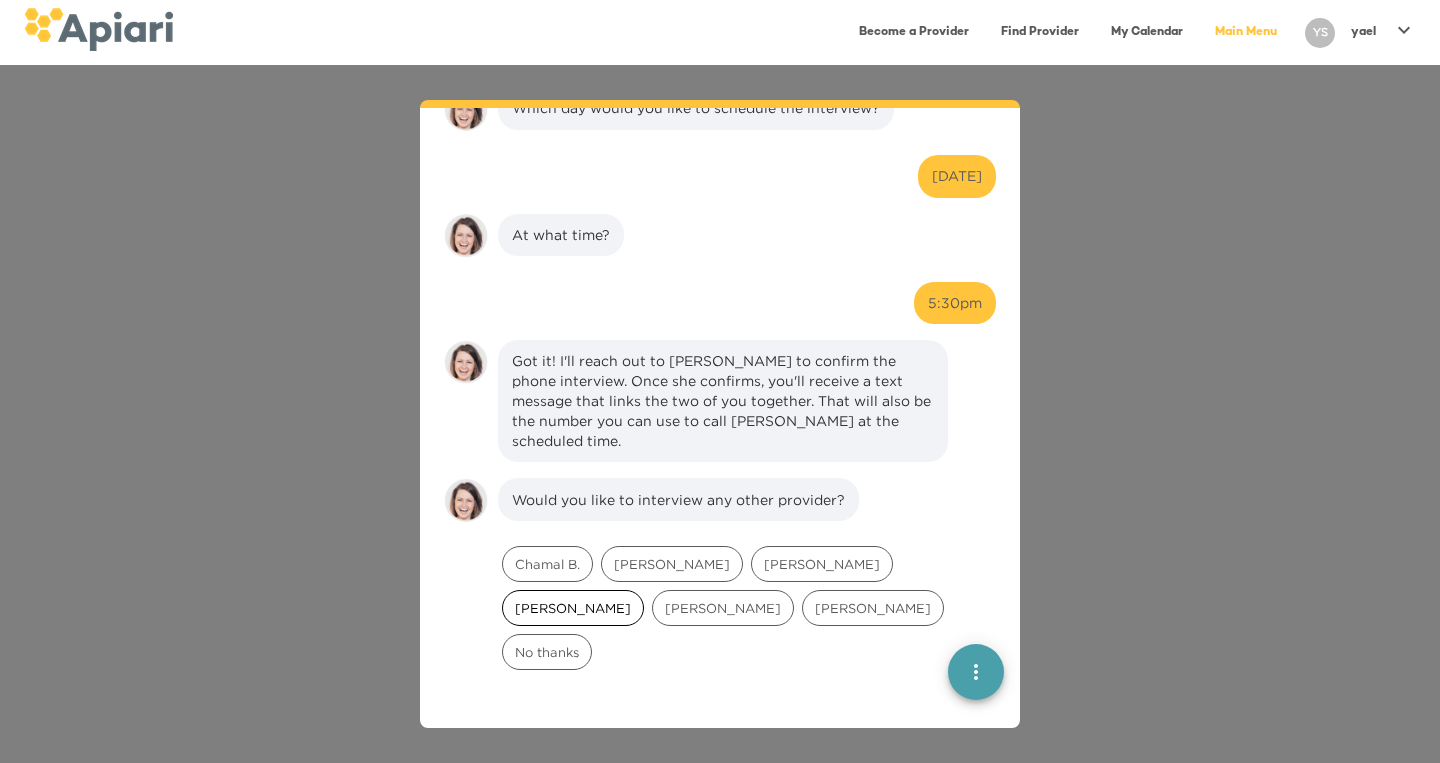 click on "[PERSON_NAME]" at bounding box center [573, 608] 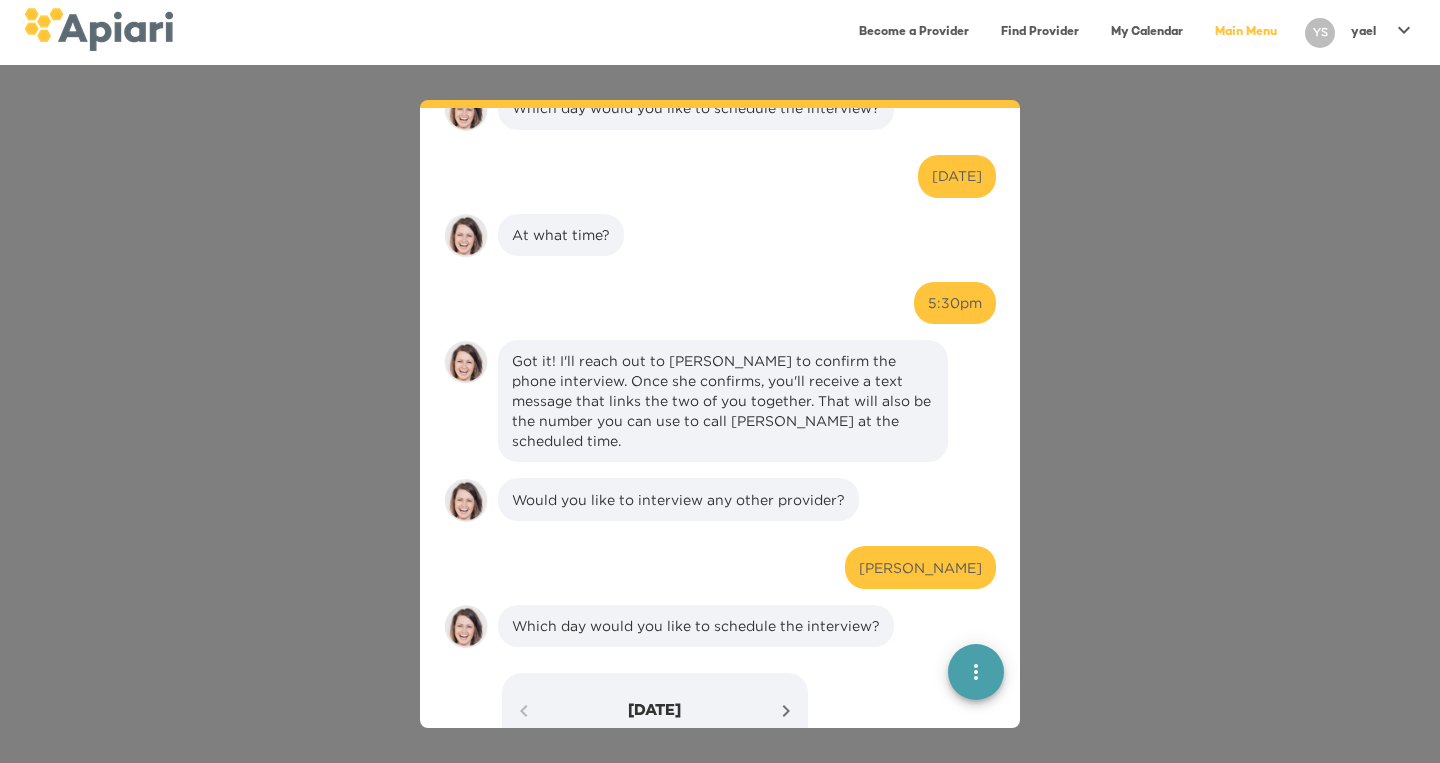 scroll, scrollTop: 5603, scrollLeft: 0, axis: vertical 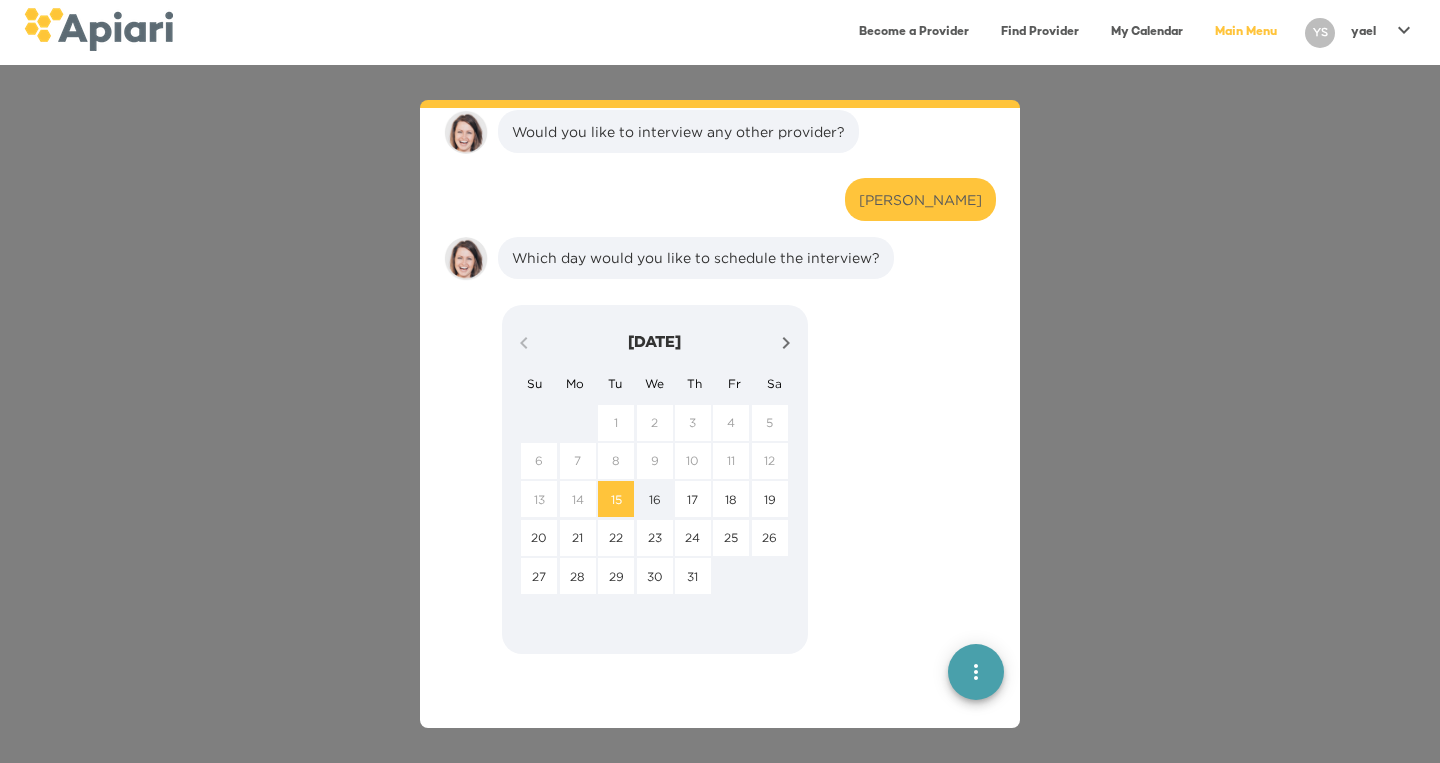 click on "16" at bounding box center (655, 499) 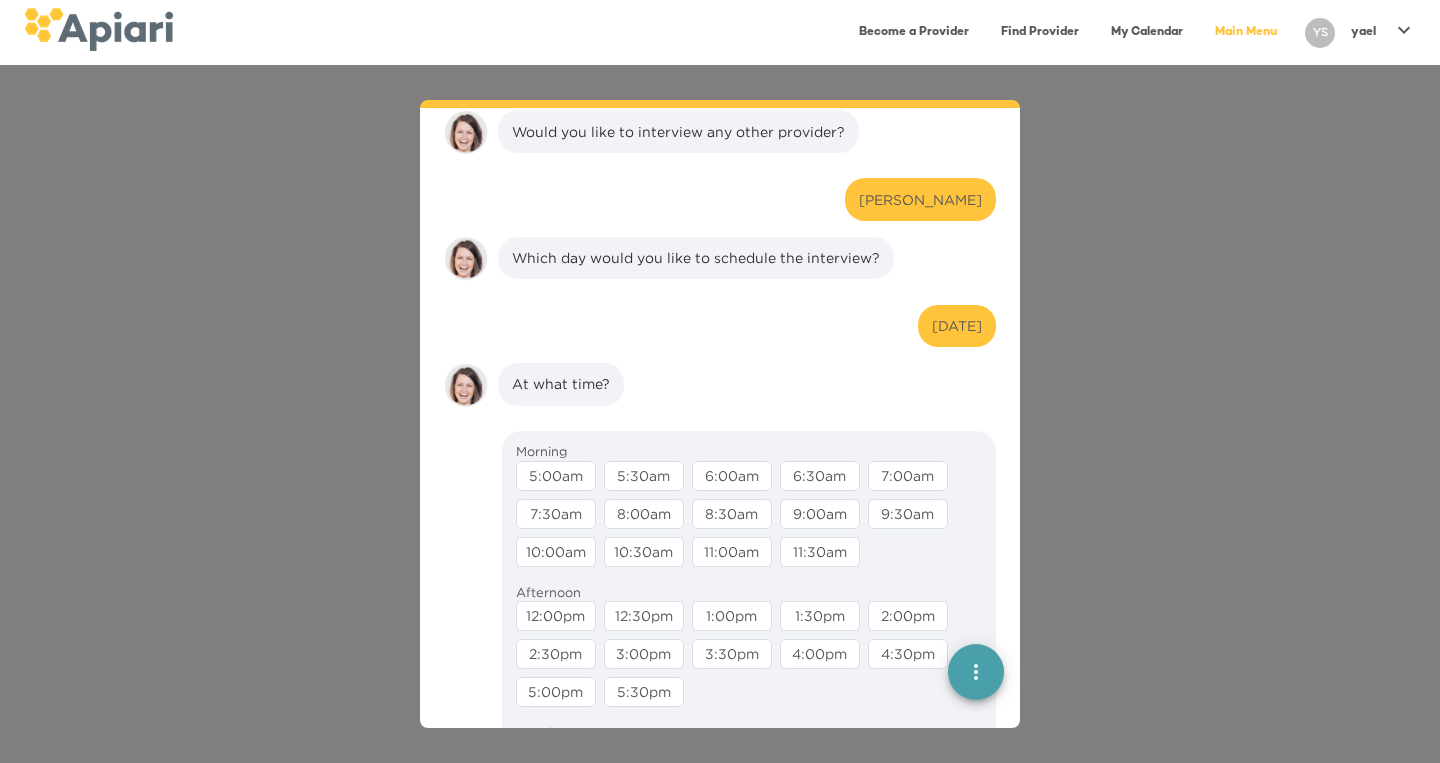 scroll, scrollTop: 5730, scrollLeft: 0, axis: vertical 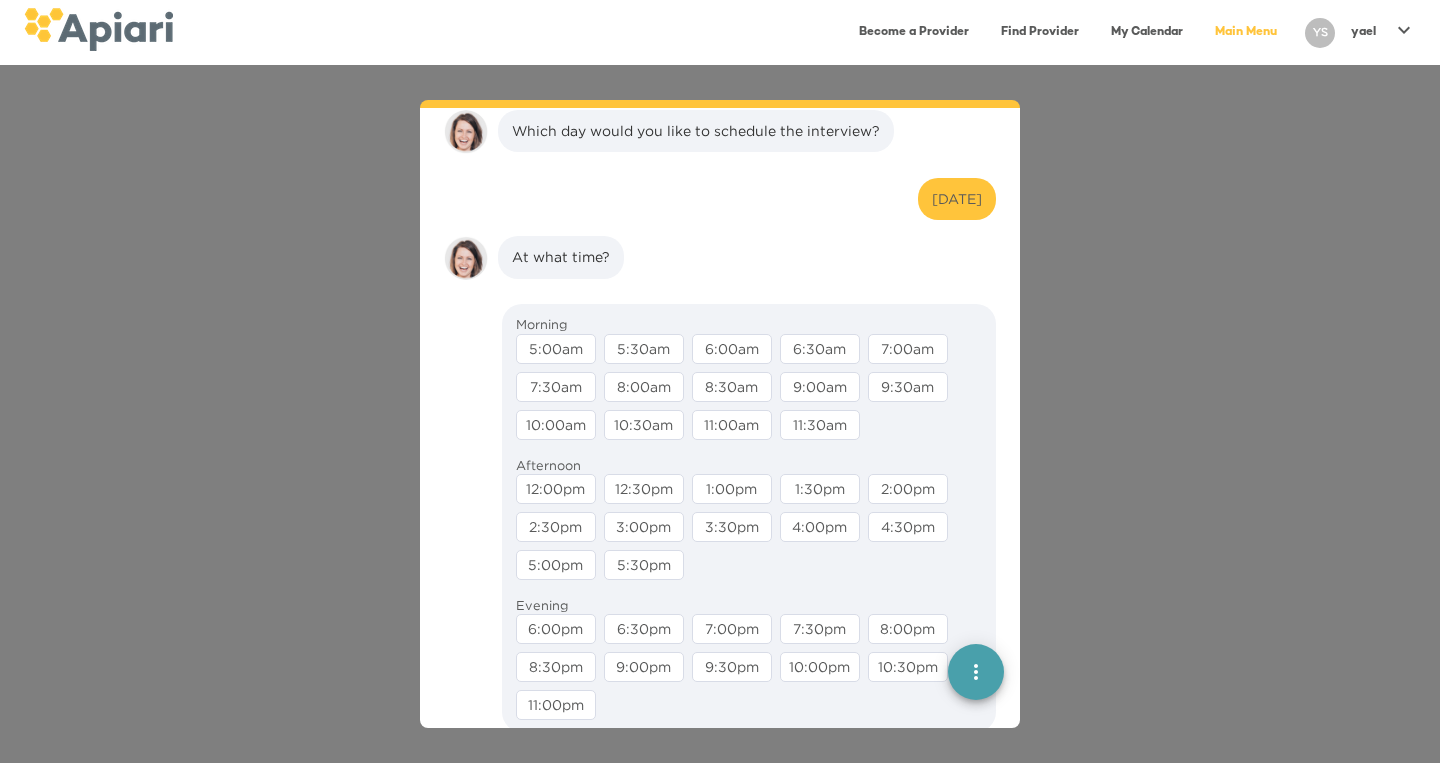 click on "6:00pm" at bounding box center (556, 629) 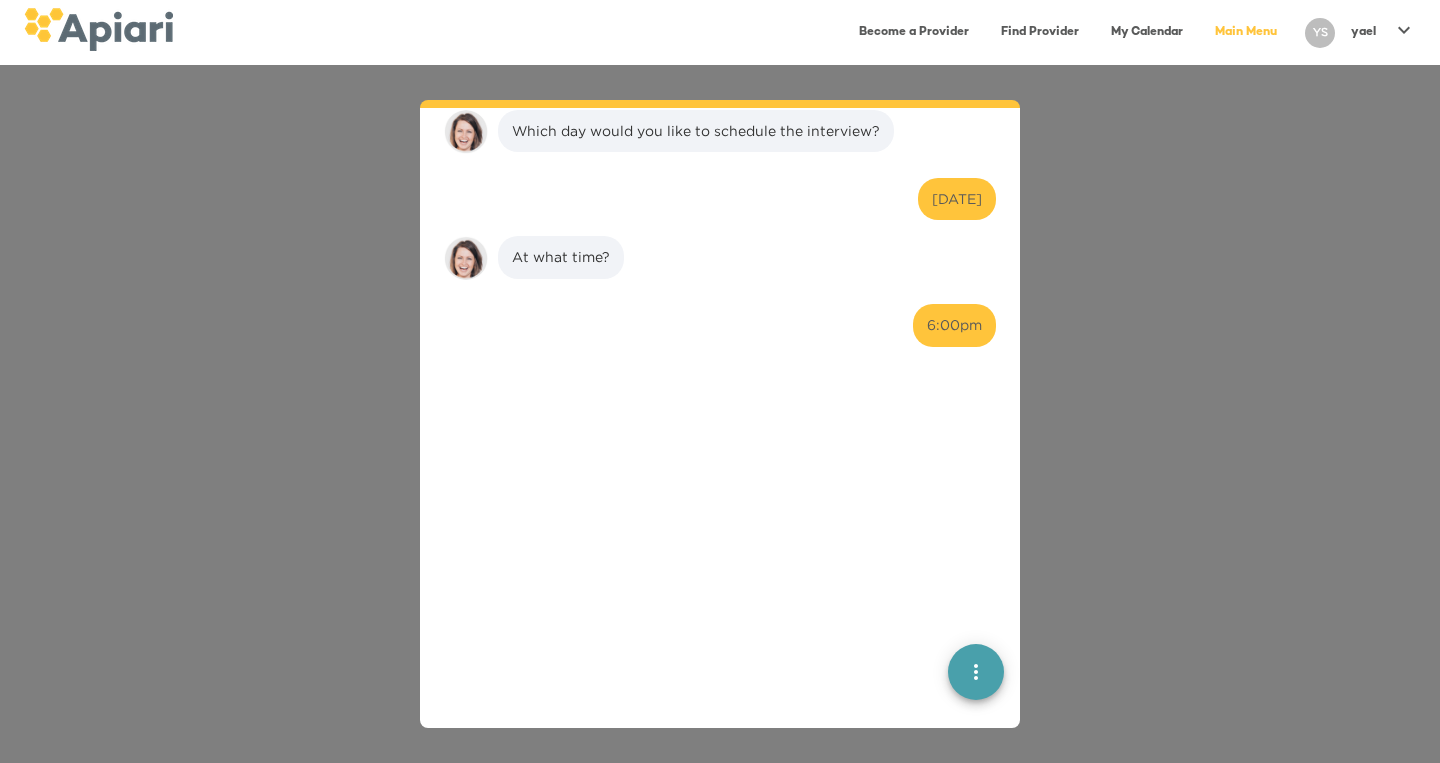scroll, scrollTop: 5856, scrollLeft: 0, axis: vertical 